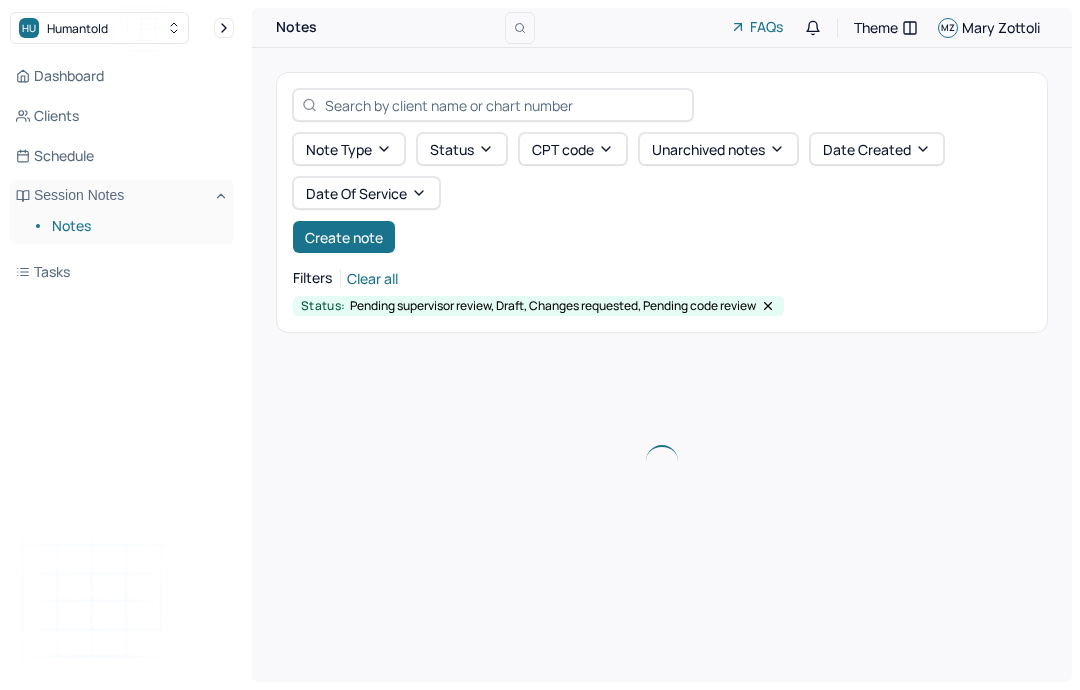 scroll, scrollTop: 0, scrollLeft: 0, axis: both 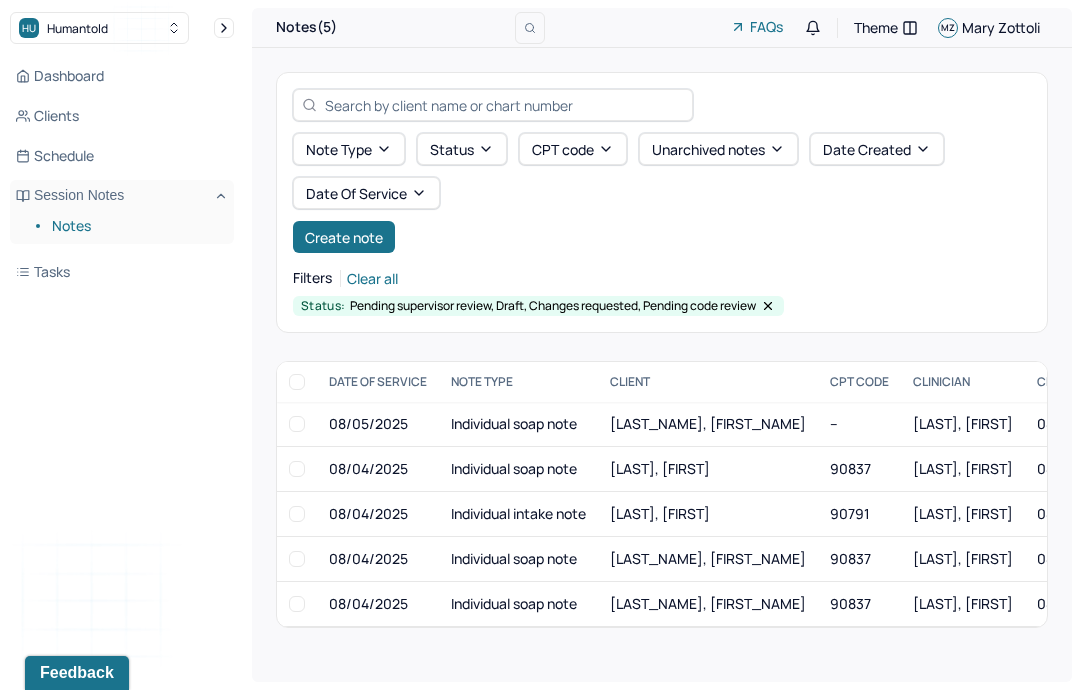 click on "Create note" at bounding box center (344, 237) 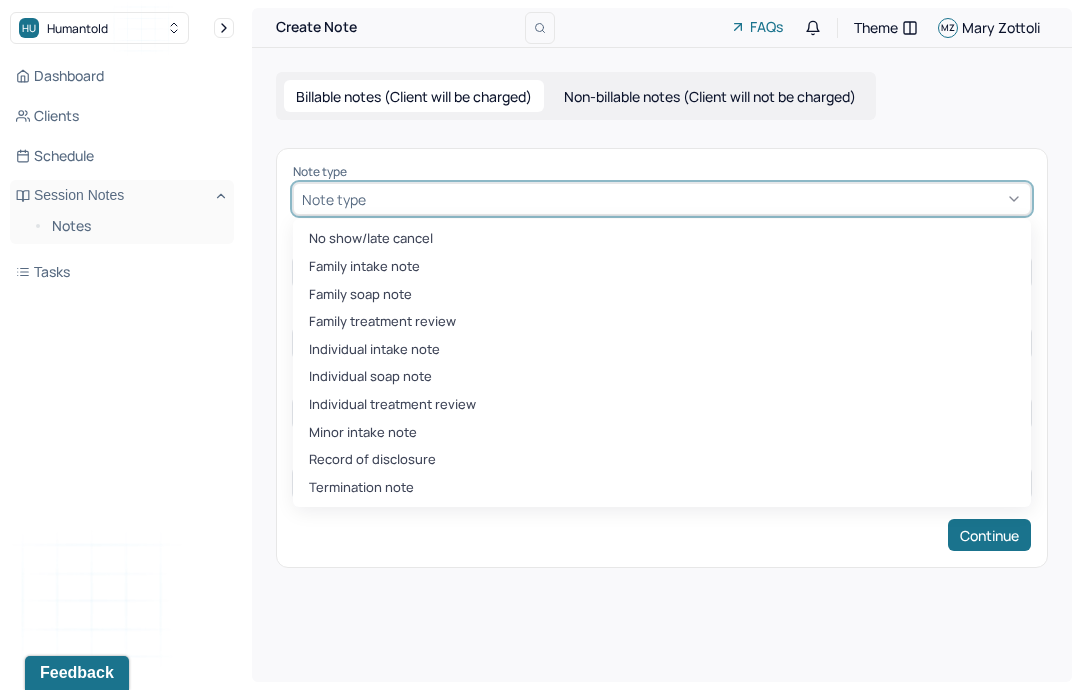 click on "Individual treatment review" at bounding box center (662, 405) 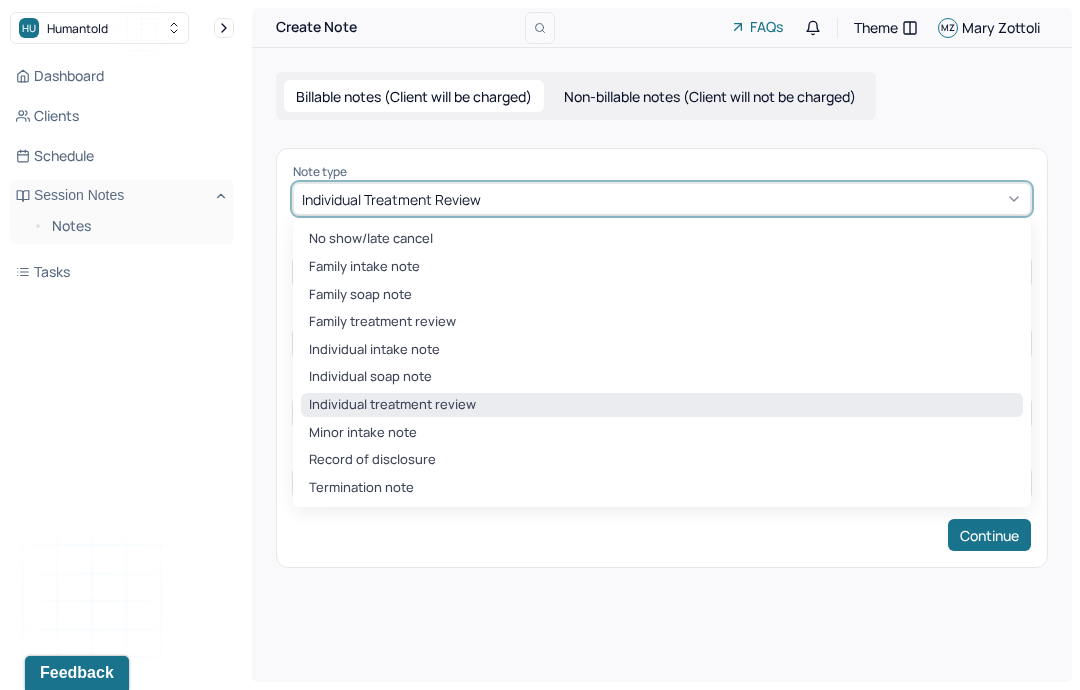 click on "Individual soap note" at bounding box center [662, 377] 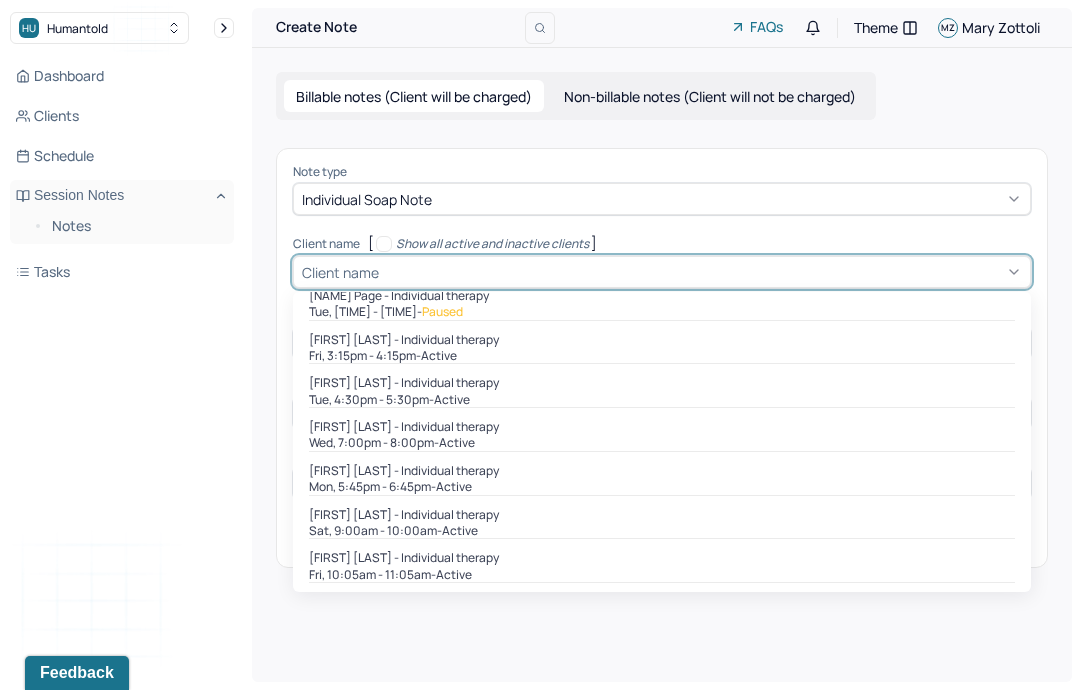 scroll, scrollTop: 89, scrollLeft: 0, axis: vertical 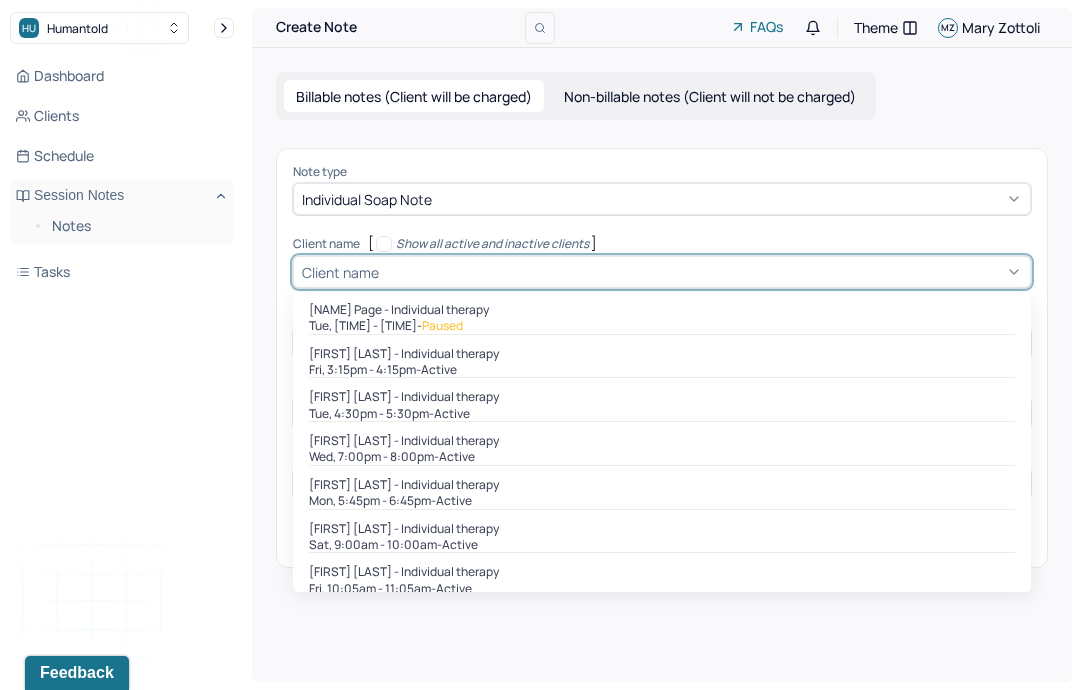 click on "[FIRST] [LAST] - Individual therapy" at bounding box center [662, 397] 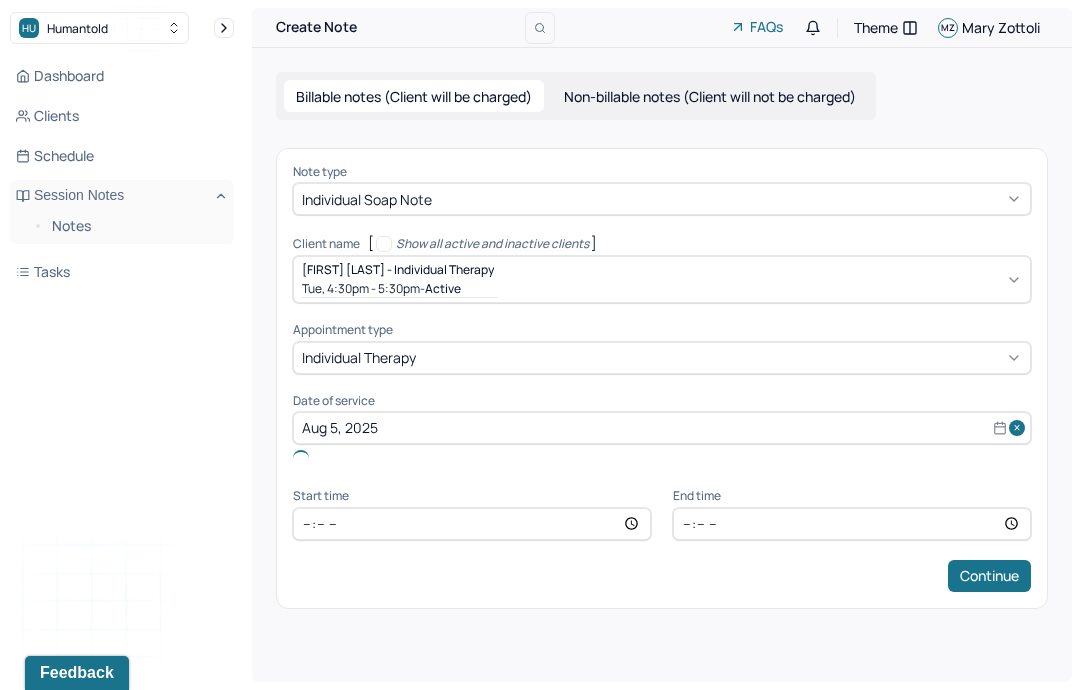 type on "Aug 5, 2025" 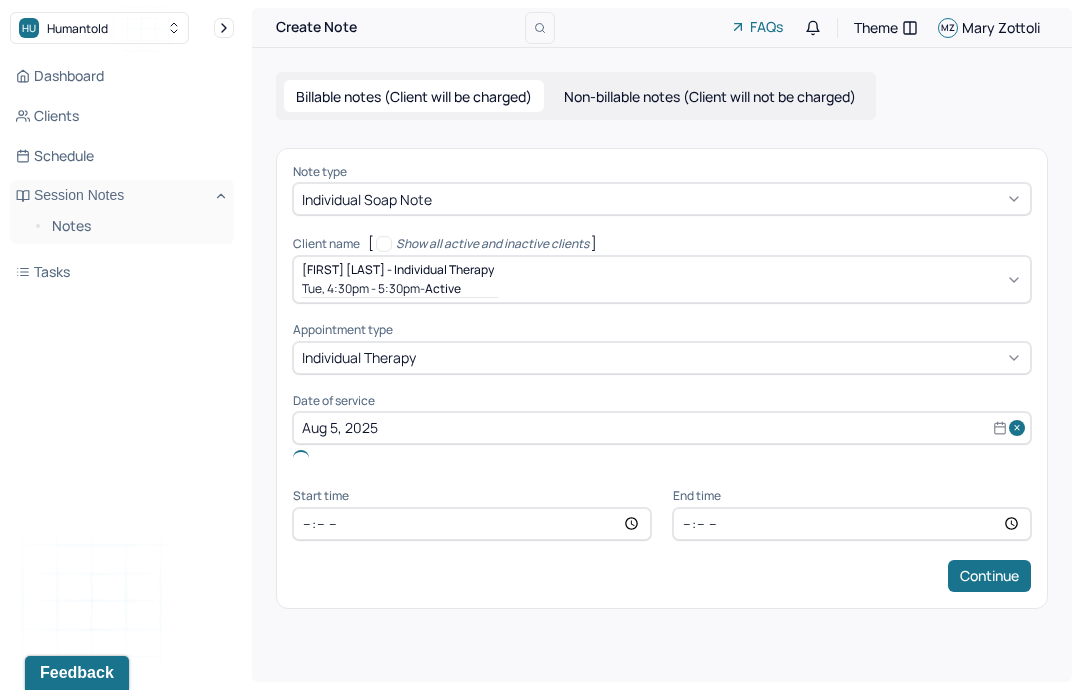 type on "16:30" 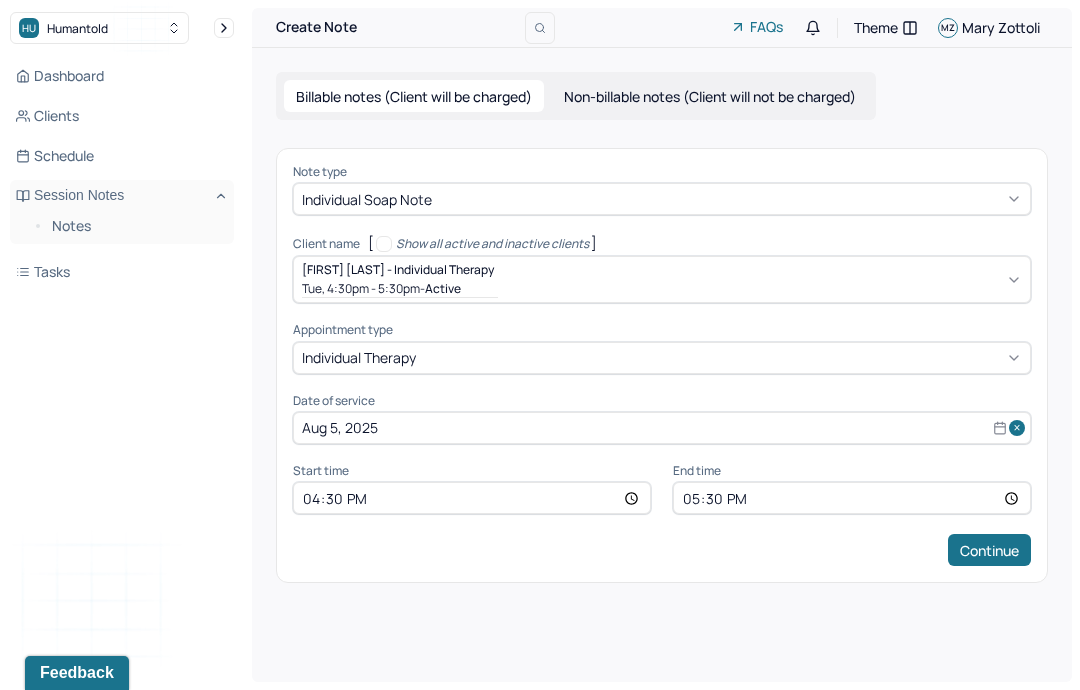 click on "Continue" at bounding box center [989, 550] 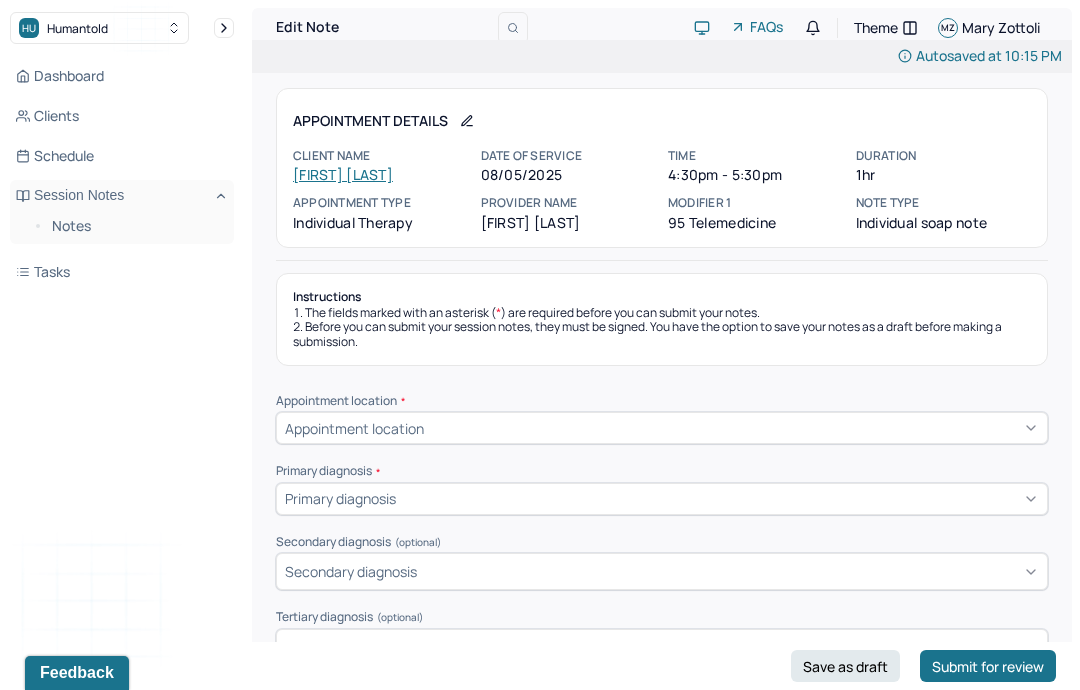scroll, scrollTop: 37, scrollLeft: 0, axis: vertical 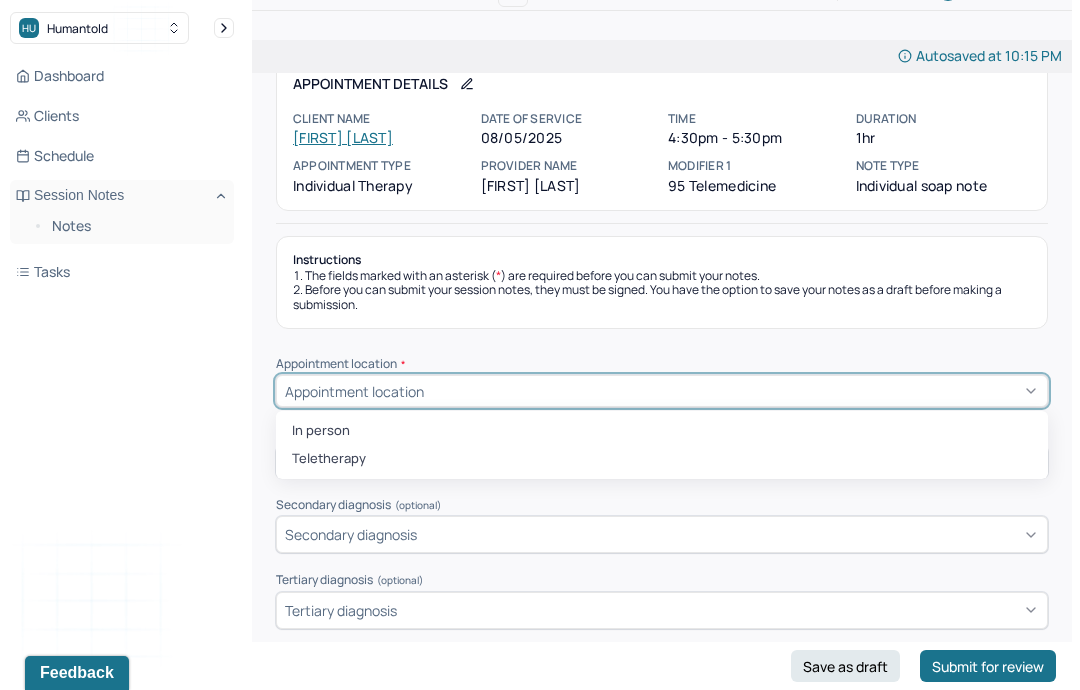 click on "Teletherapy" at bounding box center [662, 459] 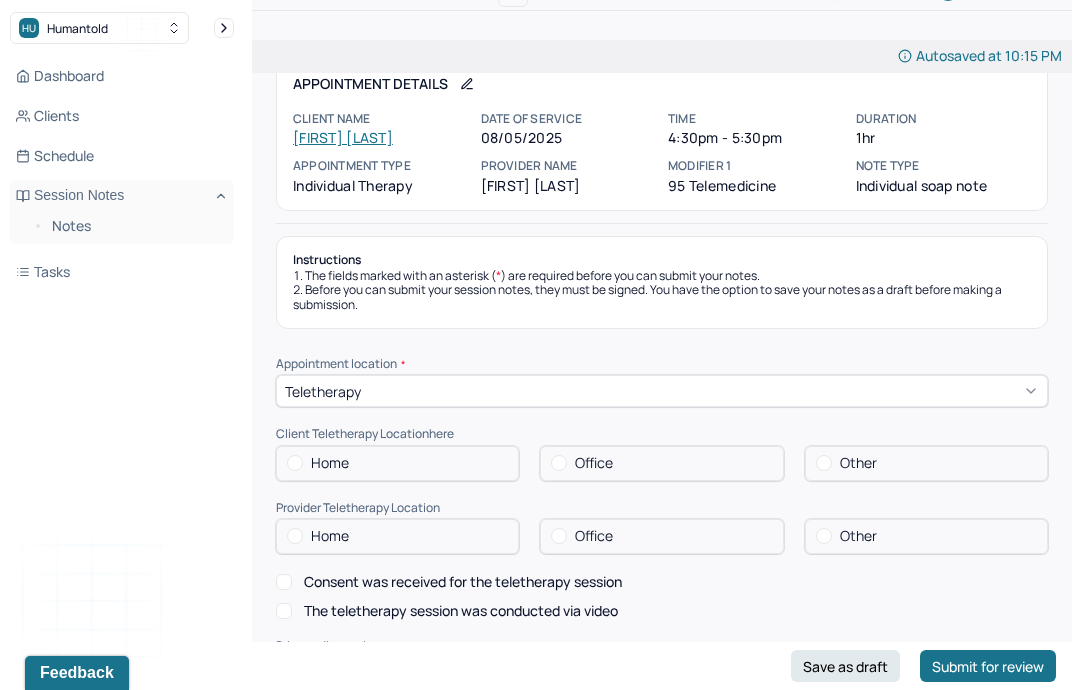 click on "Home" at bounding box center (397, 463) 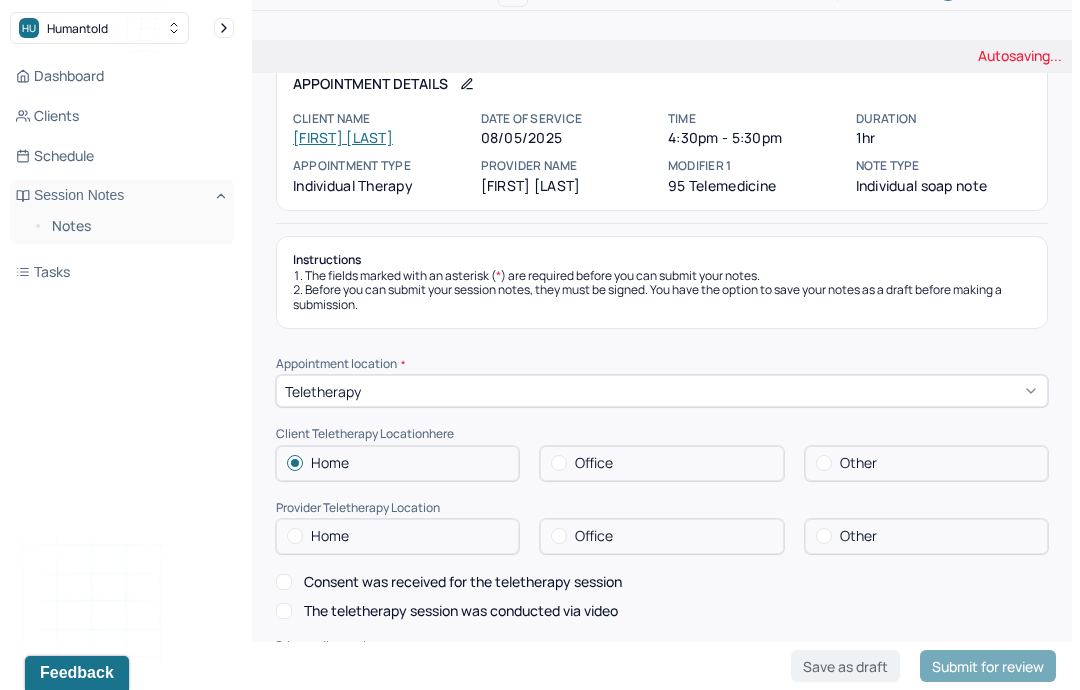 click on "Home" at bounding box center (397, 536) 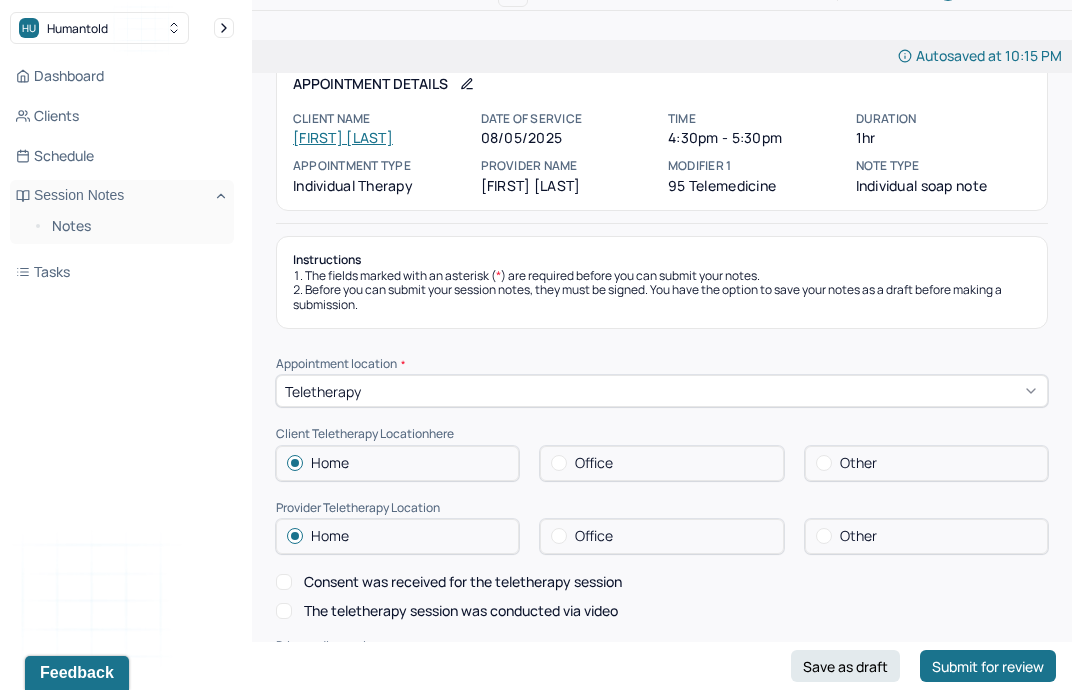 scroll, scrollTop: 52, scrollLeft: 0, axis: vertical 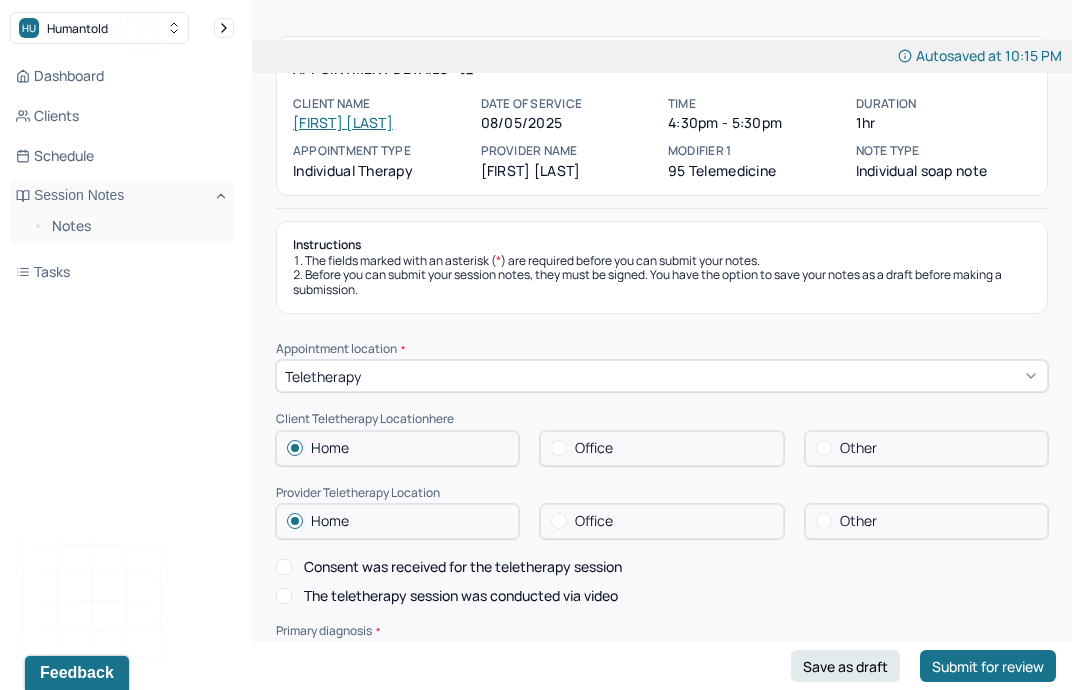 click on "Consent was received for the teletherapy session" at bounding box center (463, 567) 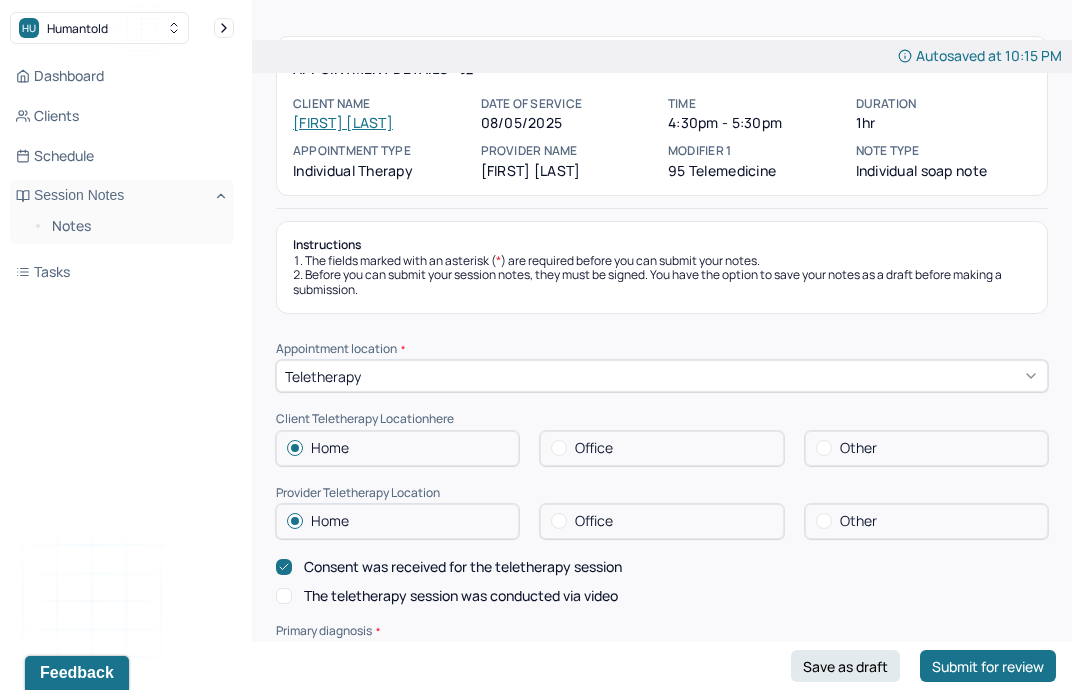click on "Consent was received for the teletherapy session" at bounding box center [463, 567] 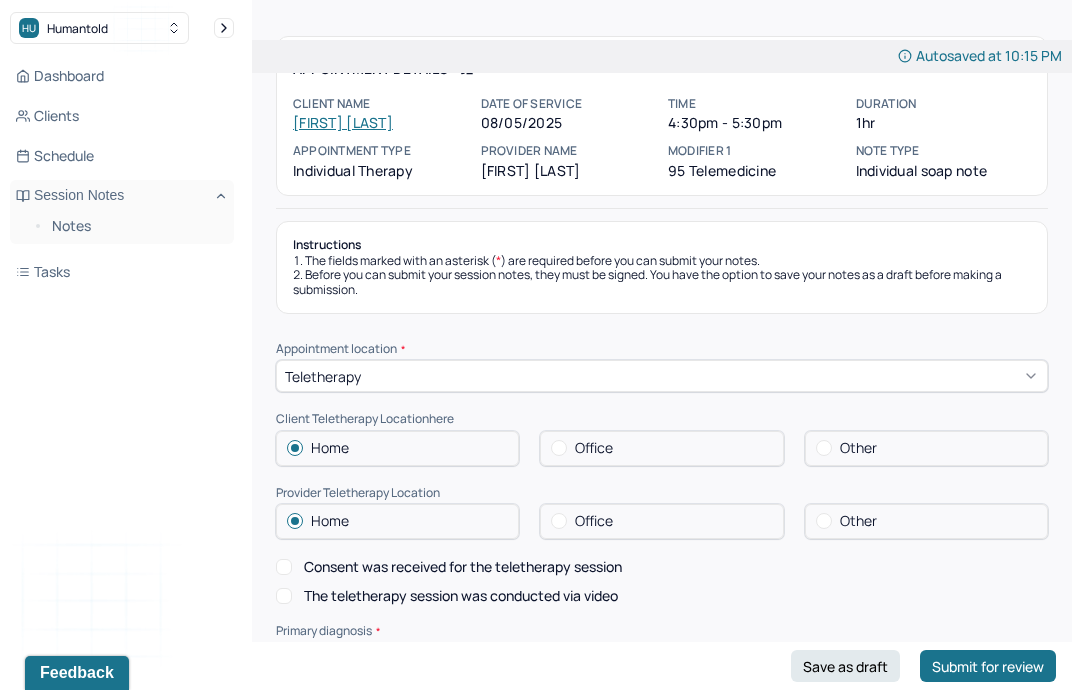 click on "The teletherapy session was conducted via video" at bounding box center (461, 596) 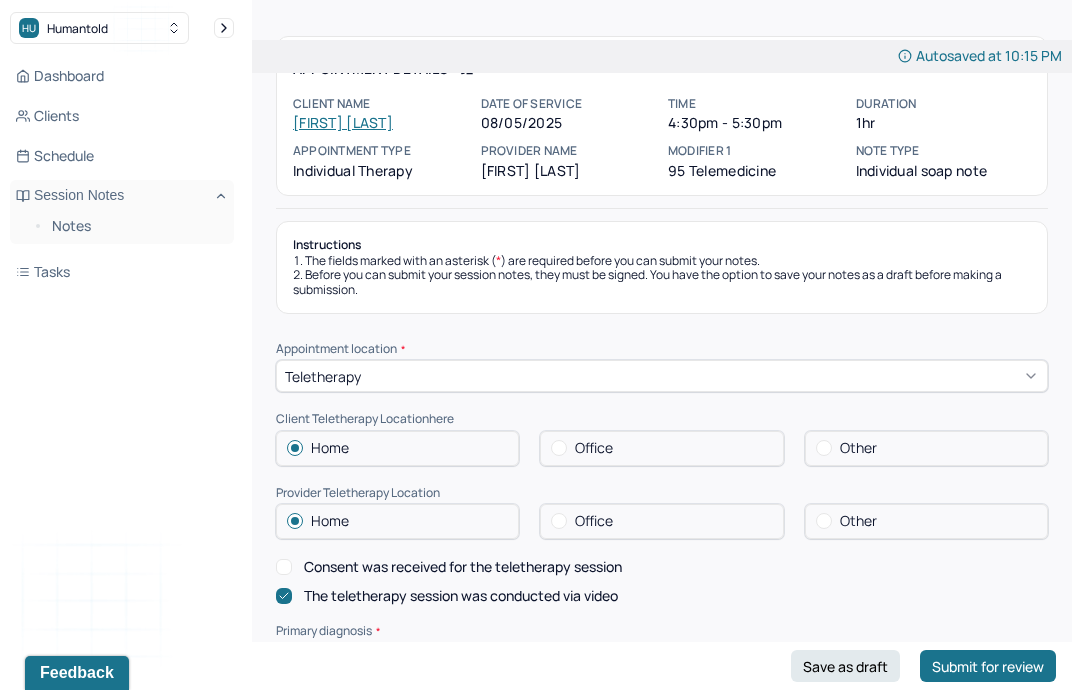 click on "Consent was received for the teletherapy session" at bounding box center (463, 567) 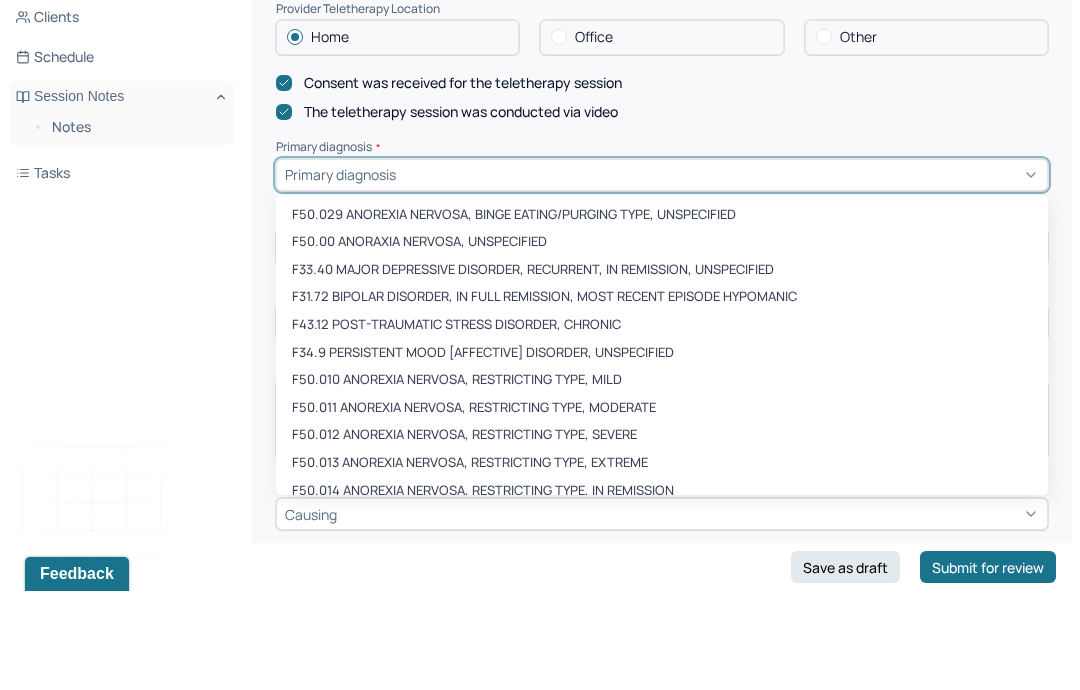 scroll, scrollTop: 451, scrollLeft: 0, axis: vertical 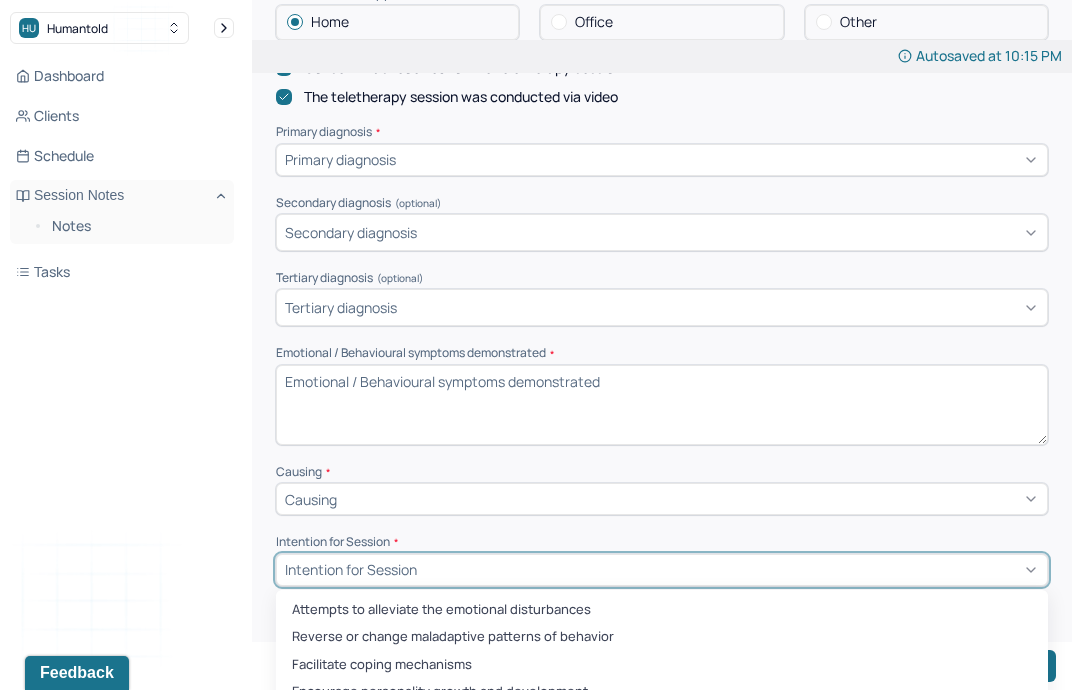 click on "Emotional / Behavioural symptoms demonstrated *" at bounding box center [662, 405] 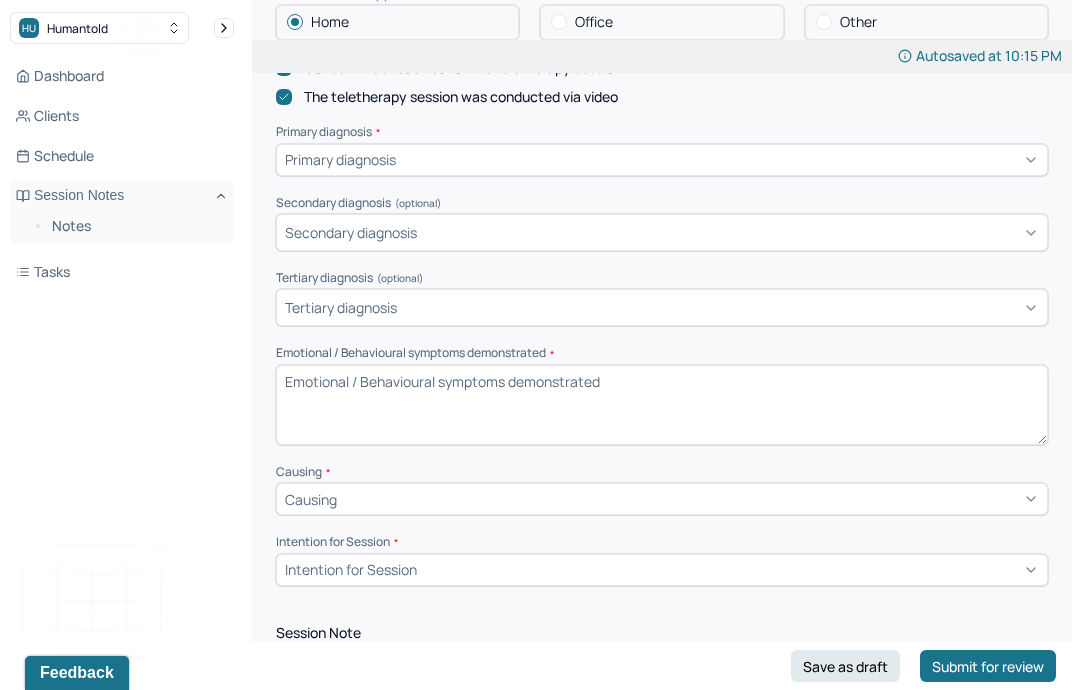 scroll, scrollTop: 550, scrollLeft: 0, axis: vertical 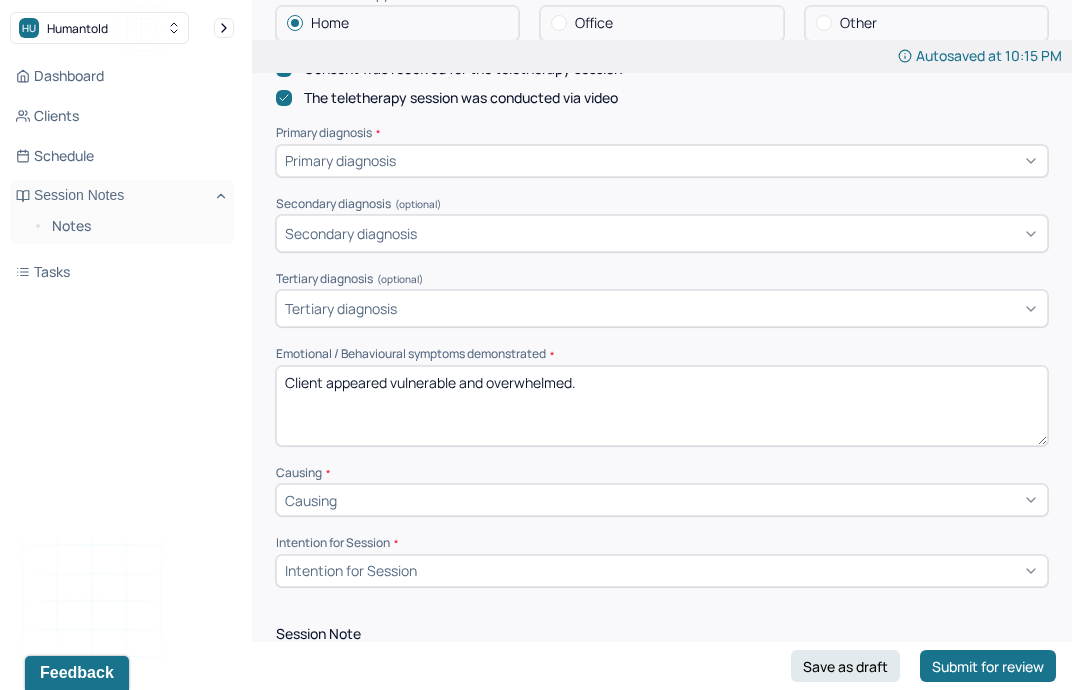 type on "Client appeared vulnerable and overwhelmed." 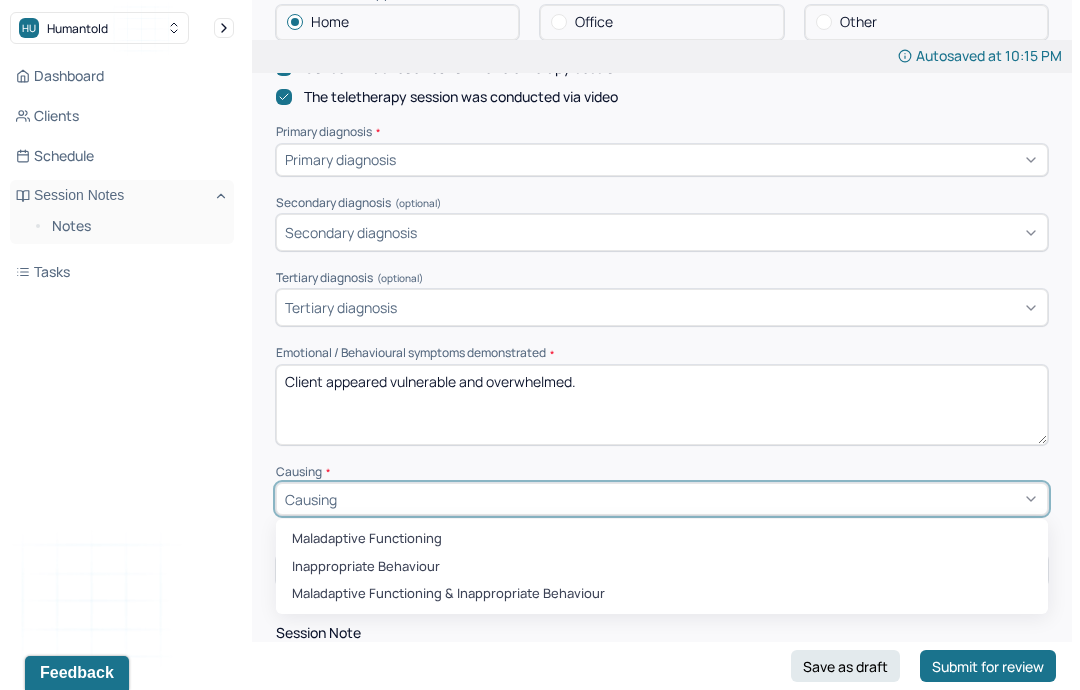 scroll, scrollTop: 631, scrollLeft: 0, axis: vertical 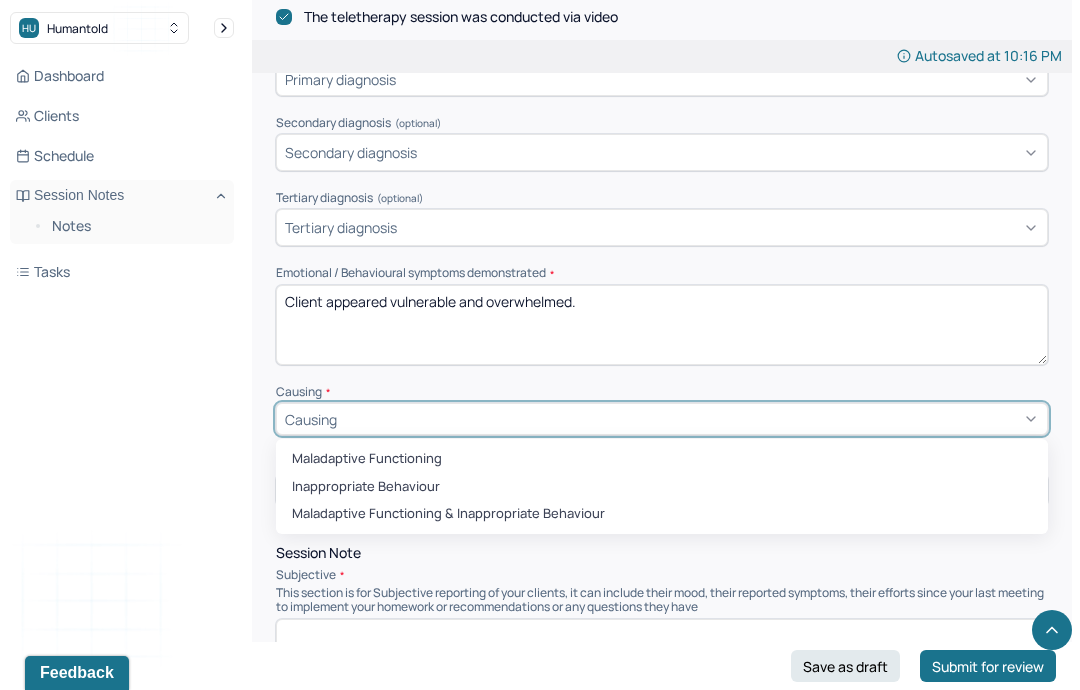 click on "Maladaptive Functioning" at bounding box center [662, 459] 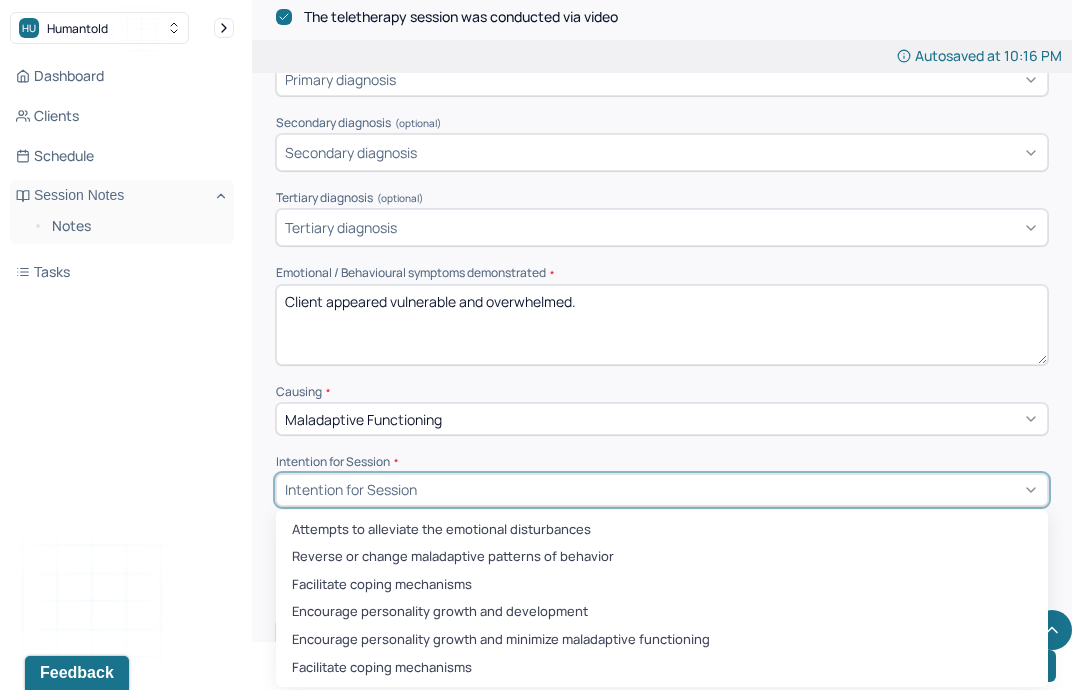 scroll, scrollTop: 665, scrollLeft: 0, axis: vertical 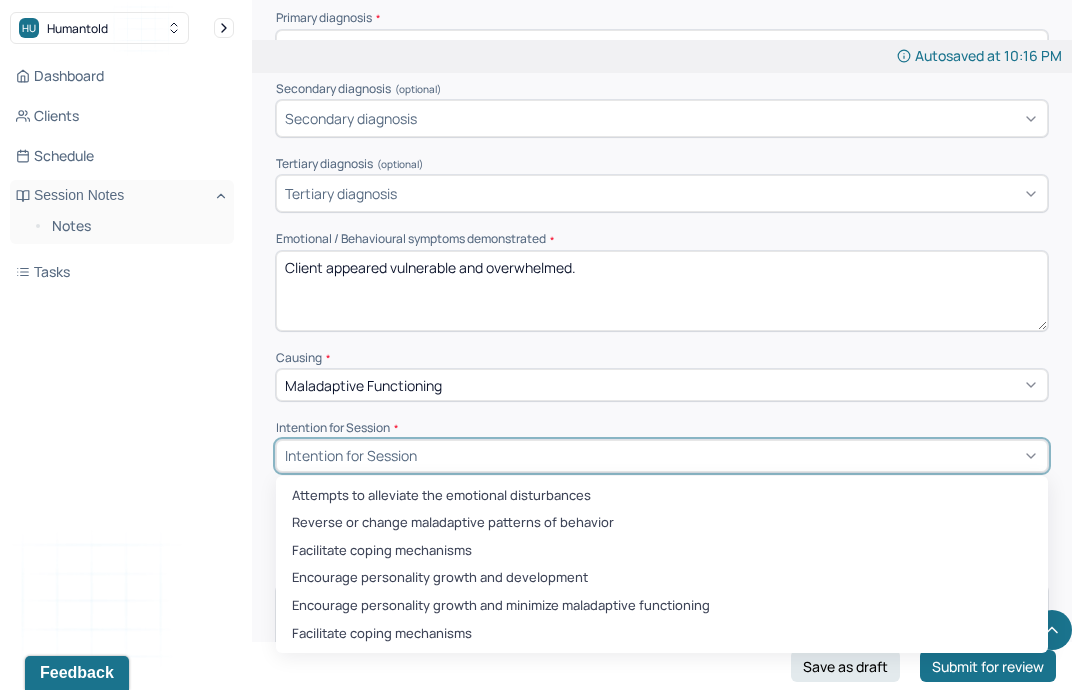 click on "Encourage personality growth and development" at bounding box center (662, 578) 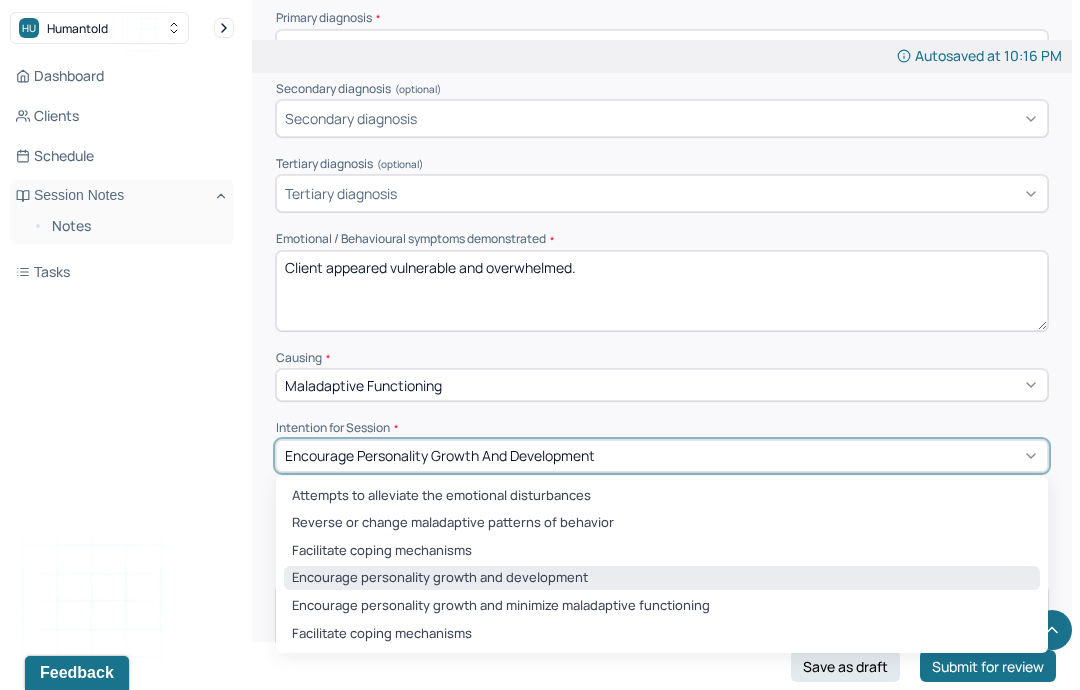 click on "Encourage personality growth and minimize maladaptive functioning" at bounding box center [662, 606] 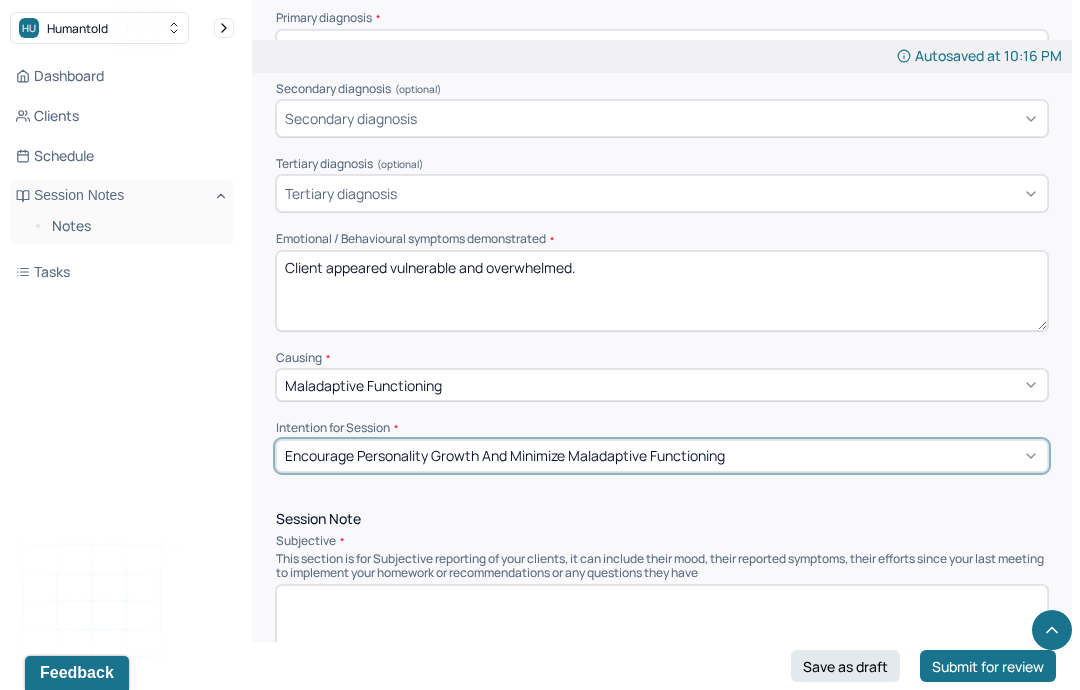 scroll, scrollTop: 631, scrollLeft: 0, axis: vertical 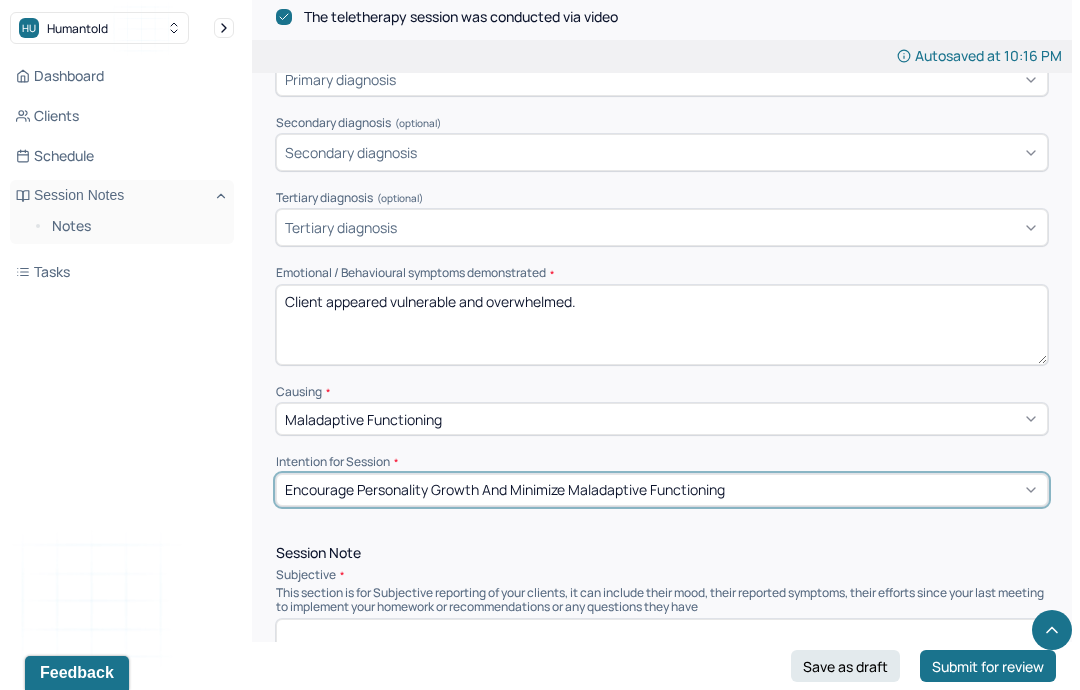click at bounding box center [662, 659] 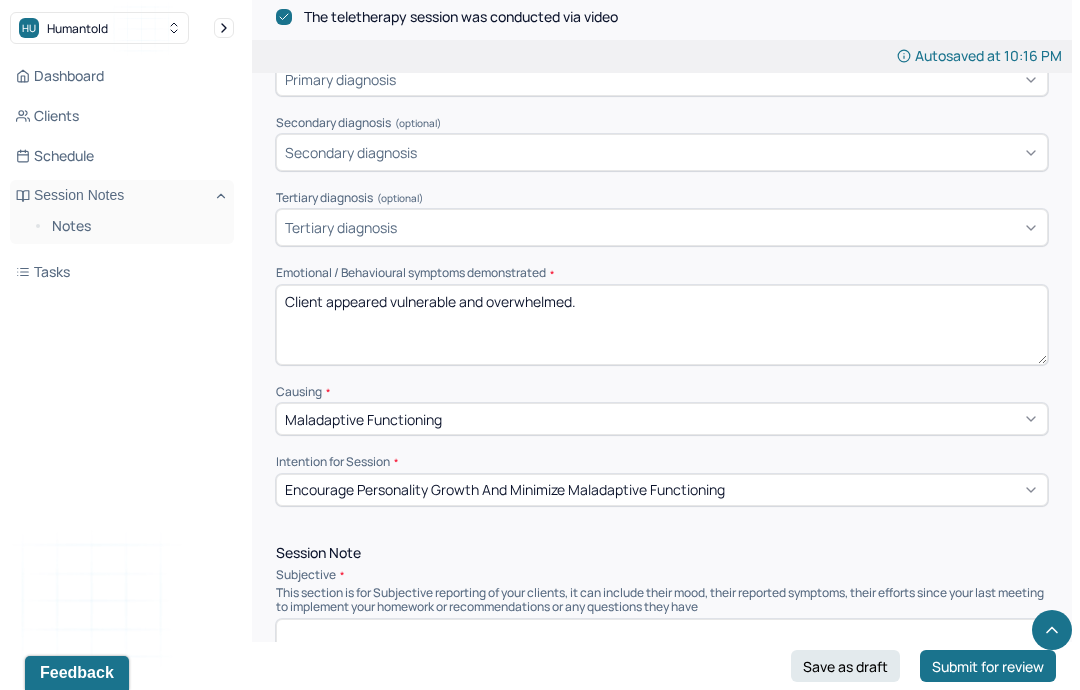 click at bounding box center (662, 659) 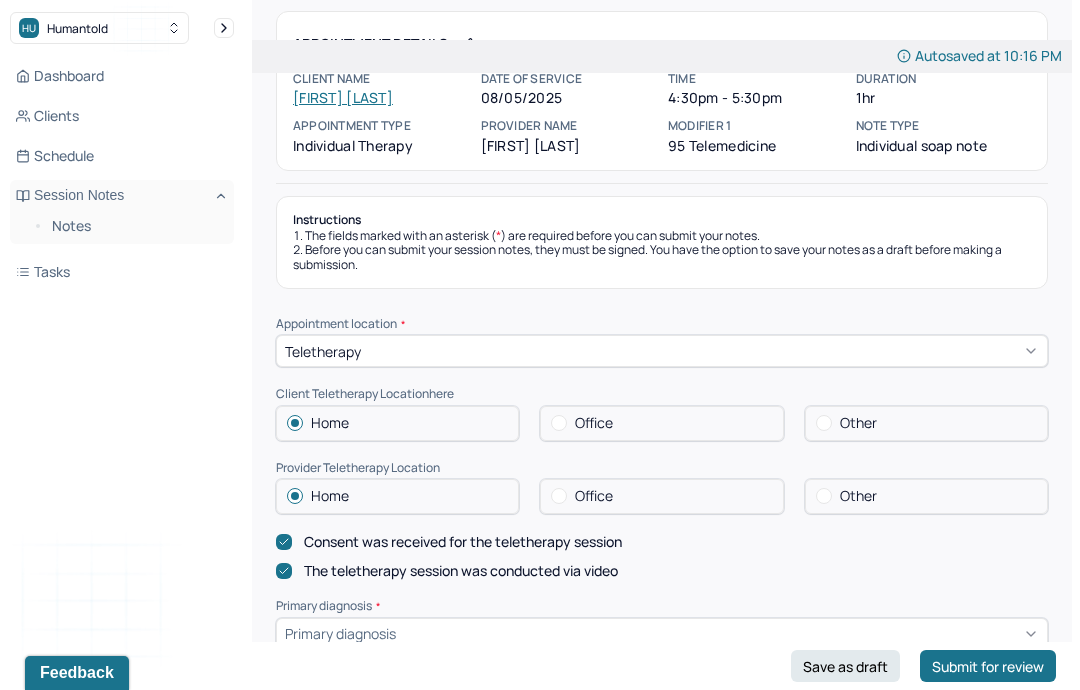 scroll, scrollTop: 0, scrollLeft: 0, axis: both 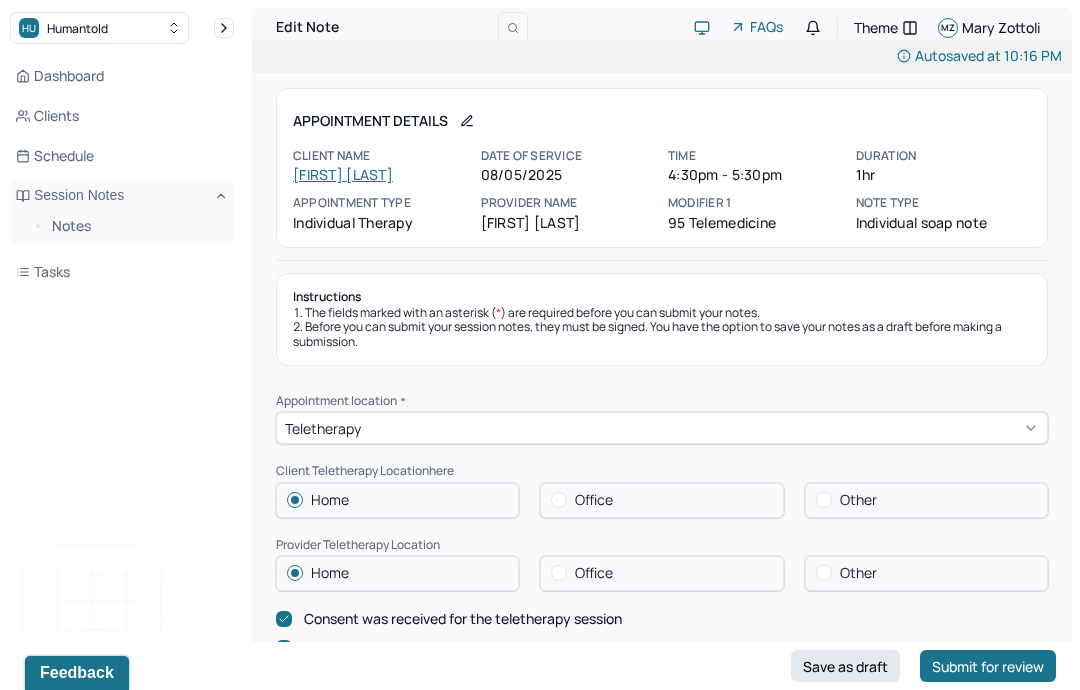 click on "[FIRST] [LAST]" at bounding box center [343, 174] 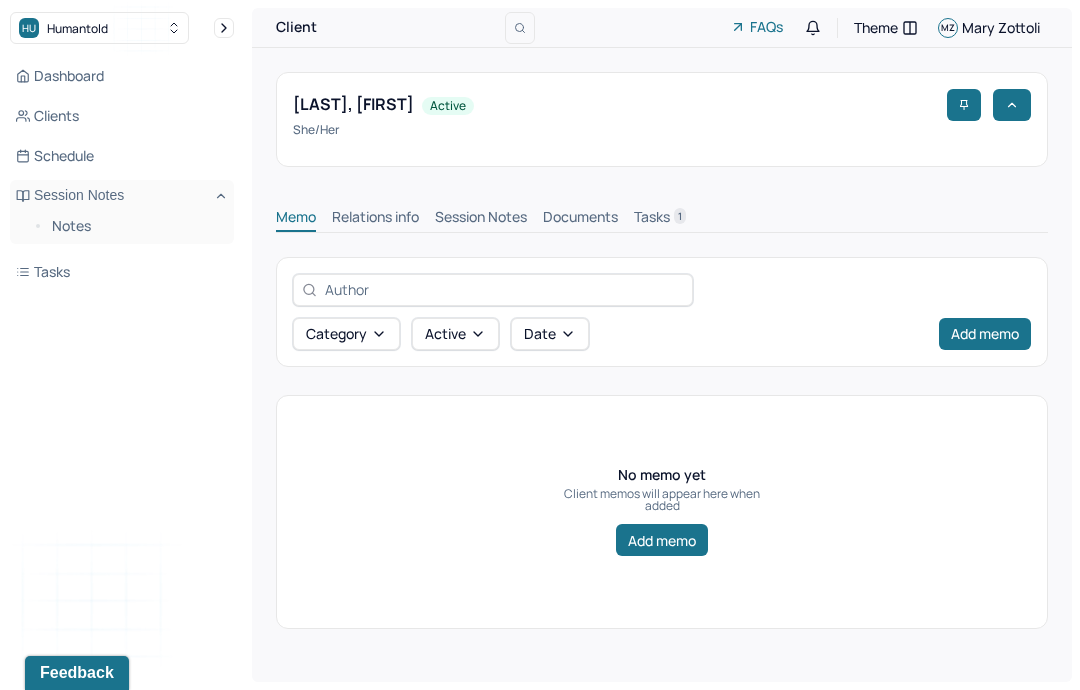 click on "Session Notes" at bounding box center (481, 219) 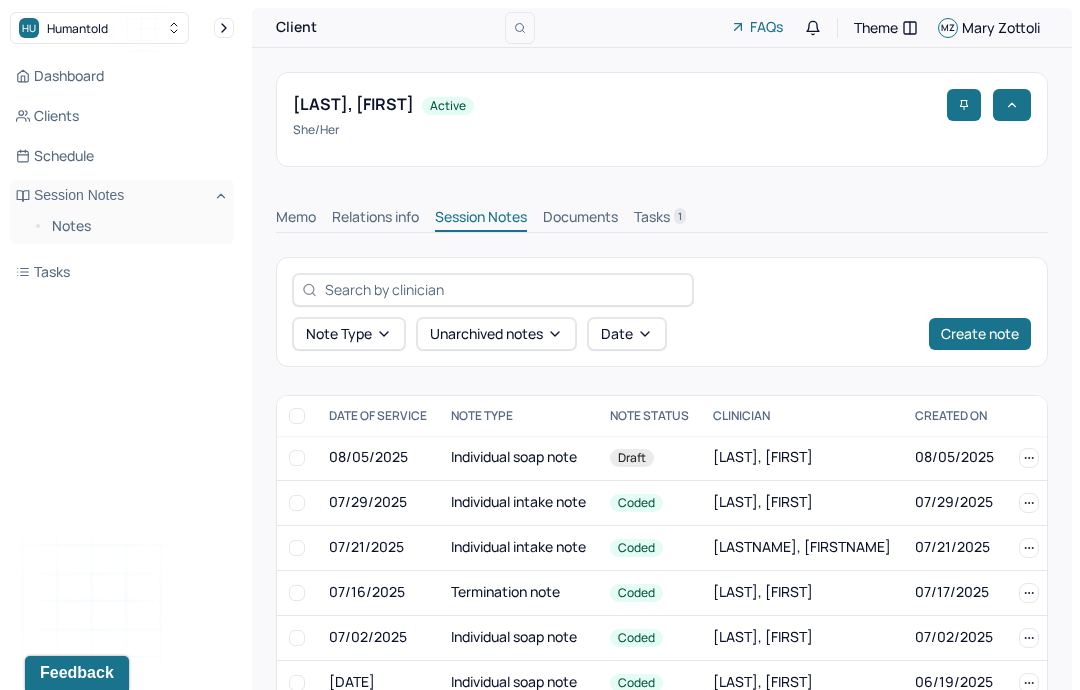 click on "Individual intake note" at bounding box center (518, 502) 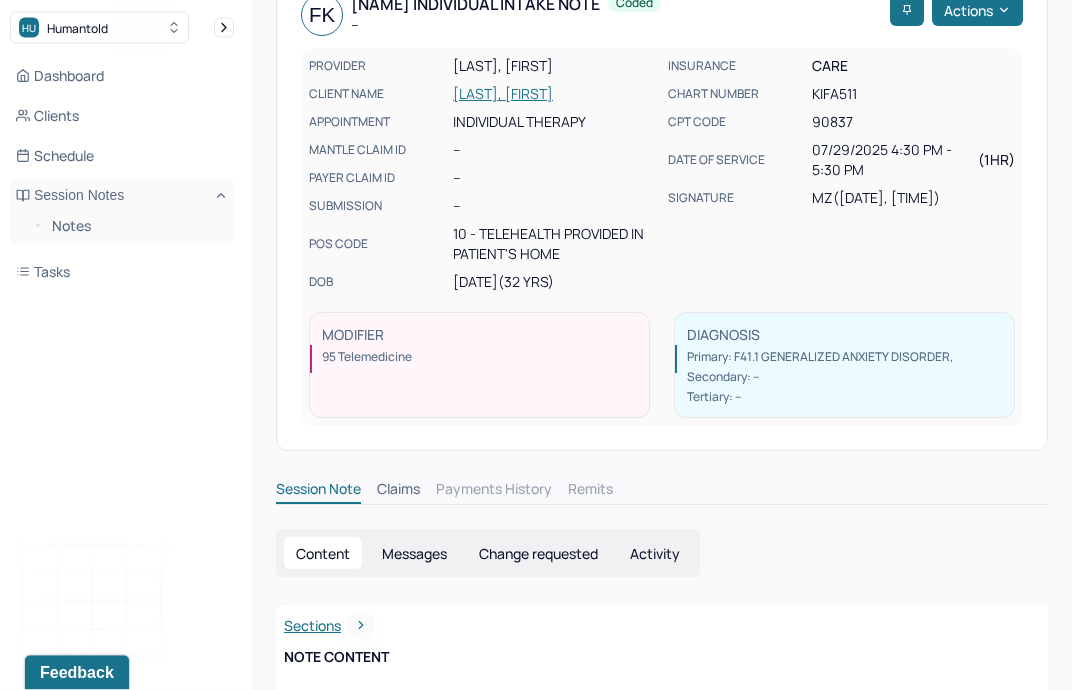 scroll, scrollTop: 0, scrollLeft: 0, axis: both 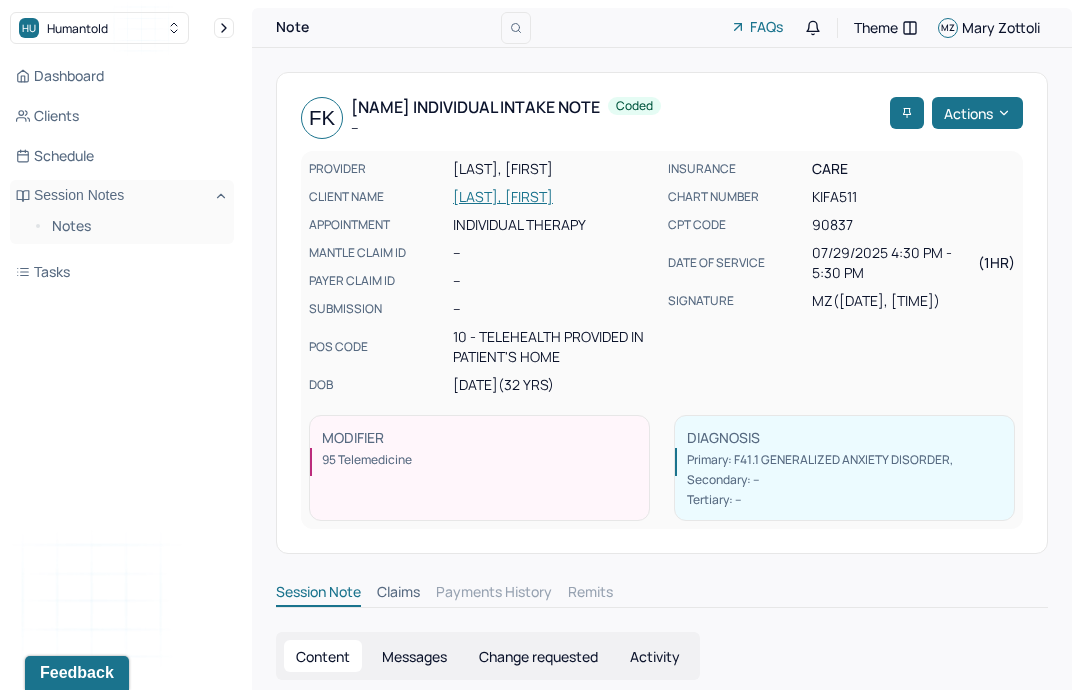 click on "Notes" at bounding box center (135, 226) 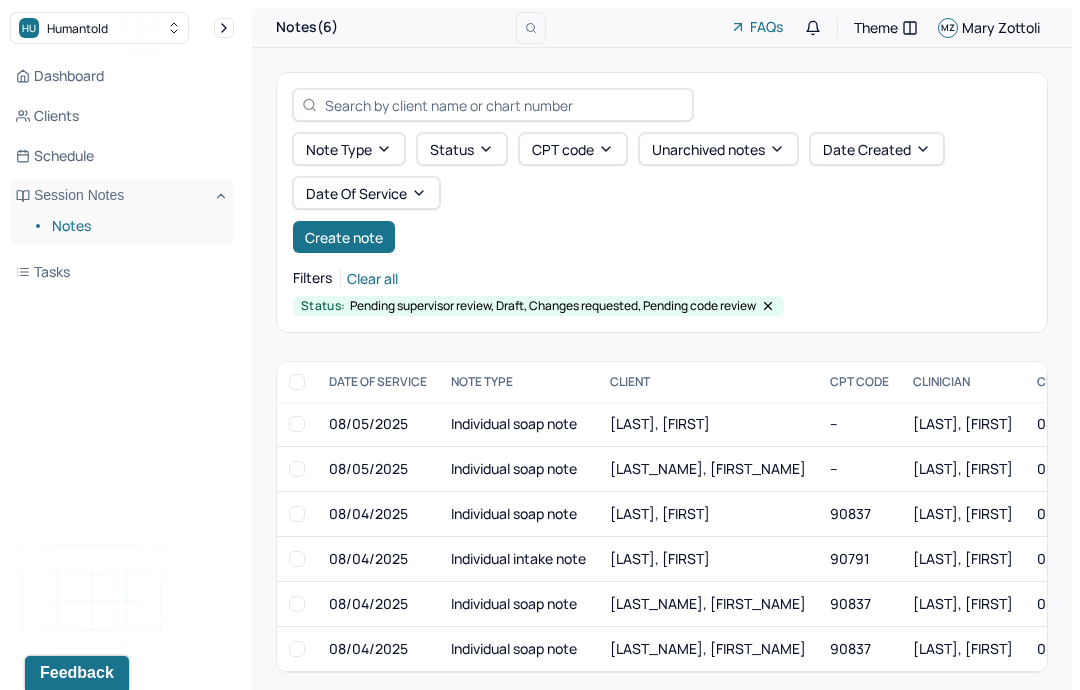 click on "[LAST], [FIRST]" at bounding box center (660, 423) 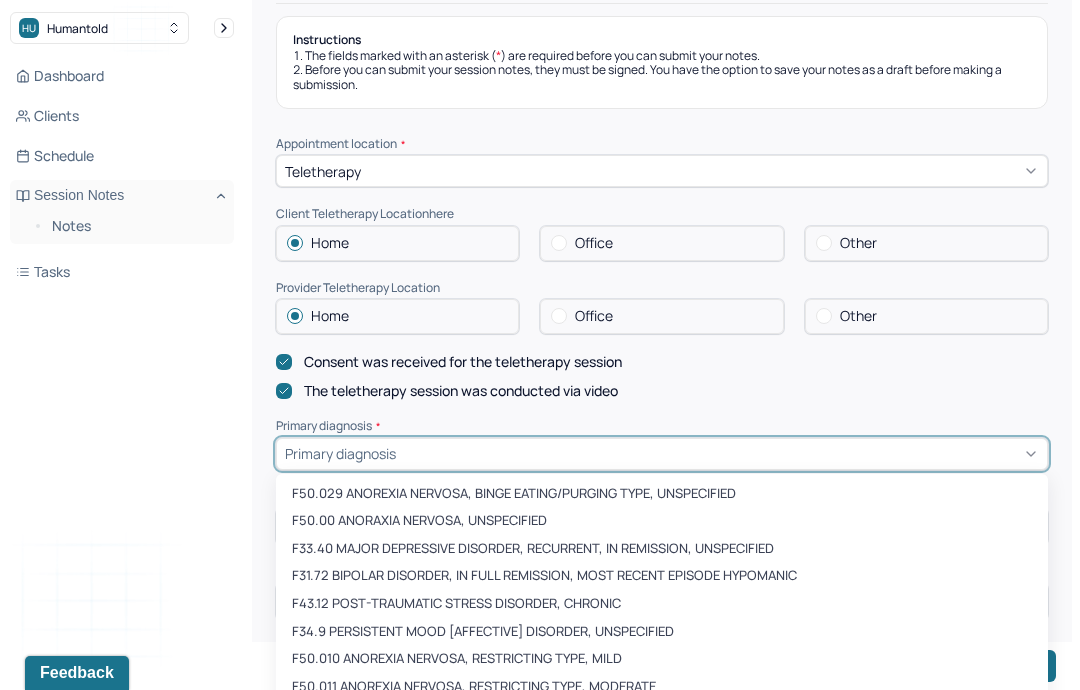 scroll, scrollTop: 256, scrollLeft: 0, axis: vertical 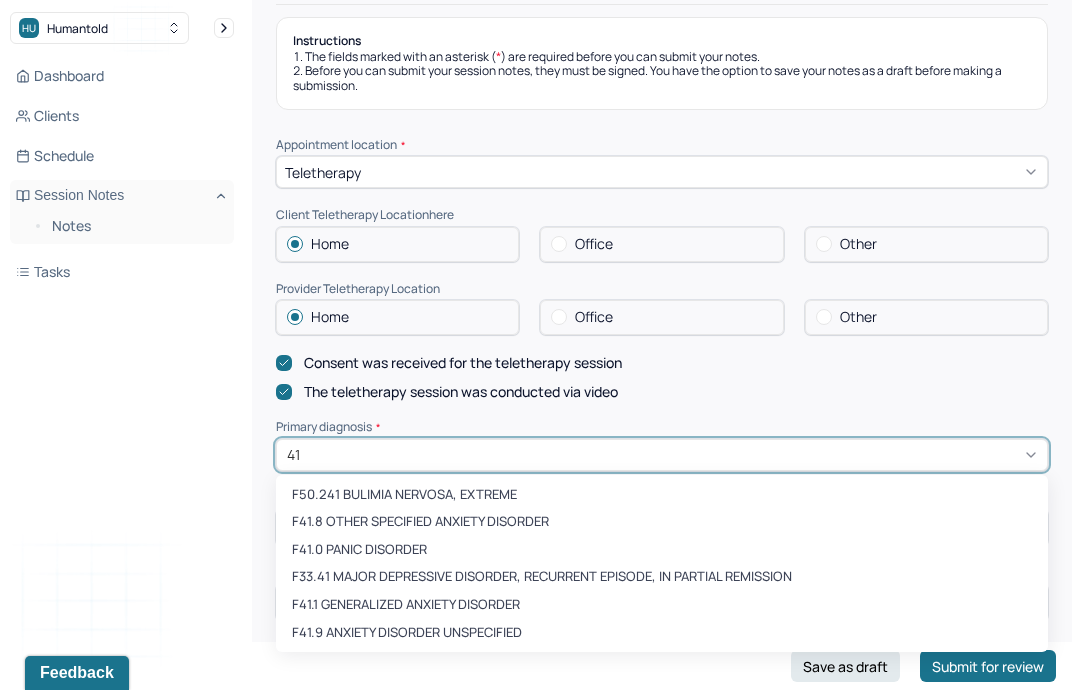 click on "F41.1 GENERALIZED ANXIETY DISORDER" at bounding box center (662, 605) 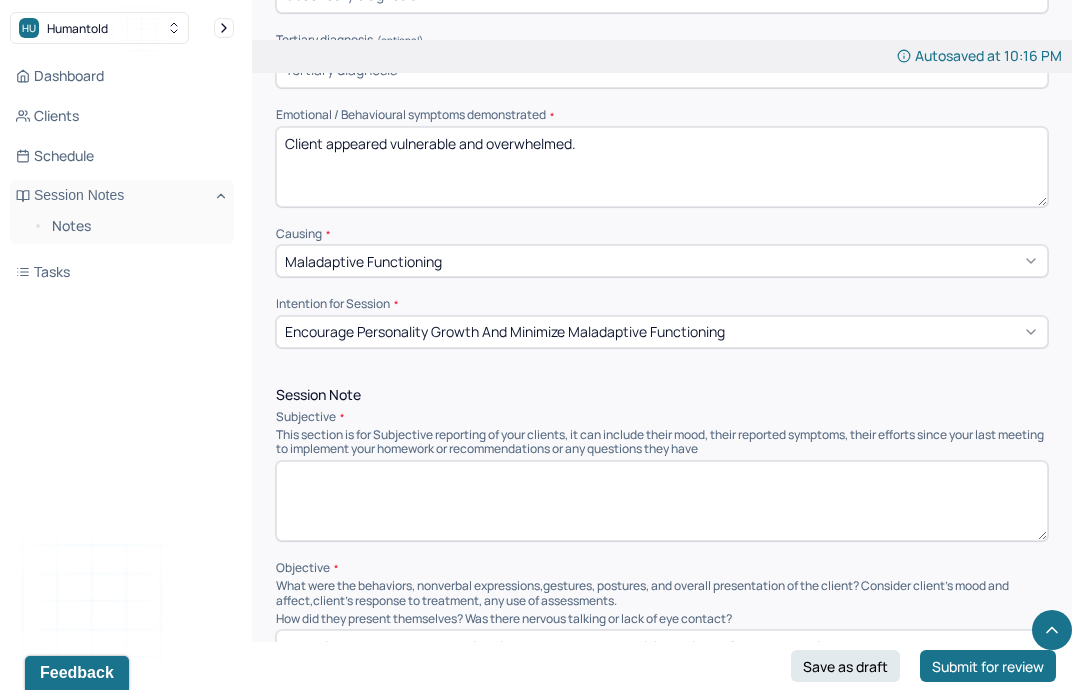 scroll, scrollTop: 804, scrollLeft: 0, axis: vertical 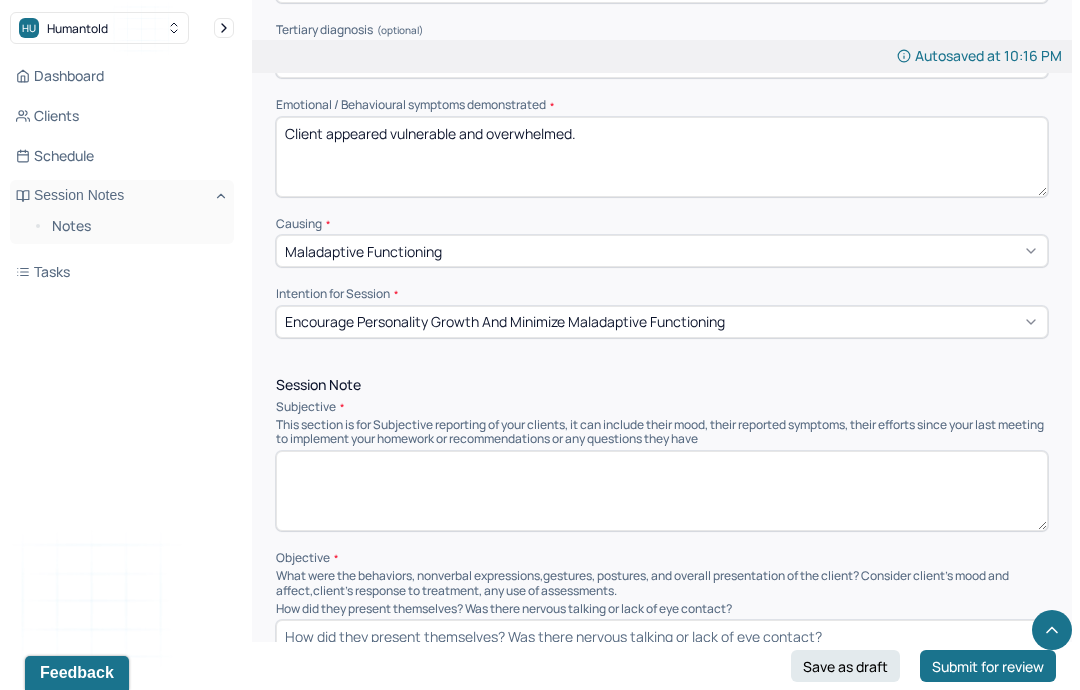 click at bounding box center [662, 491] 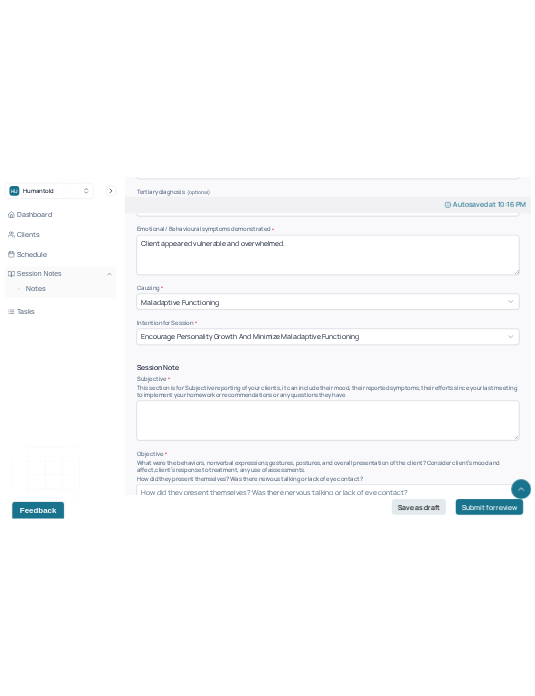 scroll, scrollTop: 0, scrollLeft: 0, axis: both 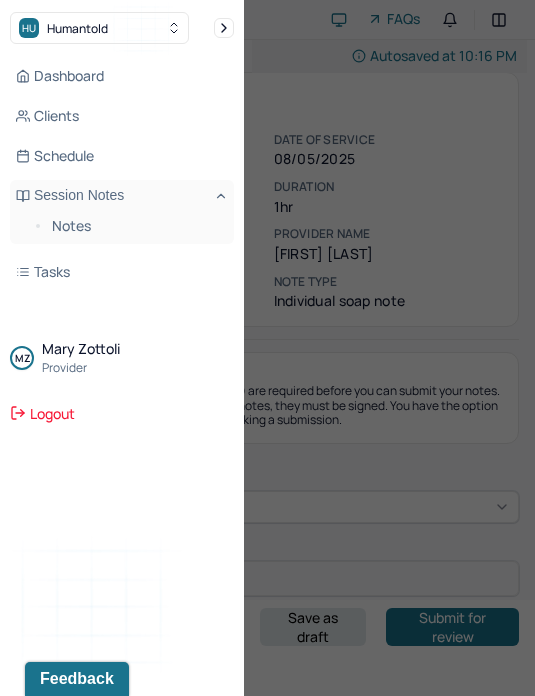 click at bounding box center (267, 348) 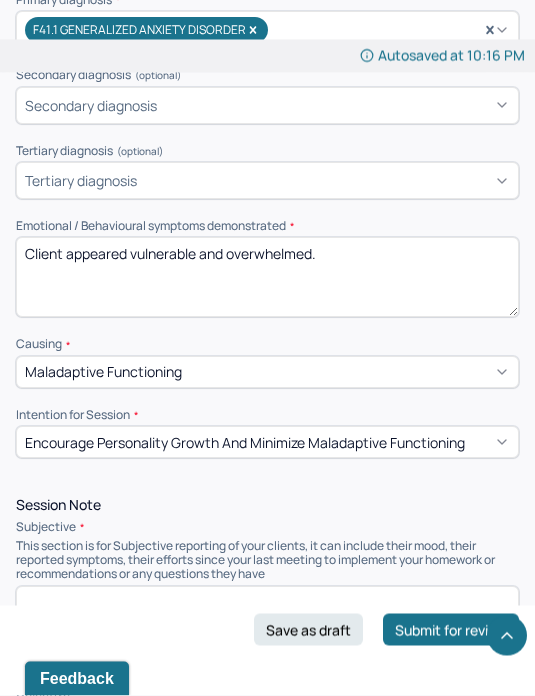 scroll, scrollTop: 992, scrollLeft: 0, axis: vertical 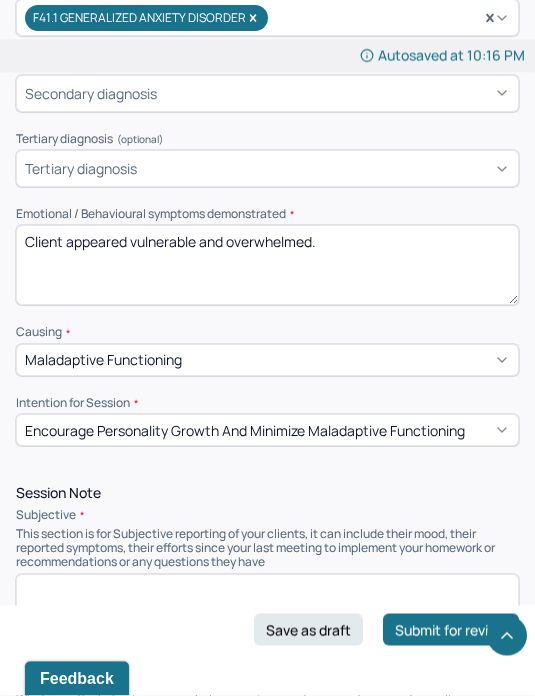 click at bounding box center (267, 615) 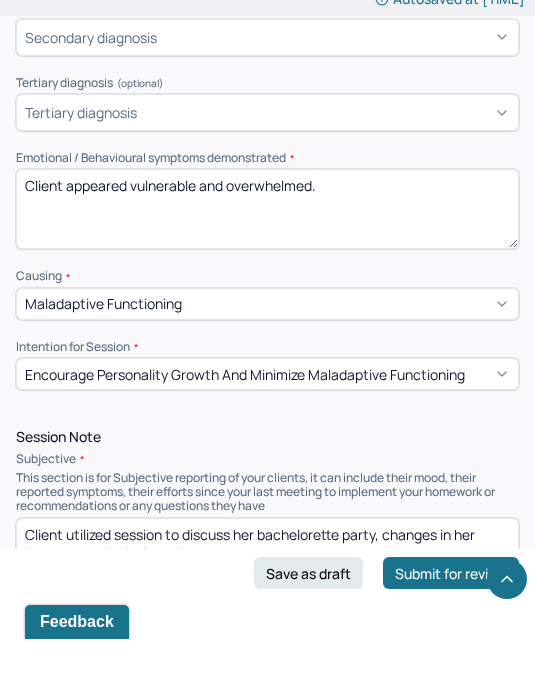 click on "Client utilized session to discuss her bachelorette party, changes in her interpersonal relationships." at bounding box center [267, 615] 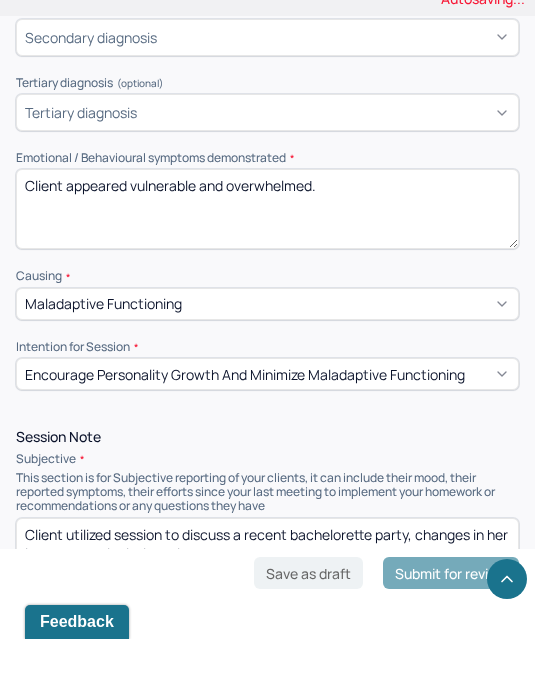 click on "Client utilized session to discuss a  bachelorette party, changes in her interpersonal relationships." at bounding box center (267, 615) 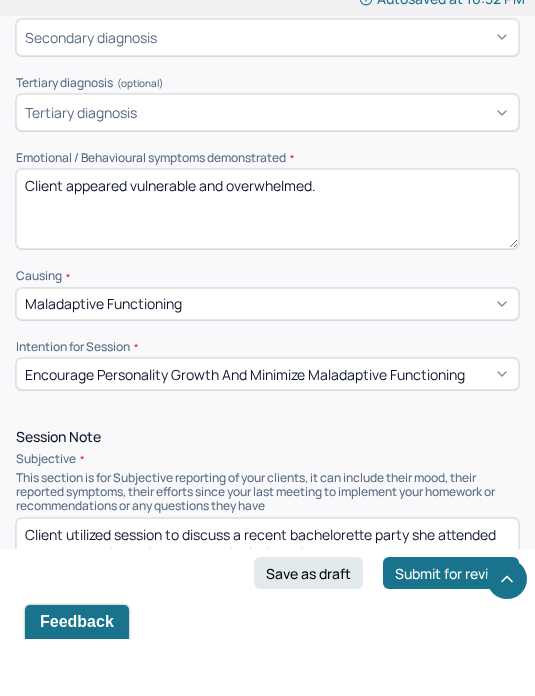 scroll, scrollTop: 1024, scrollLeft: 0, axis: vertical 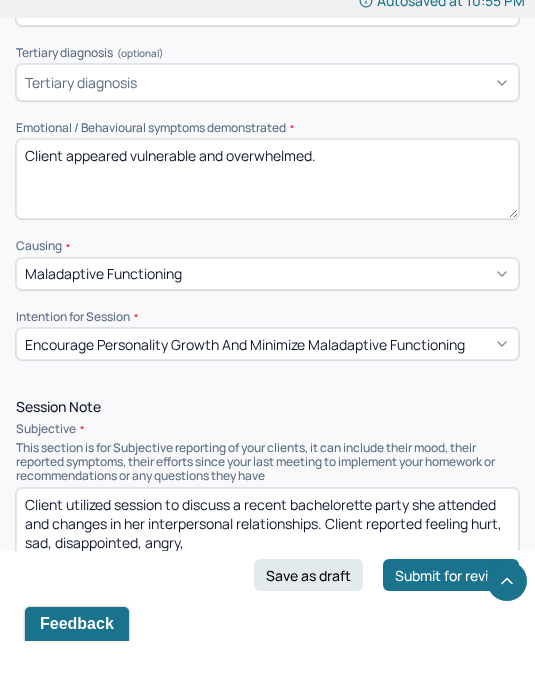 click on "Client utilized session to discuss a recent bachelorette party she attended and changes in her interpersonal relationships. Client reported feeling hurt, sad, disappointed, angry," at bounding box center [267, 583] 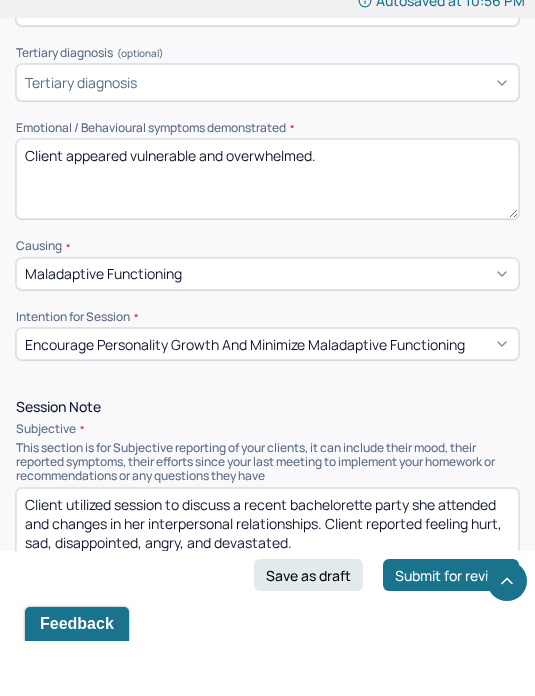 click on "Client utilized session to discuss a recent bachelorette party she attended and changes in her interpersonal relationships. Client reported feeling hurt, sad, disappointed, angry, and devastated." at bounding box center (267, 583) 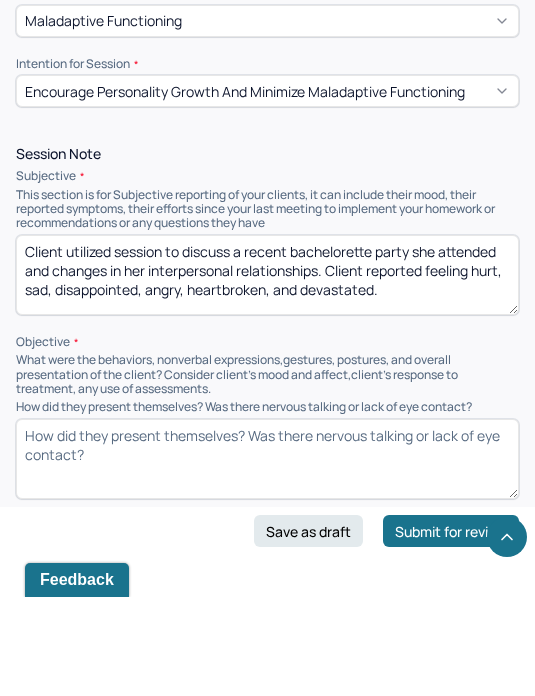 scroll, scrollTop: 1264, scrollLeft: 0, axis: vertical 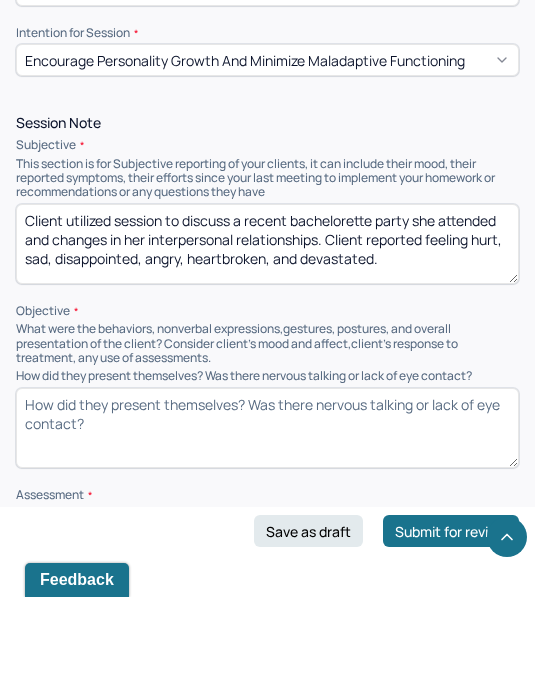 type on "Client utilized session to discuss a recent bachelorette party she attended and changes in her interpersonal relationships. Client reported feeling hurt, sad, disappointed, angry, heartbroken, and devastated." 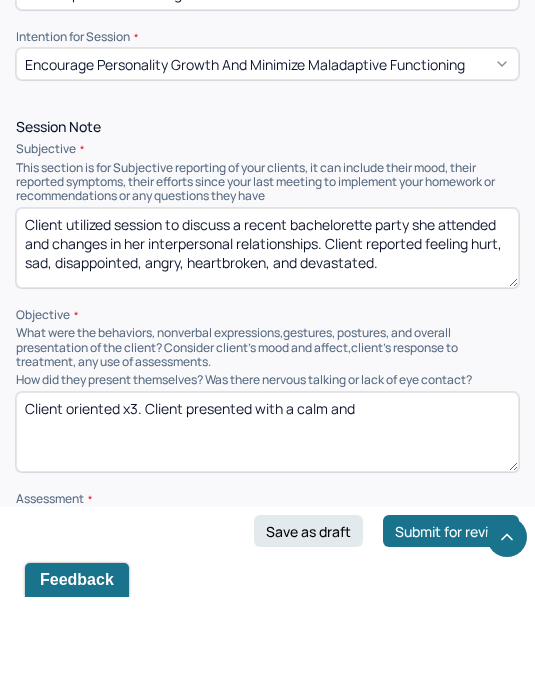 scroll, scrollTop: 1263, scrollLeft: 0, axis: vertical 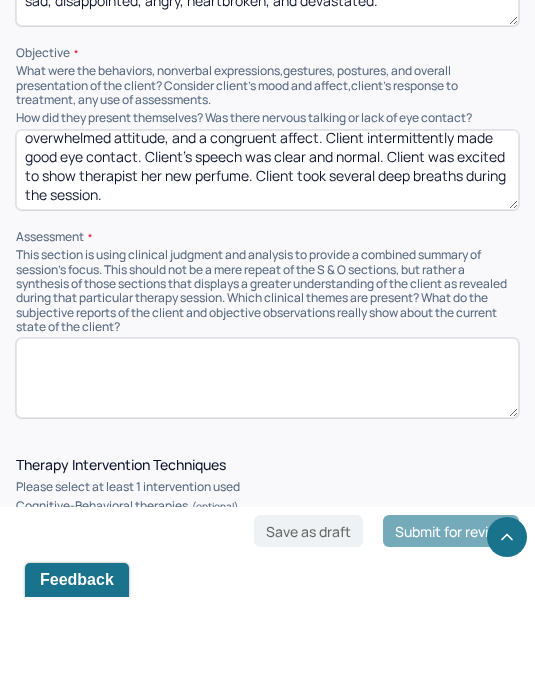 type on "Client oriented x3. Client presented with a calm mood, a vulnerable and overwhelmed attitude, and a congruent affect. Client intermittently made good eye contact. Client’s speech was clear and normal. Client was excited to show therapist her new perfume. Client took several deep breaths during the session." 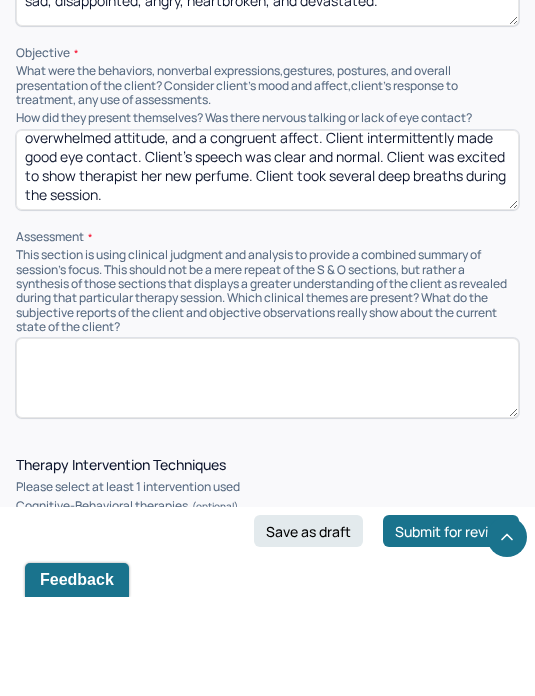 click on "Dialectical Behavioral therapy (DBT)" at bounding box center (161, 653) 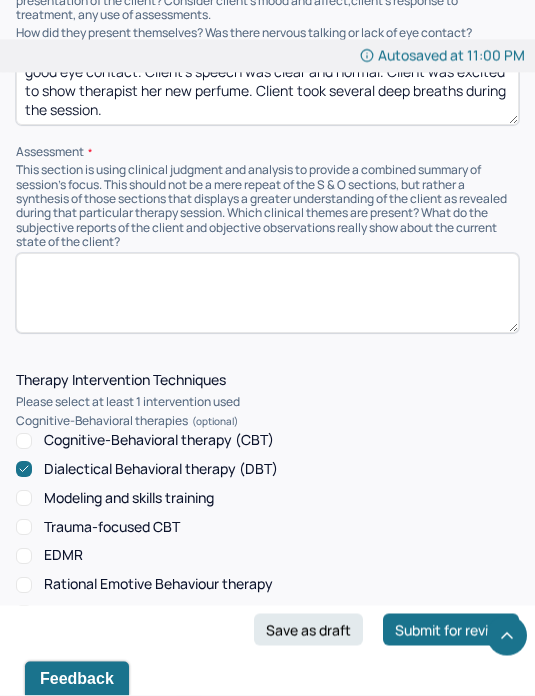 scroll, scrollTop: 1707, scrollLeft: 0, axis: vertical 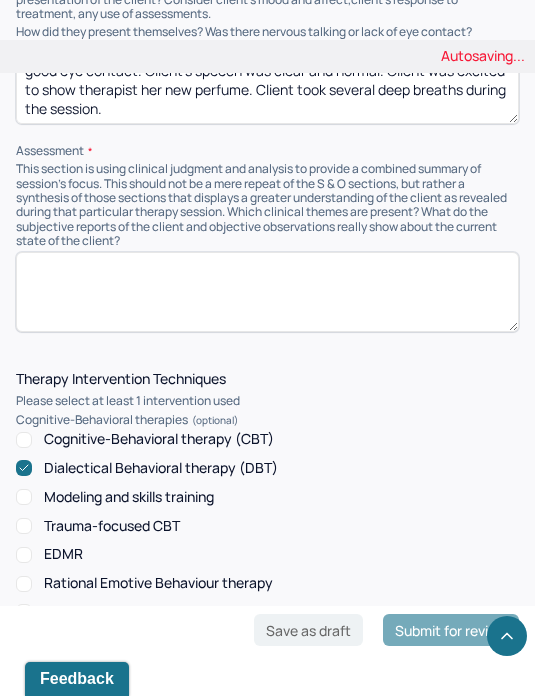 click on "Trauma-focused CBT" at bounding box center [112, 526] 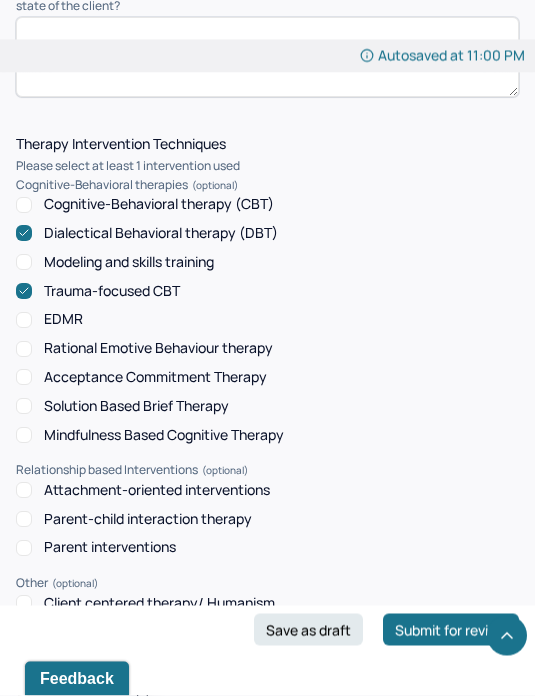 click on "Client centered therapy/ Humanism" at bounding box center (159, 604) 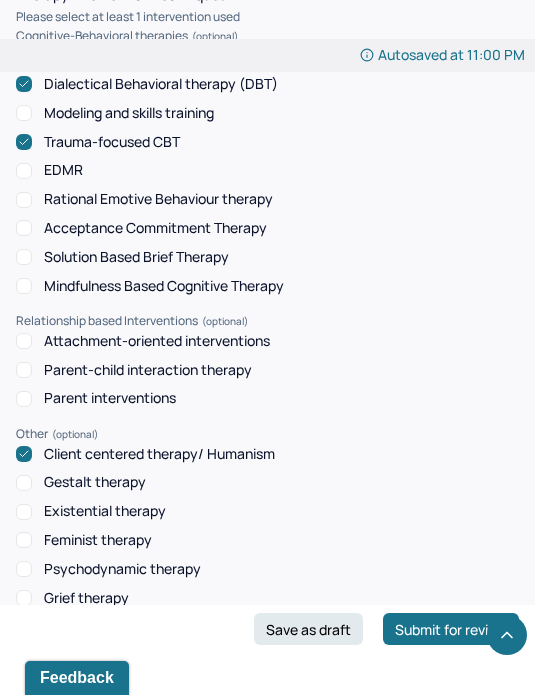 scroll, scrollTop: 2091, scrollLeft: 0, axis: vertical 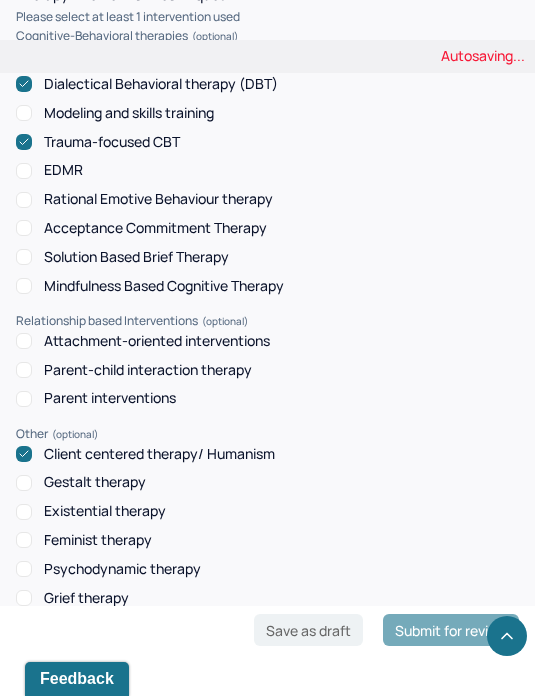 click on "Feminist therapy" at bounding box center (98, 540) 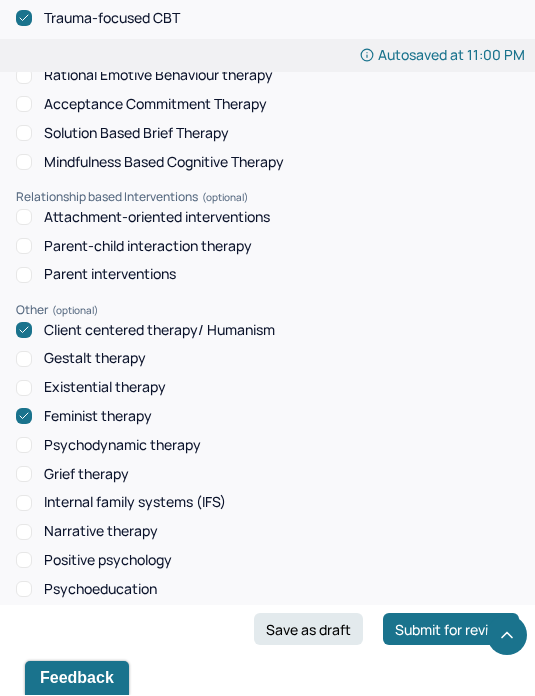 click on "Strength based theory" at bounding box center (117, 647) 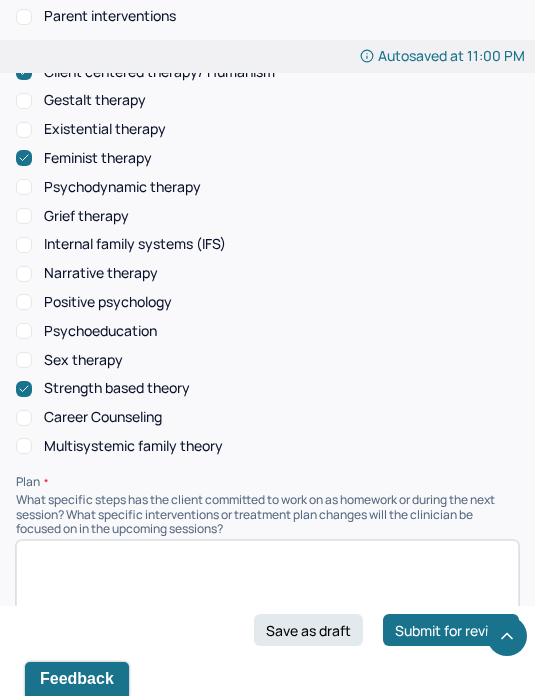 scroll, scrollTop: 2510, scrollLeft: 0, axis: vertical 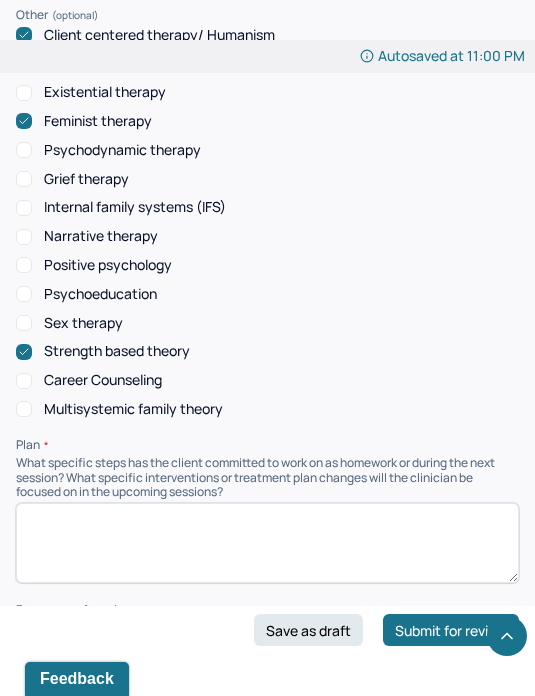 click at bounding box center [267, 543] 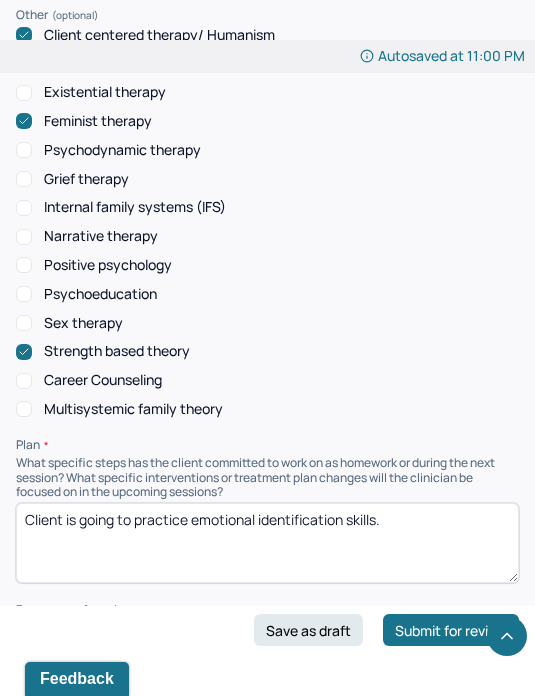 type on "Client is going to practice emotional identification skills." 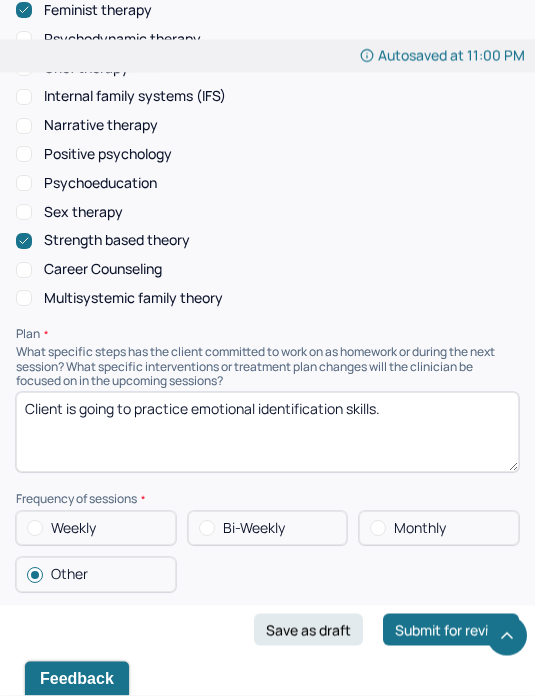 scroll, scrollTop: 2621, scrollLeft: 0, axis: vertical 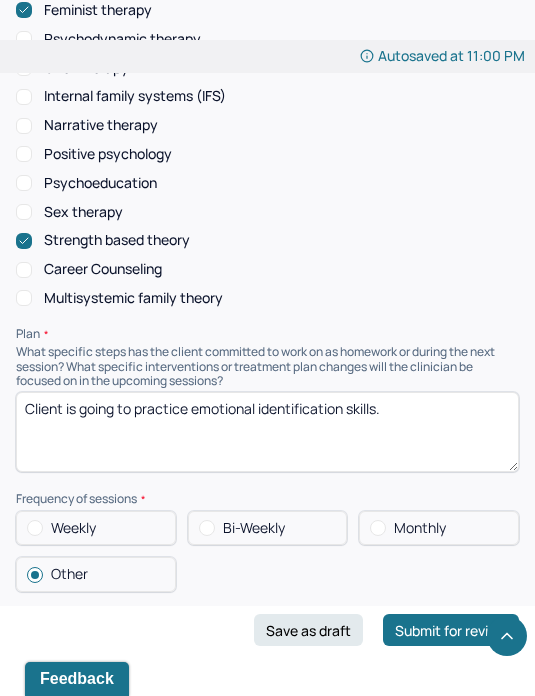 click at bounding box center (267, 647) 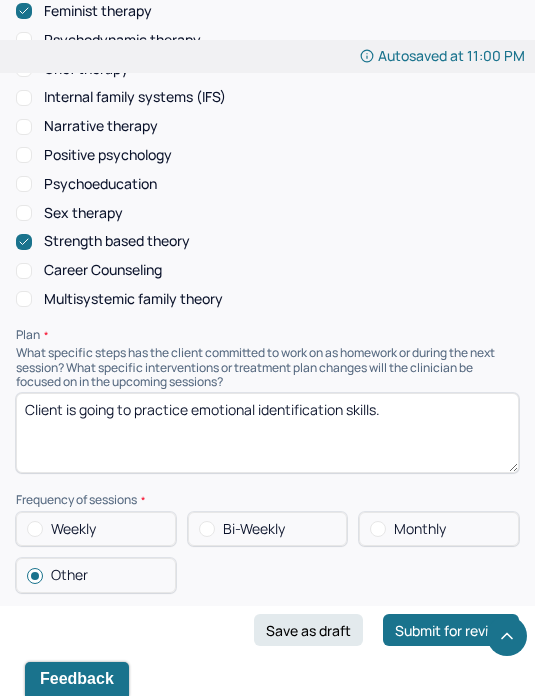 type on "C" 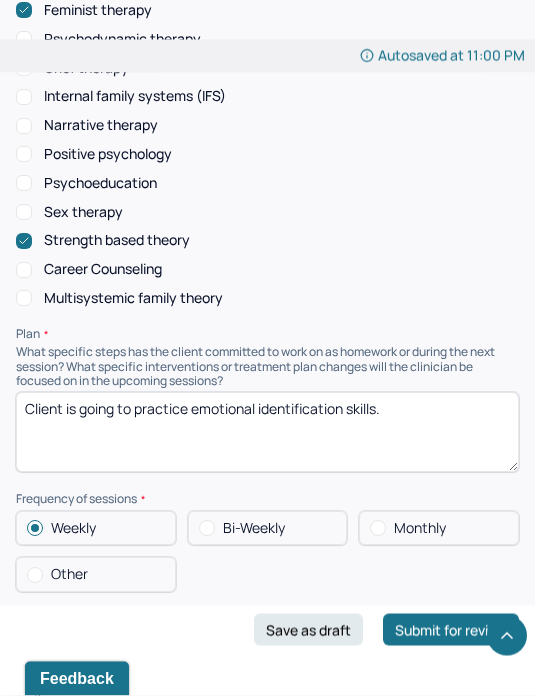 click on "Bi-Weekly" at bounding box center (254, 529) 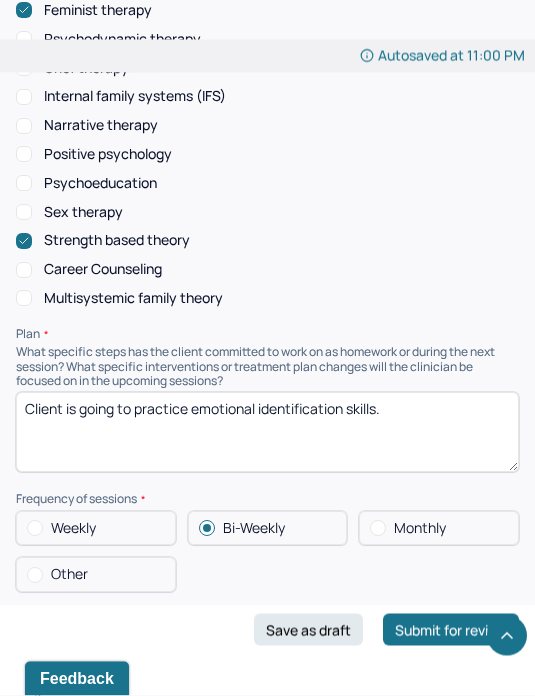 scroll, scrollTop: 2621, scrollLeft: 0, axis: vertical 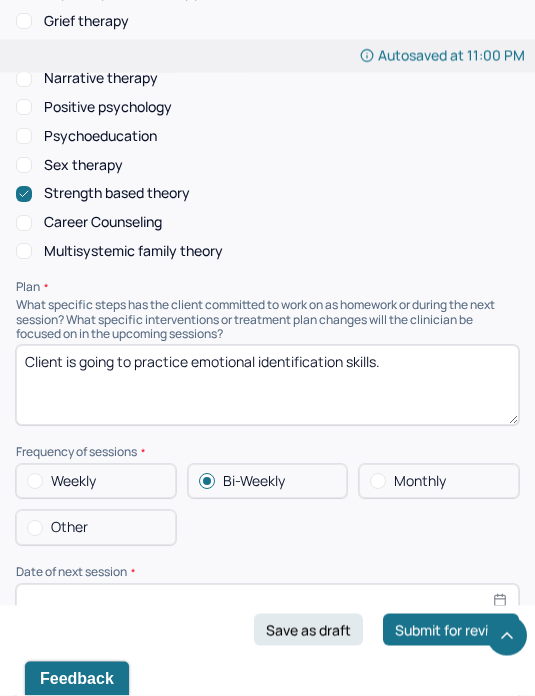 click on "Weekly" at bounding box center [96, 482] 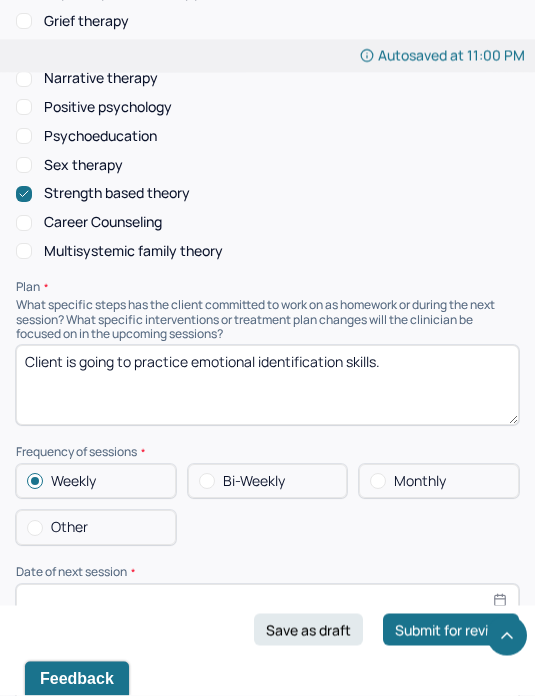 scroll, scrollTop: 2668, scrollLeft: 0, axis: vertical 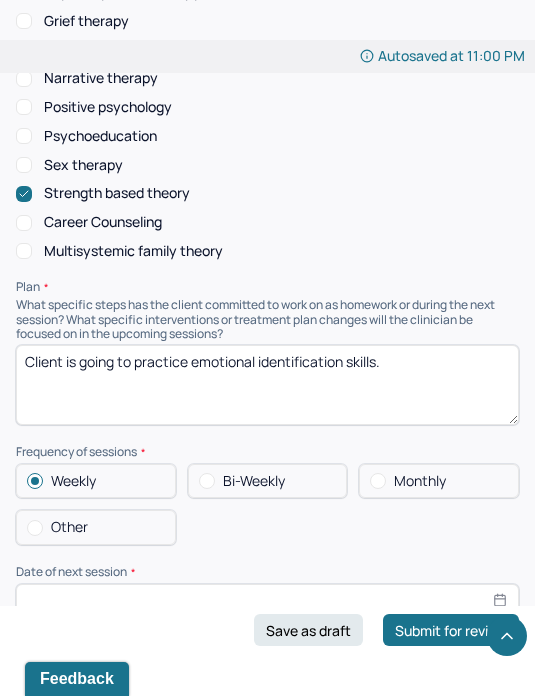 click at bounding box center [267, 600] 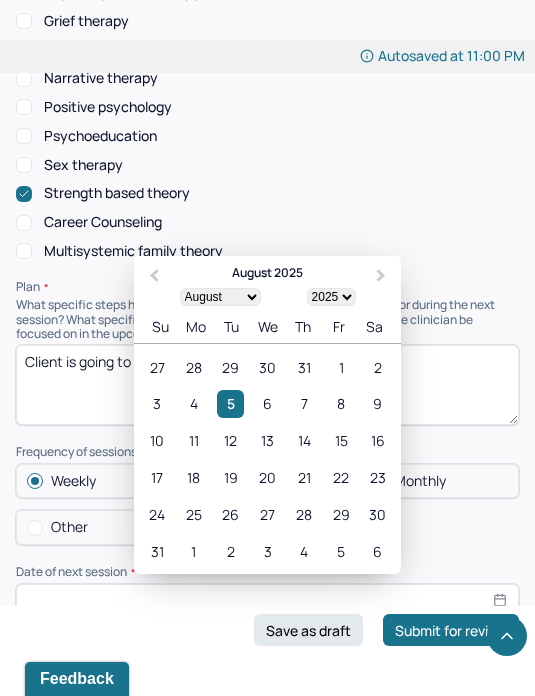 scroll, scrollTop: 2667, scrollLeft: 0, axis: vertical 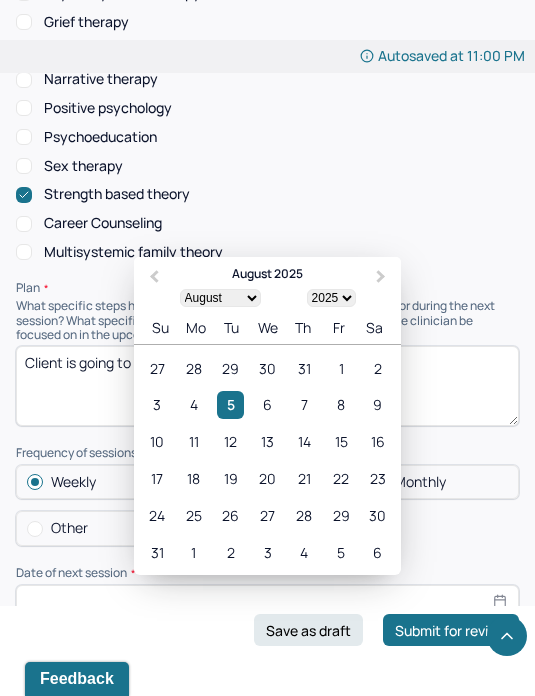 click on "26" at bounding box center [230, 515] 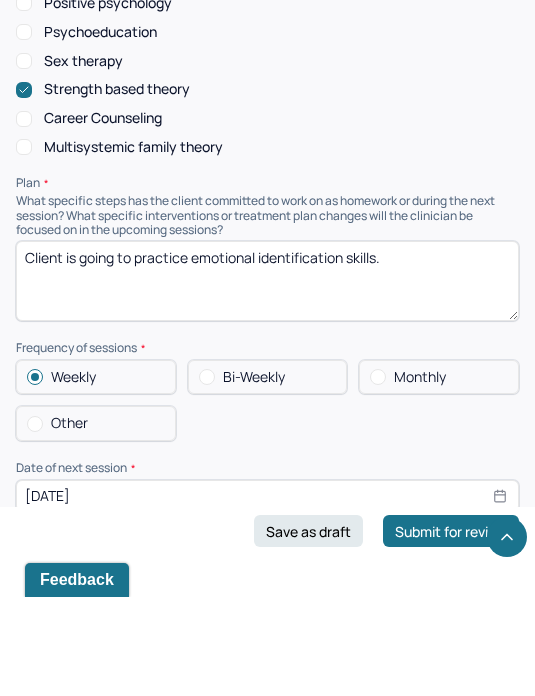 click at bounding box center [267, 722] 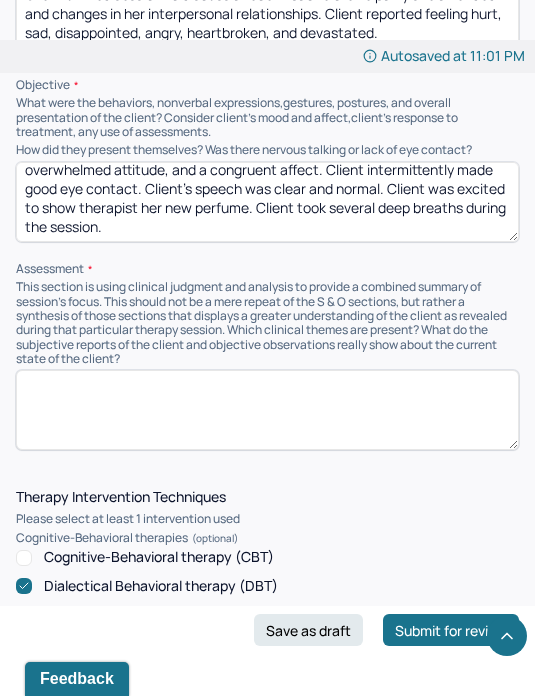 scroll, scrollTop: 1572, scrollLeft: 0, axis: vertical 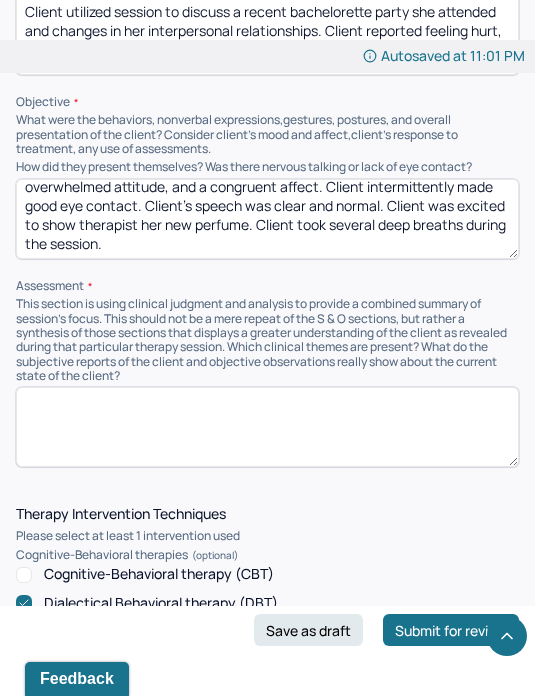 click at bounding box center [267, 427] 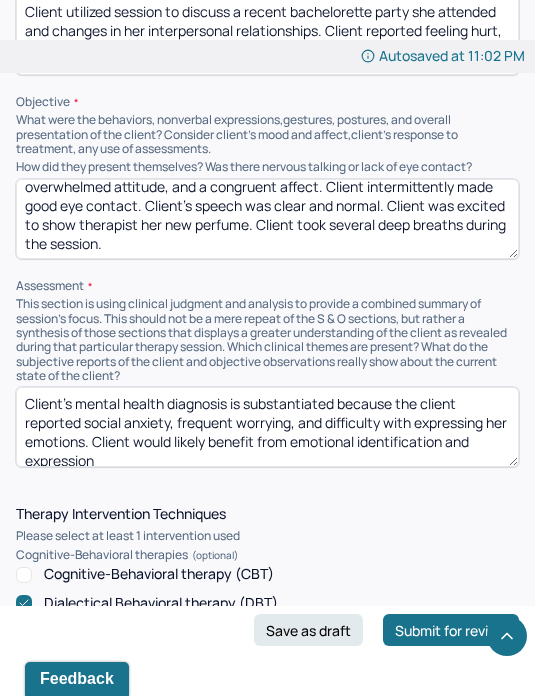 scroll, scrollTop: 8, scrollLeft: 0, axis: vertical 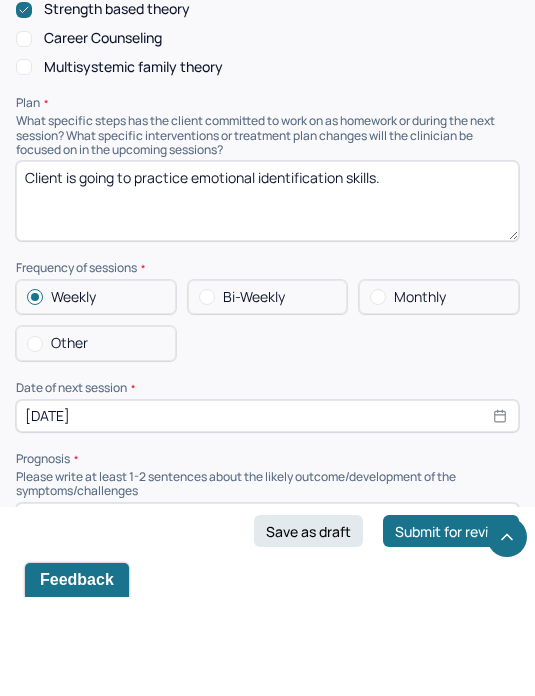 type on "Client’s mental health diagnosis is substantiated because the client reported social anxiety, frequent worrying, and difficulty with expressing her emotions. Client would likely benefit from emotional identification and expression skills, communication skills, and compassionate self-talk. Therapist used client-centered therapy, strength-based therapy, trauma-informed CBT, and DBT to build rapport, validate the client’s feelings, and facilitate a body scan. Therapist also utilized these therapeutic interventions to facilitate an abstract emotional expression exercise." 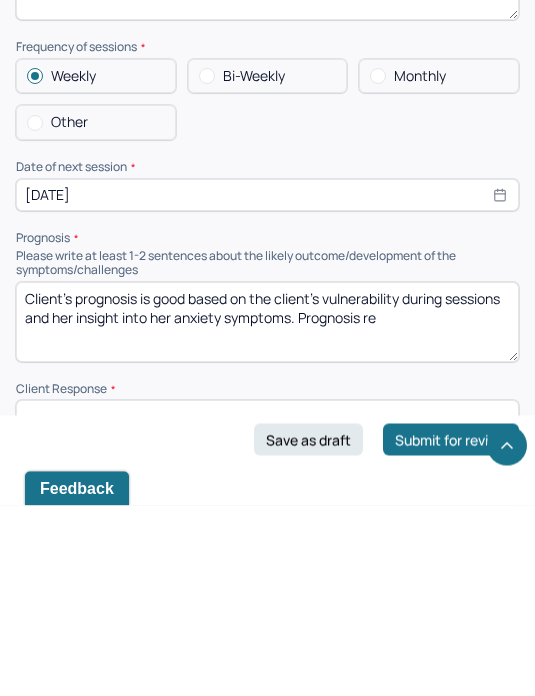 scroll, scrollTop: 3018, scrollLeft: 0, axis: vertical 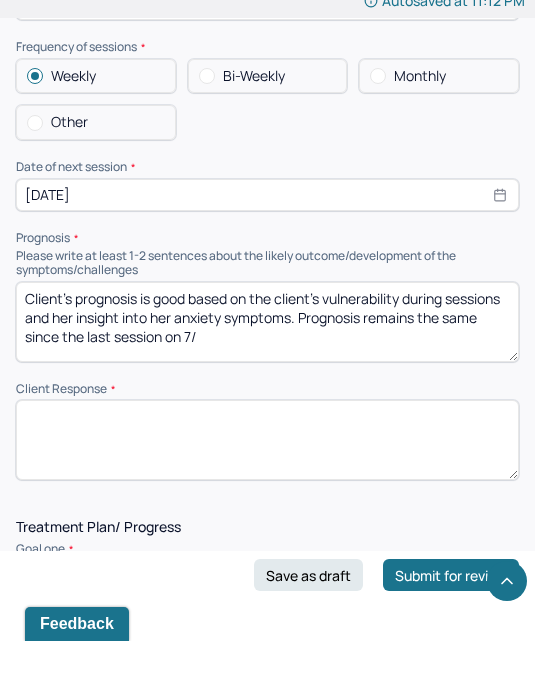 type on "Client’s prognosis is good based on the client’s vulnerability during sessions and her insight into her anxiety symptoms. Prognosis remains the same since the last session on 7/" 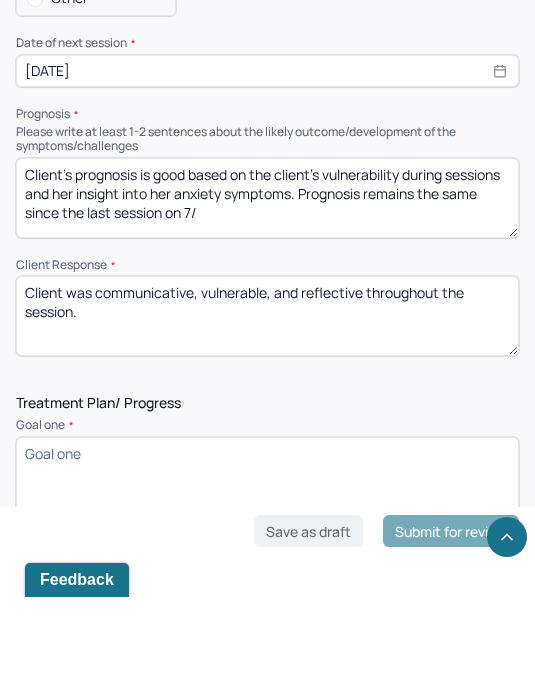 type on "Client was communicative, vulnerable, and reflective throughout the session." 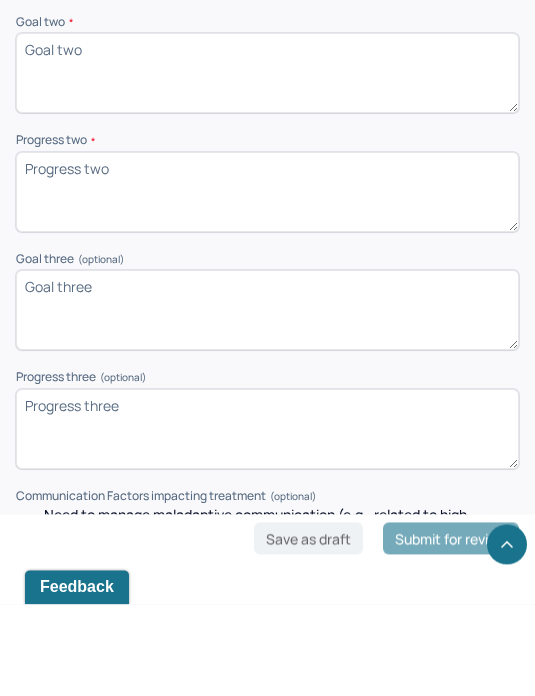 click on "Progress three (optional)" at bounding box center [267, 521] 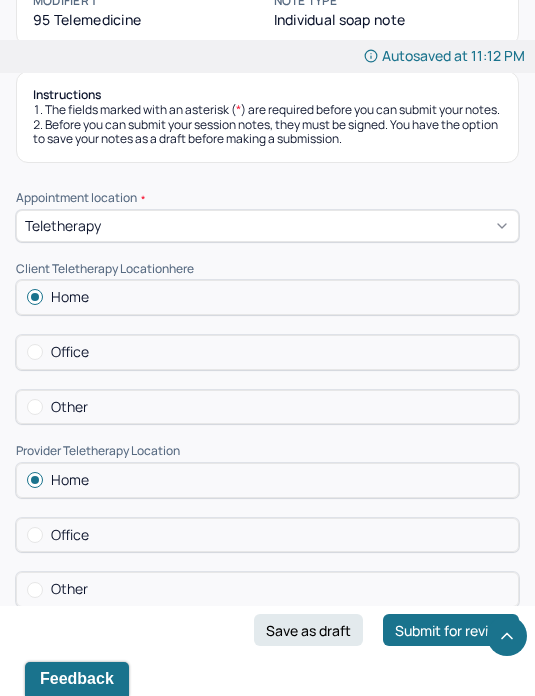 scroll, scrollTop: 0, scrollLeft: 0, axis: both 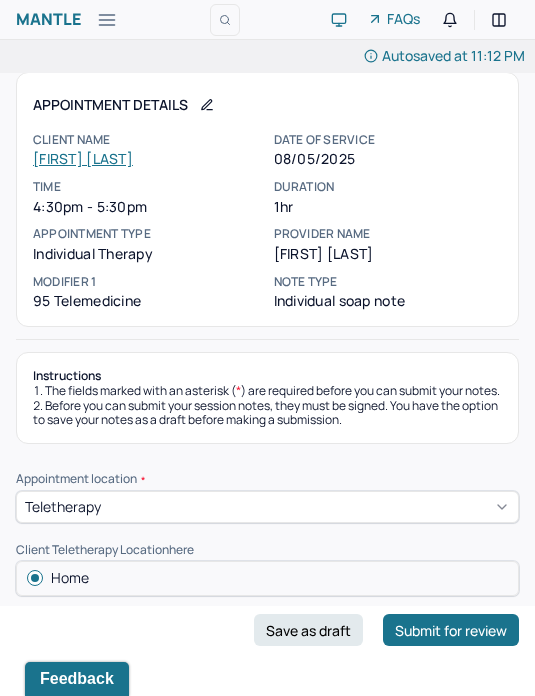 click on "[FIRST] [LAST]" at bounding box center (83, 158) 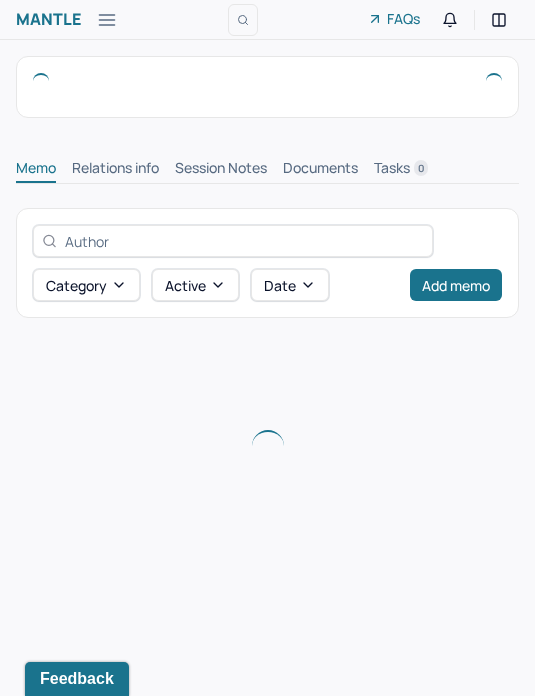 click on "Session Notes" at bounding box center [221, 170] 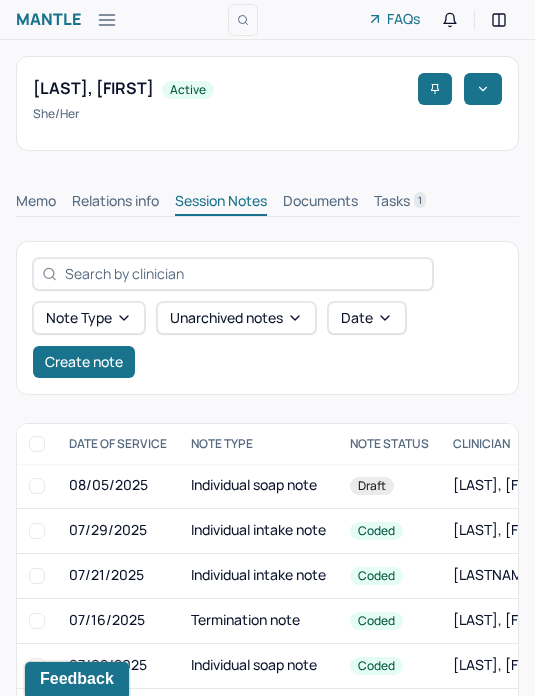 click on "Individual intake note" at bounding box center (258, 530) 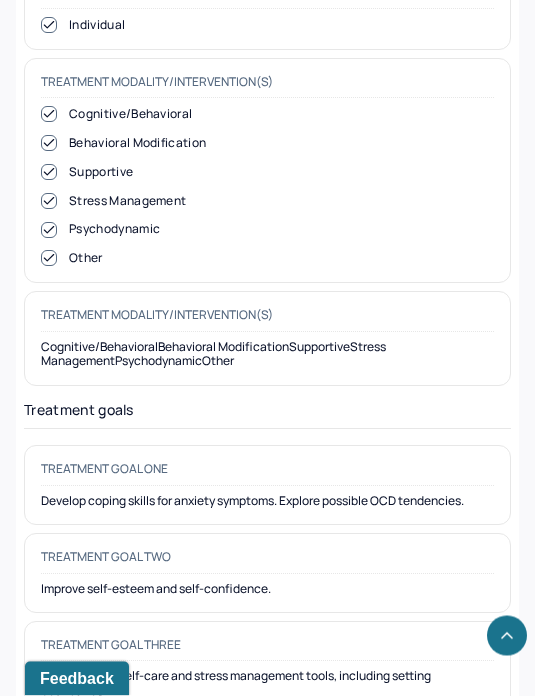 scroll, scrollTop: 9798, scrollLeft: 0, axis: vertical 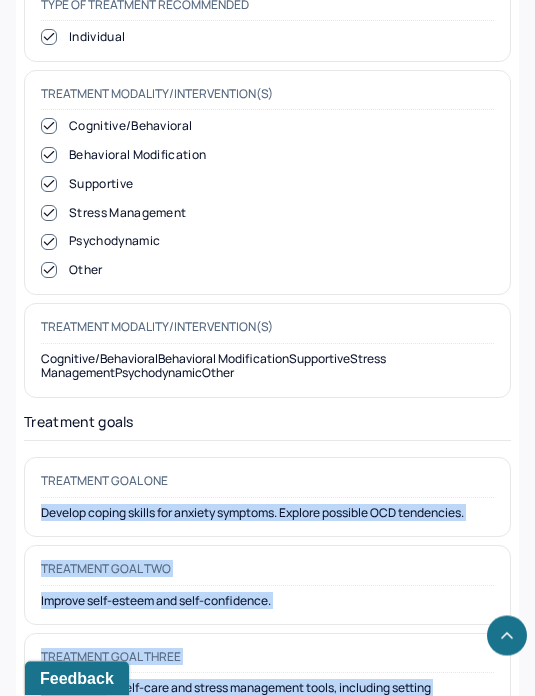 copy on "Develop coping skills for anxiety symptoms. Explore possible OCD tendencies.  Treatment goal two Improve self-esteem and self-confidence.  Treatment goal three Increase daily self-care and stress management tools, including setting boundaries." 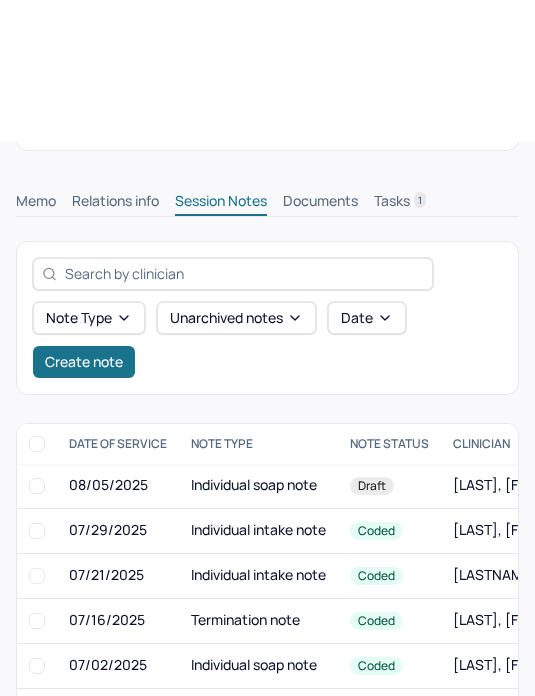 scroll, scrollTop: 0, scrollLeft: 0, axis: both 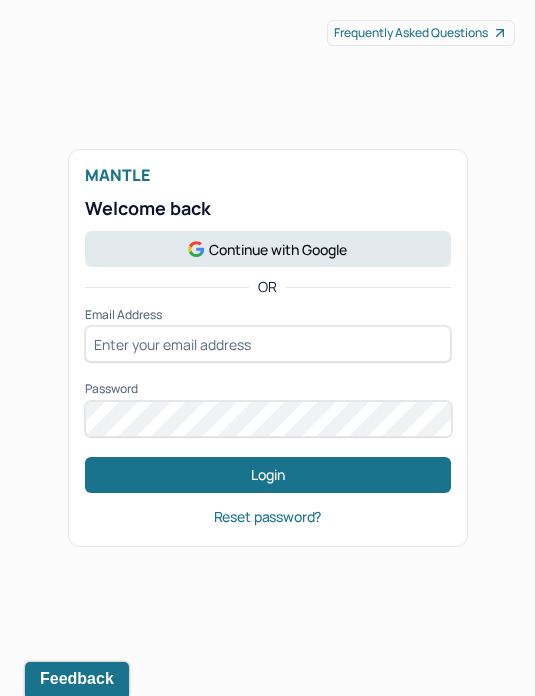 click on "Continue with Google" at bounding box center [268, 249] 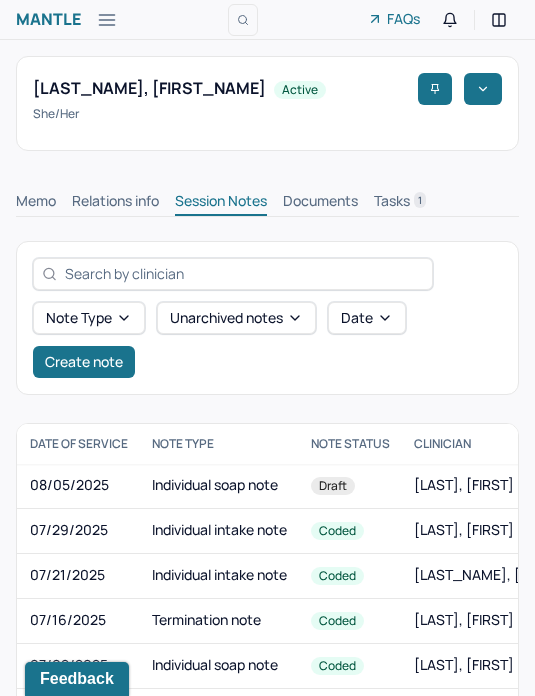 scroll, scrollTop: 0, scrollLeft: 45, axis: horizontal 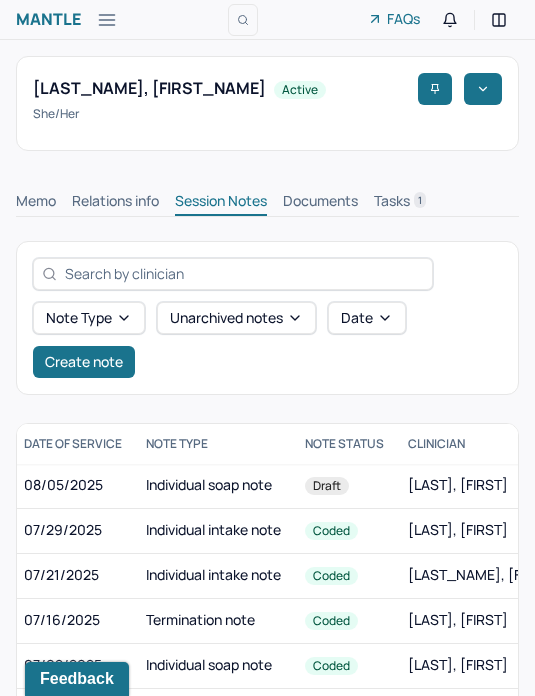 click 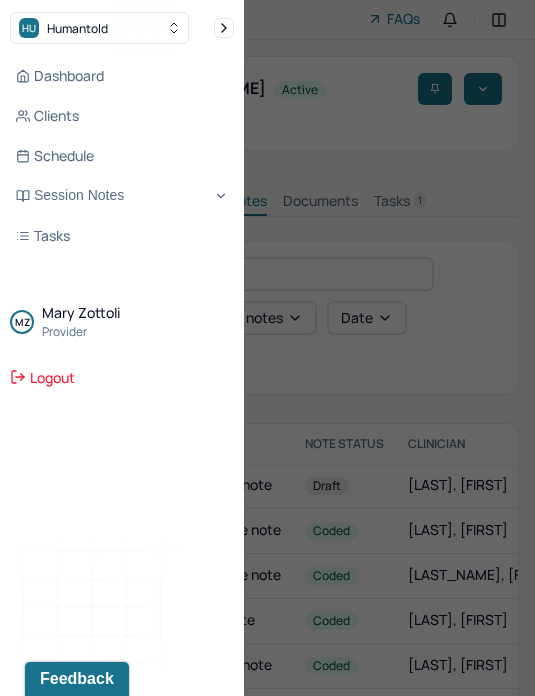 click on "Session Notes" at bounding box center [122, 196] 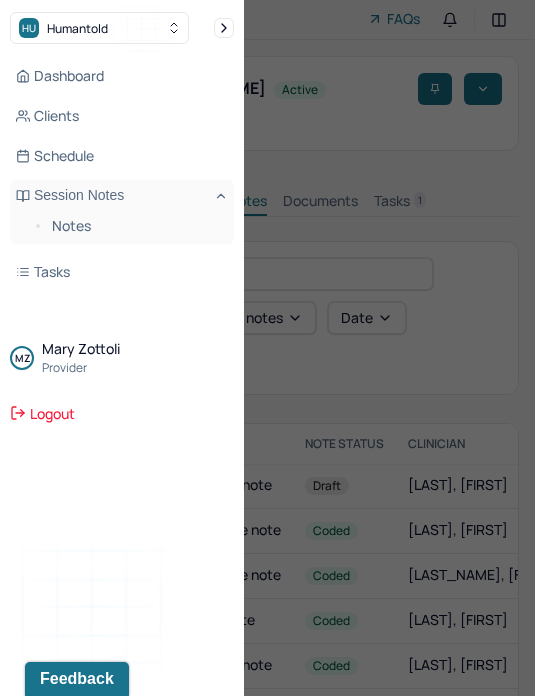 click on "Notes" at bounding box center [135, 226] 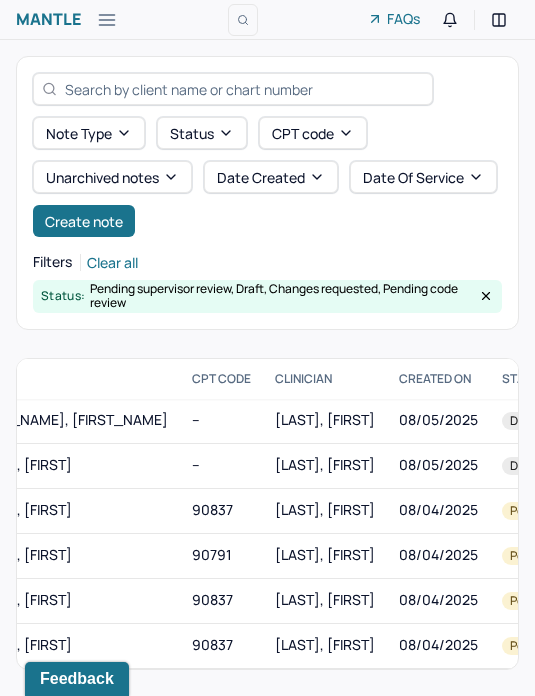 scroll, scrollTop: 0, scrollLeft: 382, axis: horizontal 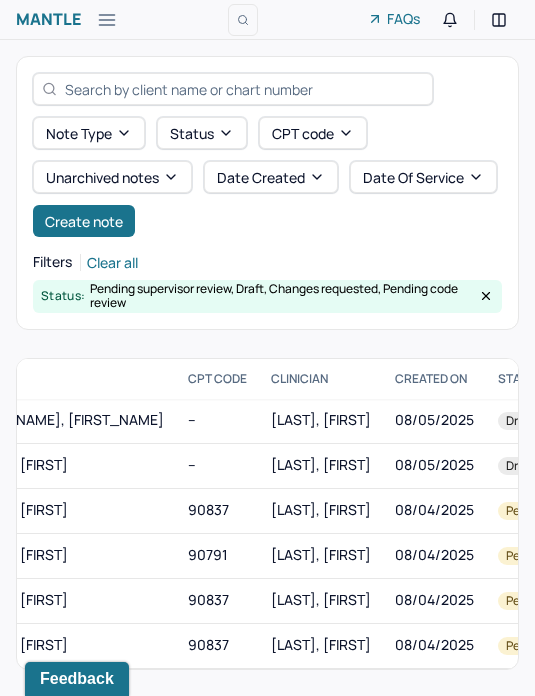 click on "08/05/2025" at bounding box center [434, 421] 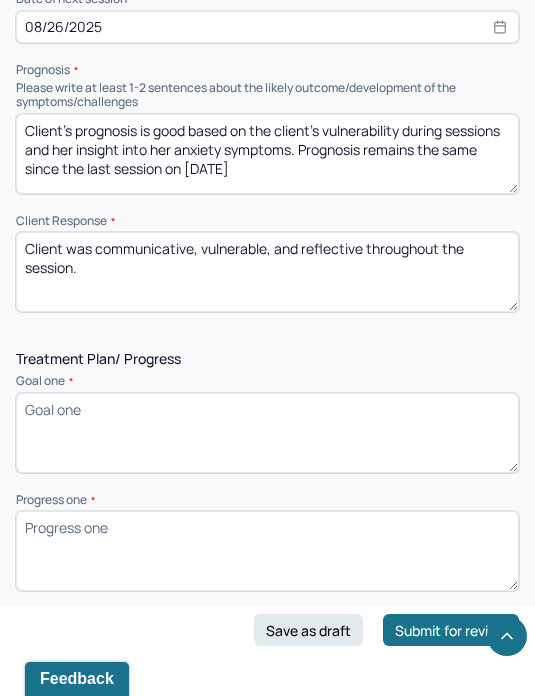 click on "Goal one *" at bounding box center (267, 433) 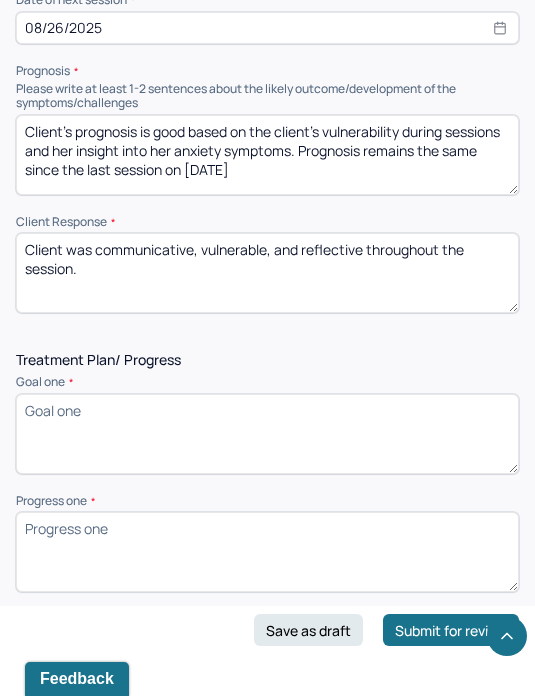paste on "Develop coping skills for anxiety symptoms. Explore possible OCD tendencies.
TREATMENT GOAL TWO
Improve self-esteem and self-confidence.
TREATMENT GOAL THREE
Increase daily self-care and stress management tools, including setting boundaries." 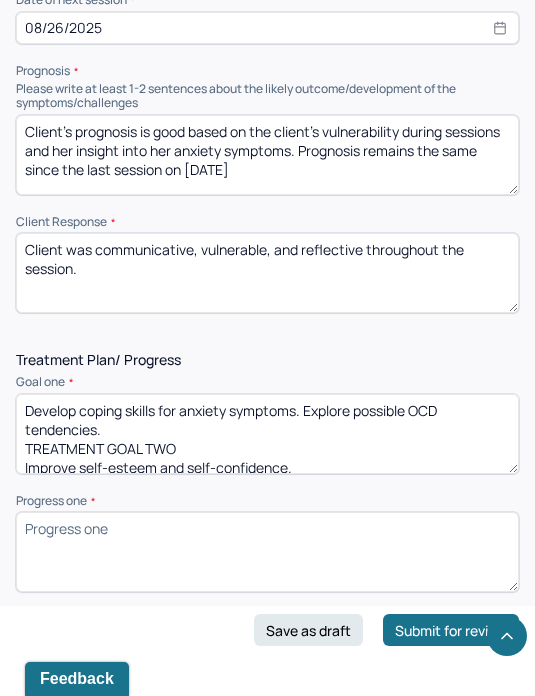 scroll, scrollTop: 73, scrollLeft: 0, axis: vertical 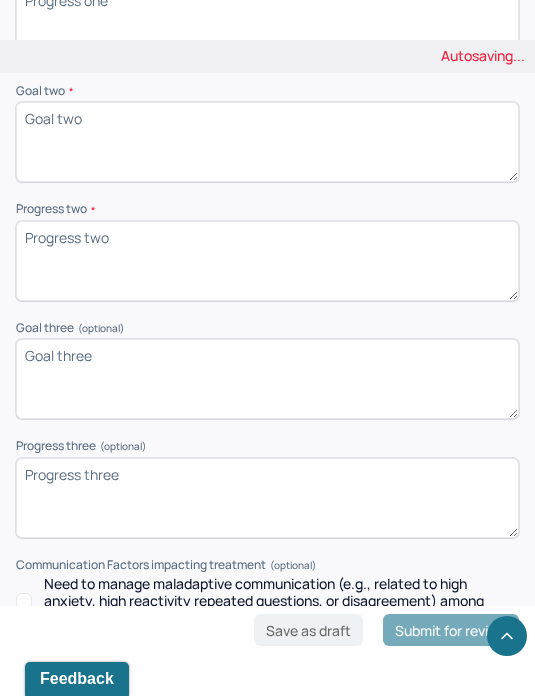 type on "Develop coping skills for anxiety symptoms. Explore possible OCD tendencies.
TREATMENT GOAL TWO
Improve self-esteem and self-confidence.
TREATMENT GOAL THREE" 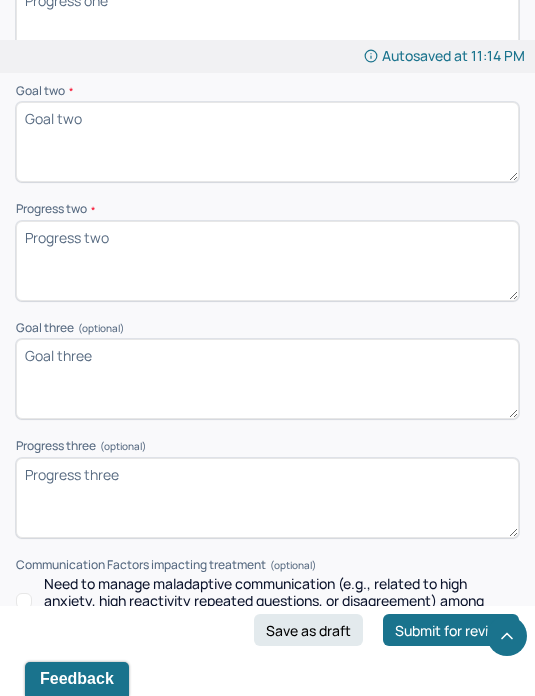paste on "Increase daily self-care and stress management tools, including setting boundaries." 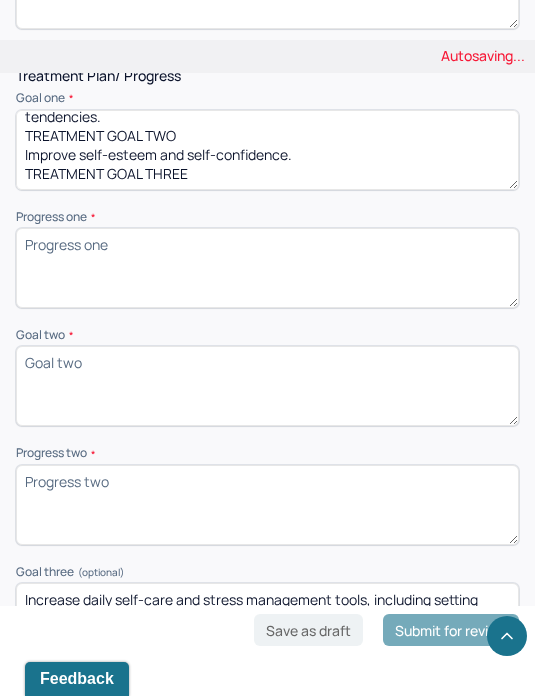 scroll, scrollTop: 3523, scrollLeft: 0, axis: vertical 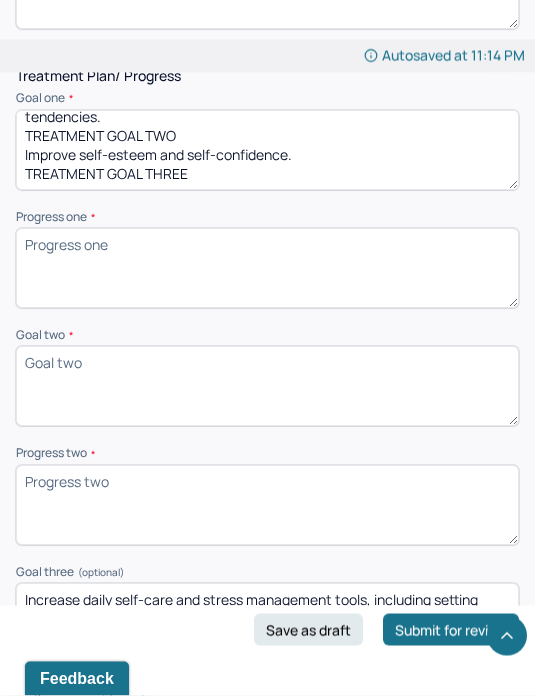 type on "Increase daily self-care and stress management tools, including setting boundaries." 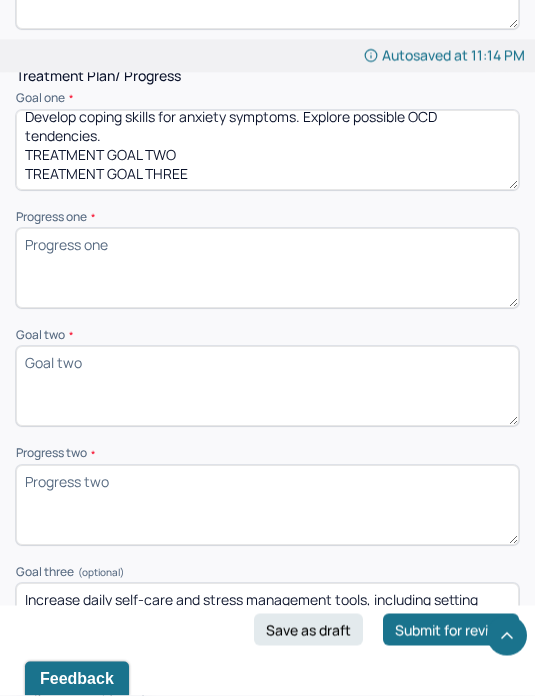 scroll, scrollTop: 13, scrollLeft: 0, axis: vertical 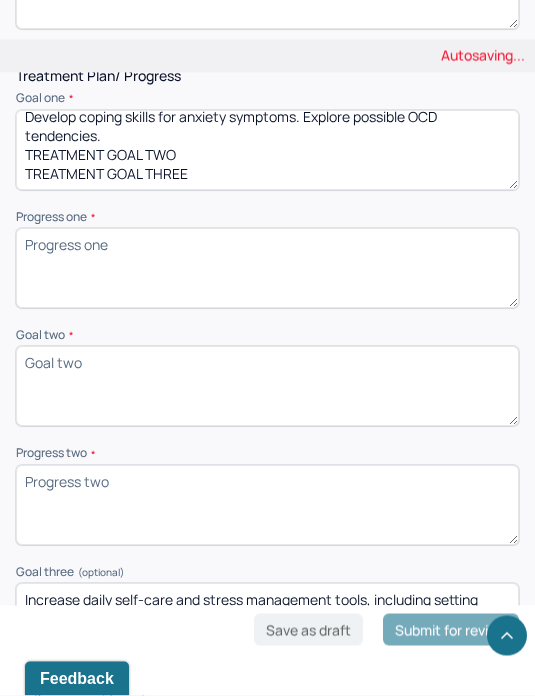 type on "Develop coping skills for anxiety symptoms. Explore possible OCD tendencies.
TREATMENT GOAL TWO
TREATMENT GOAL THREE" 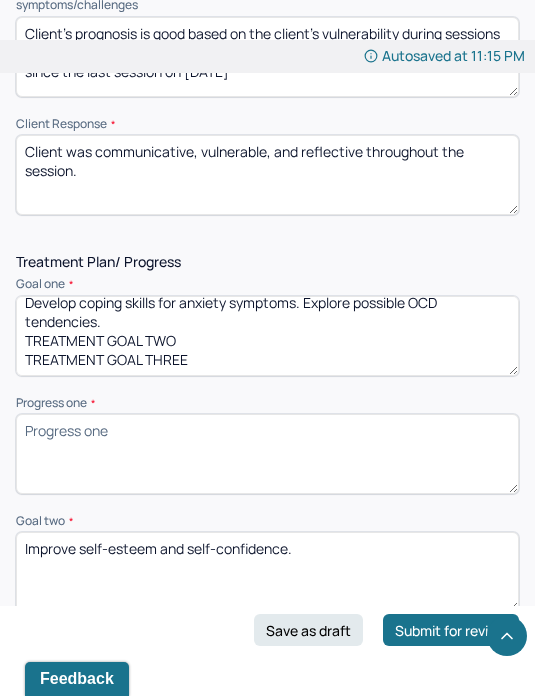 scroll, scrollTop: 3335, scrollLeft: 0, axis: vertical 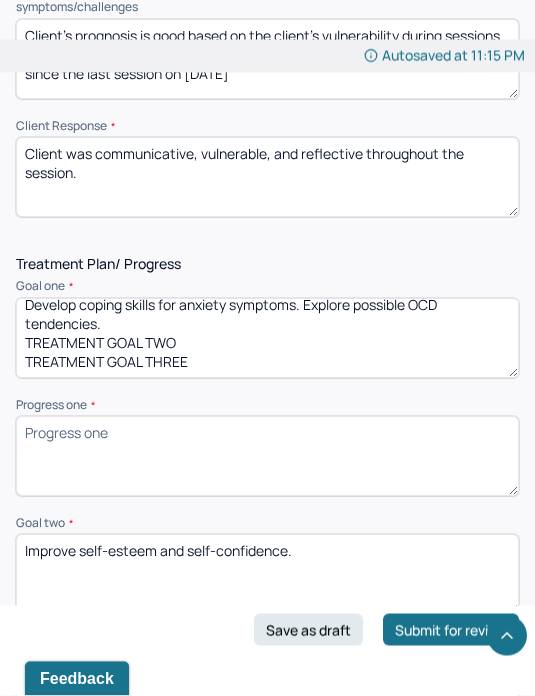 type on "Improve self-esteem and self-confidence." 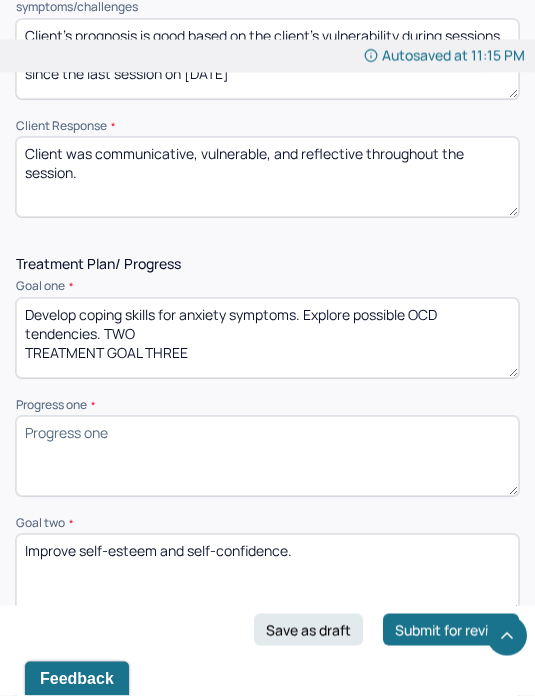 scroll, scrollTop: 0, scrollLeft: 0, axis: both 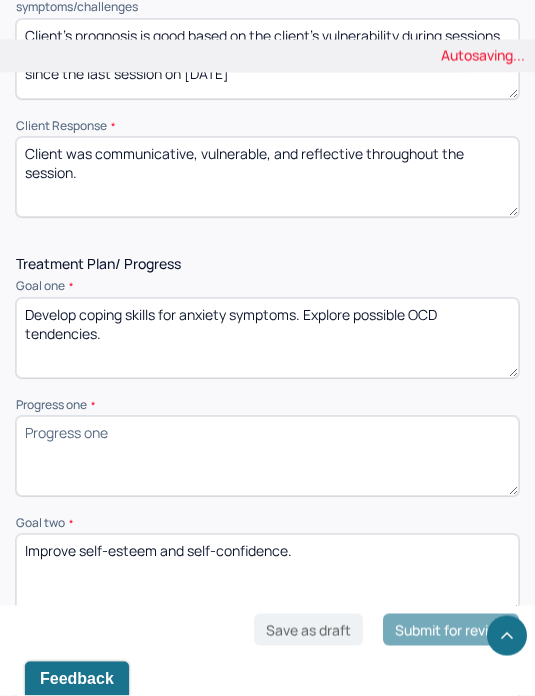 type on "Develop coping skills for anxiety symptoms. Explore possible OCD tendencies." 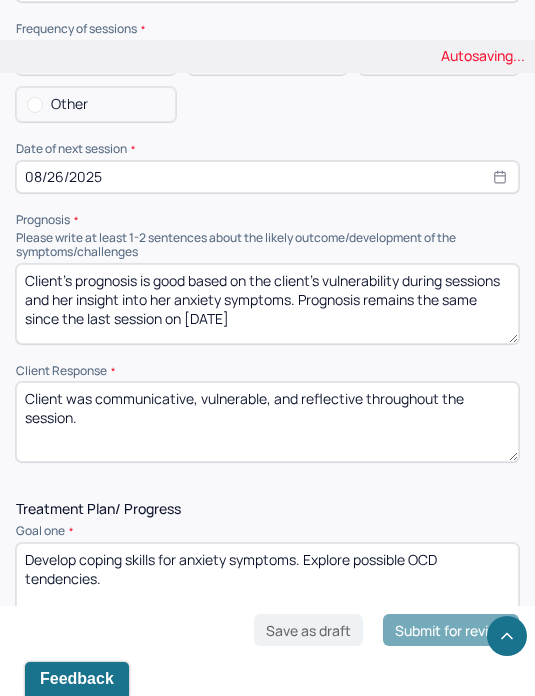 scroll, scrollTop: 3090, scrollLeft: 0, axis: vertical 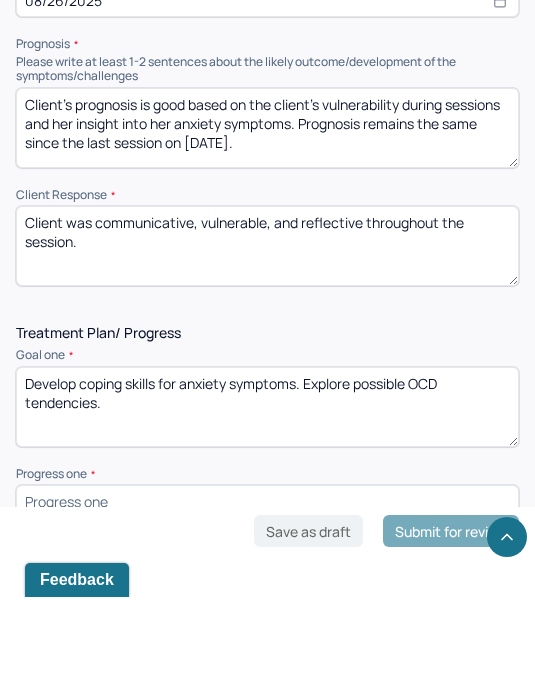 type on "Client’s prognosis is good based on the client’s vulnerability during sessions and her insight into her anxiety symptoms. Prognosis remains the same since the last session on 7/29/25." 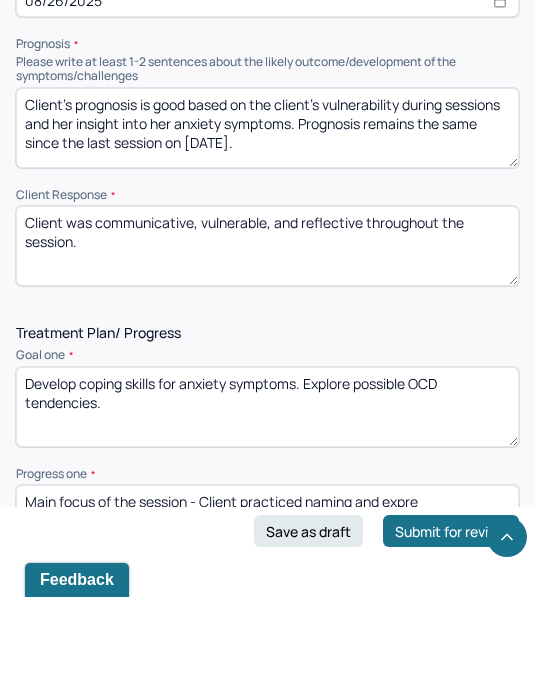scroll, scrollTop: 3242, scrollLeft: 0, axis: vertical 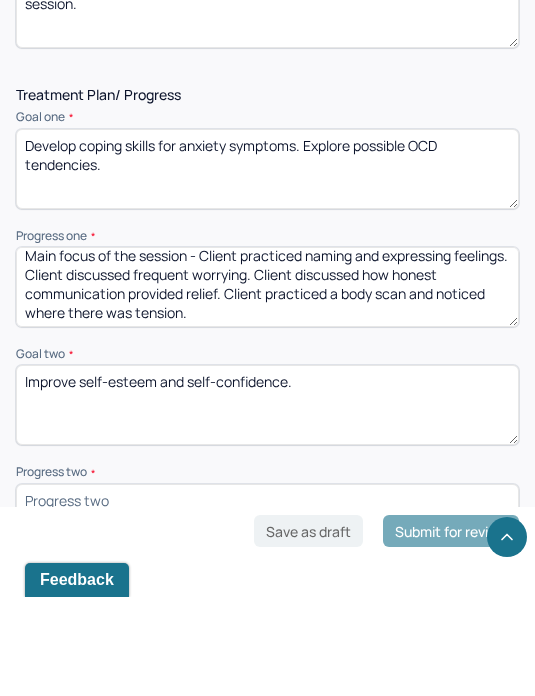 type on "Main focus of the session - Client practiced naming and expressing feelings. Client discussed frequent worrying. Client discussed how honest communication provided relief. Client practiced a body scan and noticed where there was tension." 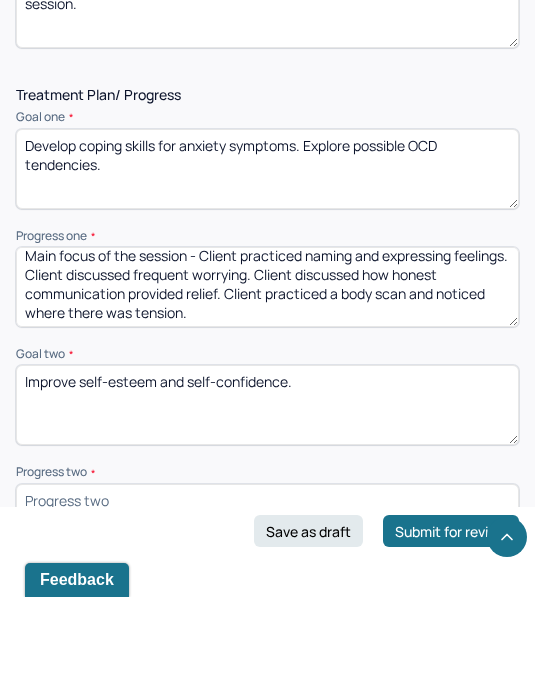 scroll, scrollTop: 3480, scrollLeft: 0, axis: vertical 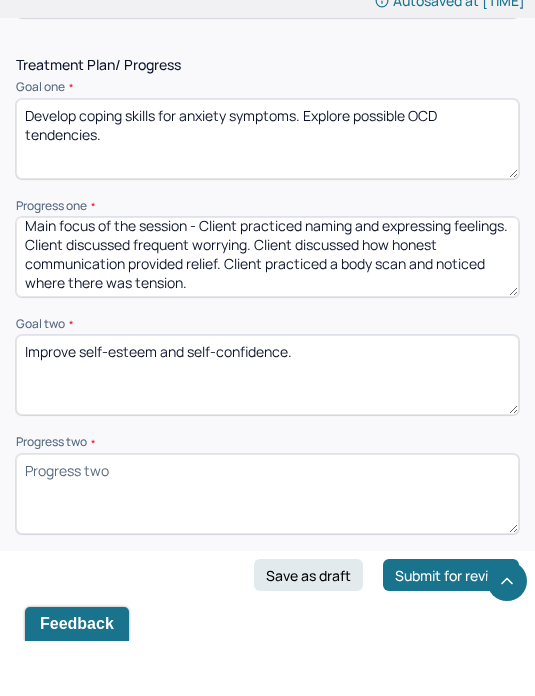 type on "C" 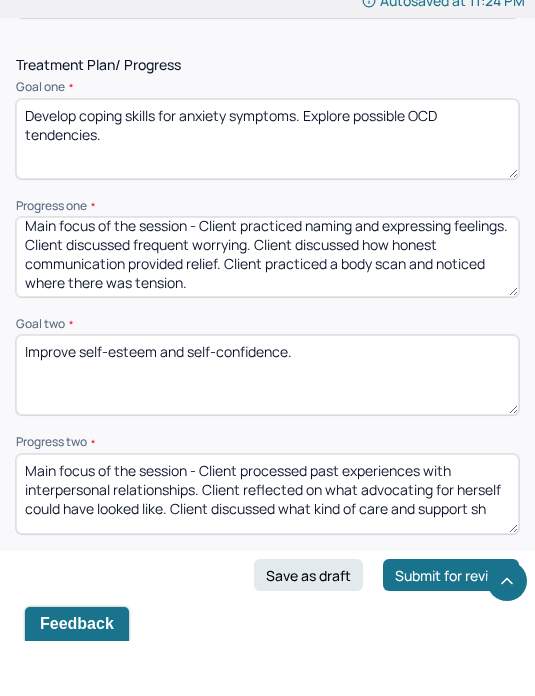 scroll, scrollTop: 0, scrollLeft: 0, axis: both 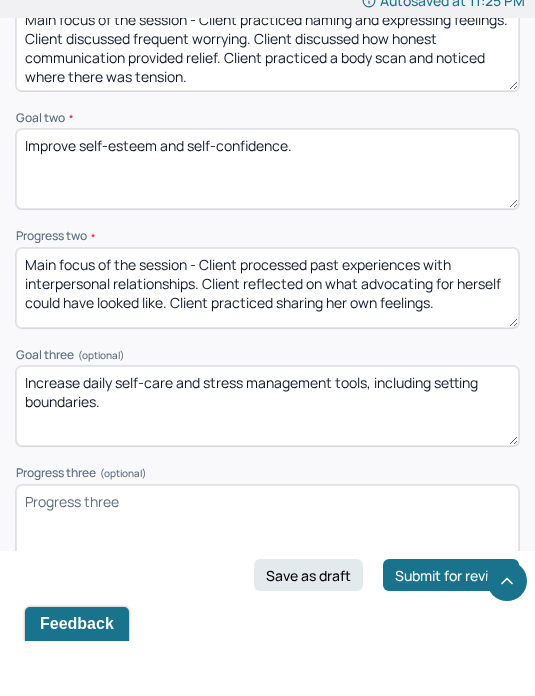 type on "Main focus of the session - Client processed past experiences with interpersonal relationships. Client reflected on what advocating for herself could have looked like. Client practiced sharing her own feelings." 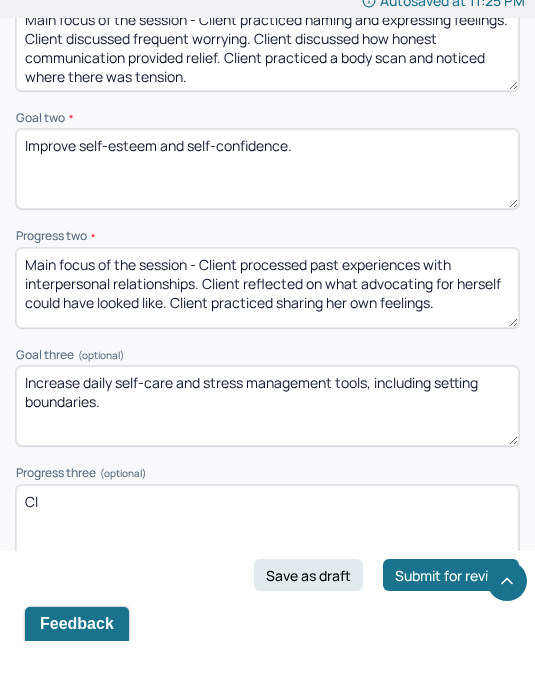 type on "C" 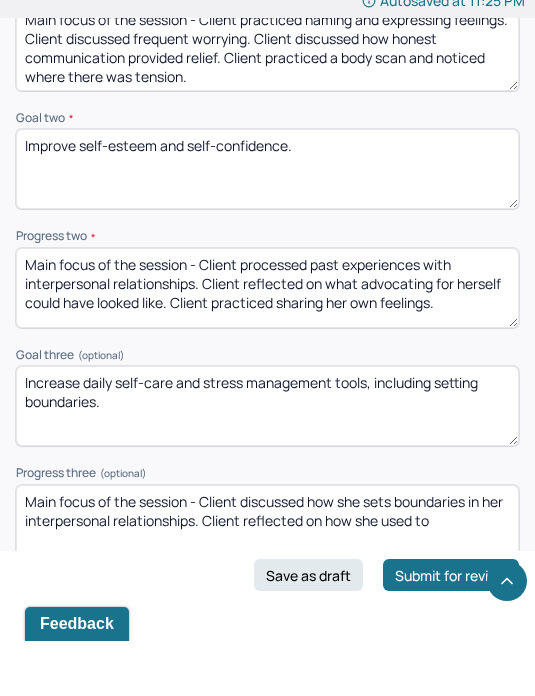 type on "Main focus of the session - Client discussed how she sets boundaries in her interpersonal relationships. Client reflected on how she used to" 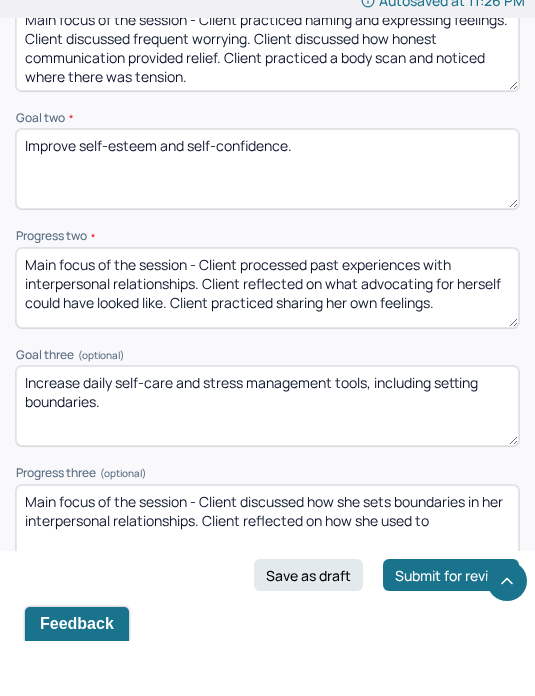 type on "Main focus of the session - Client processed past experiences with interpersonal relationships. Client reflected on what advocating for herself could have looked like. Client practiced sharing her own feelings." 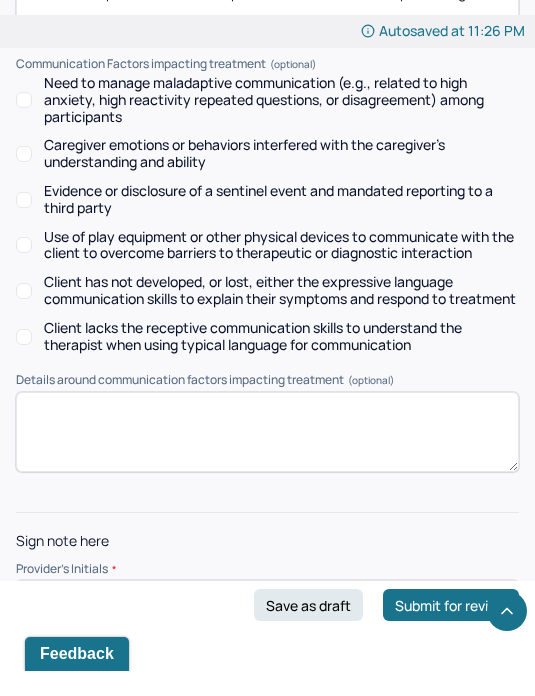 scroll, scrollTop: 4257, scrollLeft: 0, axis: vertical 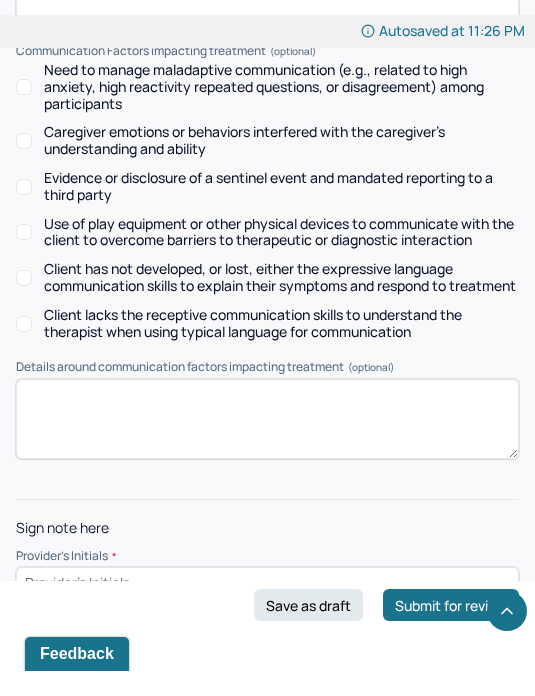 type on "Main focus of the session - Client discussed how she sets boundaries in her current interpersonal relationships. Client reflected on her personal growth." 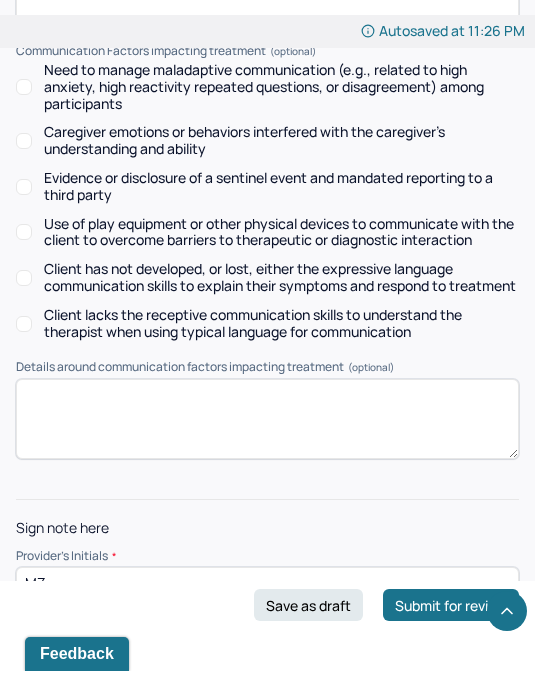 type on "MZ" 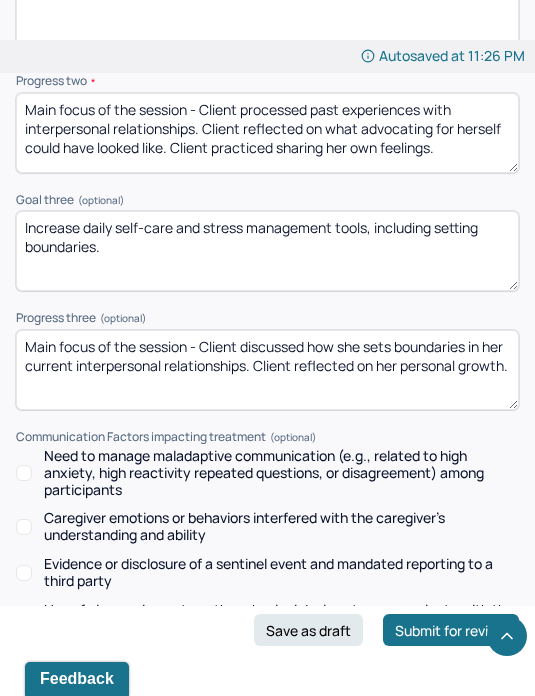 scroll, scrollTop: 3896, scrollLeft: 0, axis: vertical 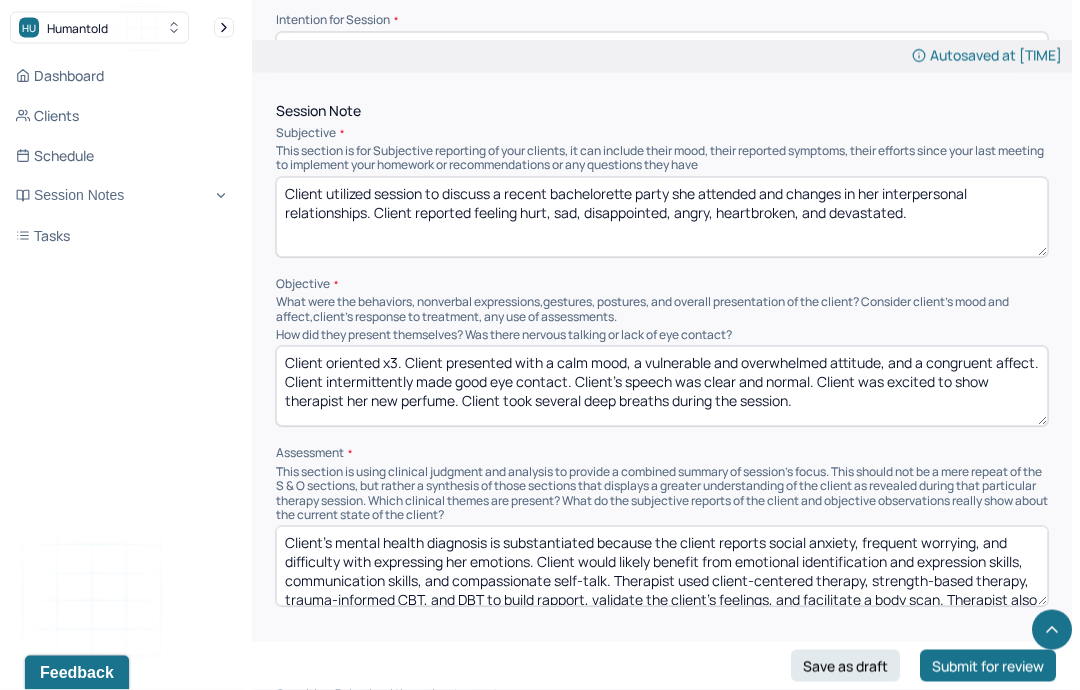 click on "Client utilized session to discuss a recent bachelorette party she attended and changes in her interpersonal relationships. Client reported feeling hurt, sad, disappointed, angry, heartbroken, and devastated." at bounding box center (662, 218) 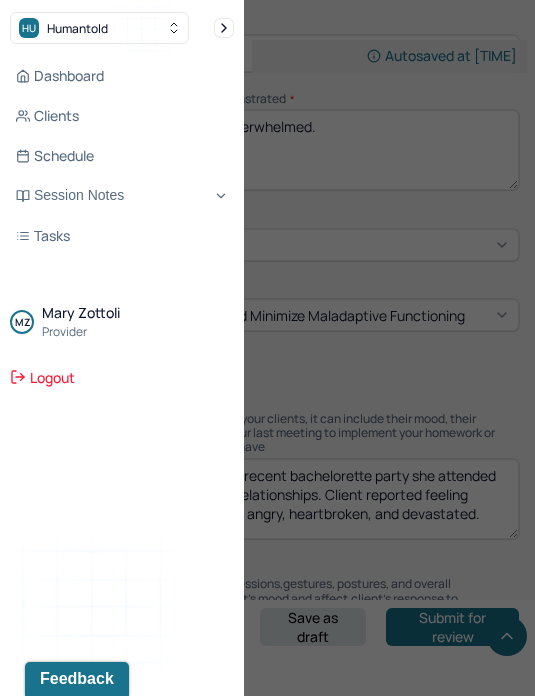 scroll, scrollTop: 1107, scrollLeft: 0, axis: vertical 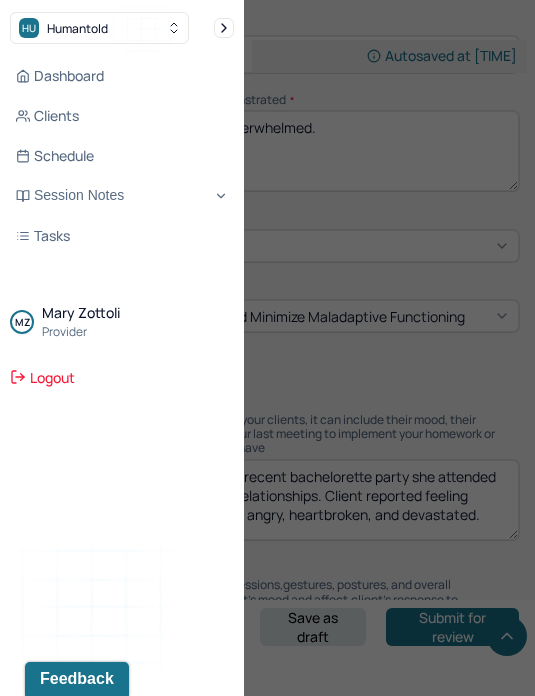 type on "Client utilized session to discuss a recent bachelorette party she attended and changes in her interpersonal relationships. Client reported feeling grounded, hurt, sad, disappointed, angry, heartbroken, and devastated." 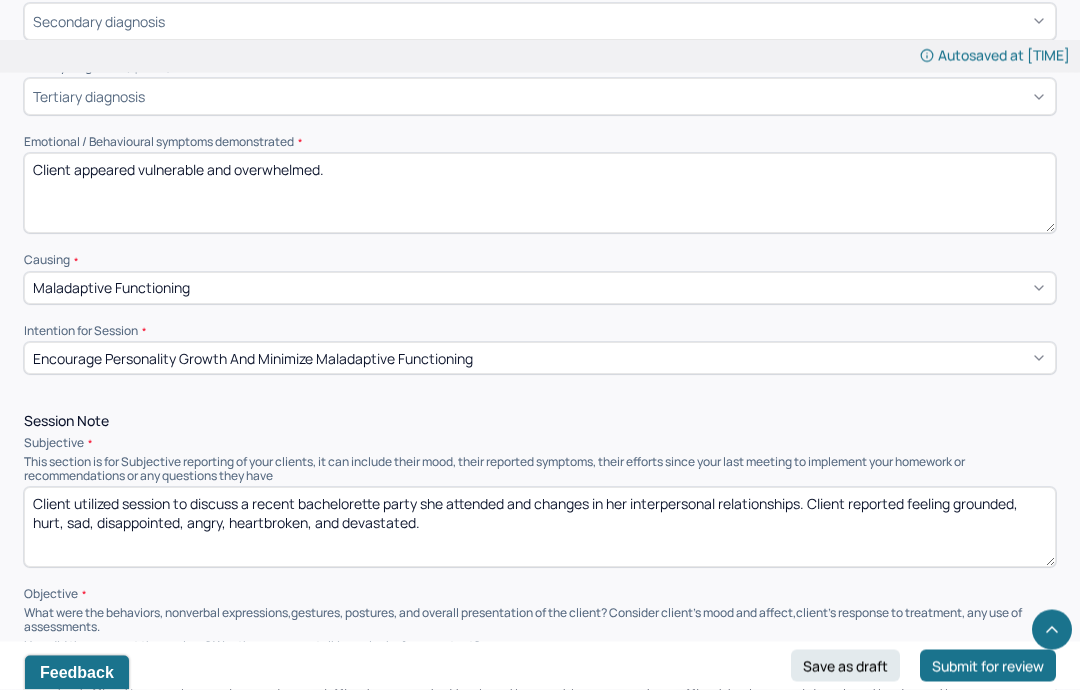 scroll, scrollTop: 815, scrollLeft: 0, axis: vertical 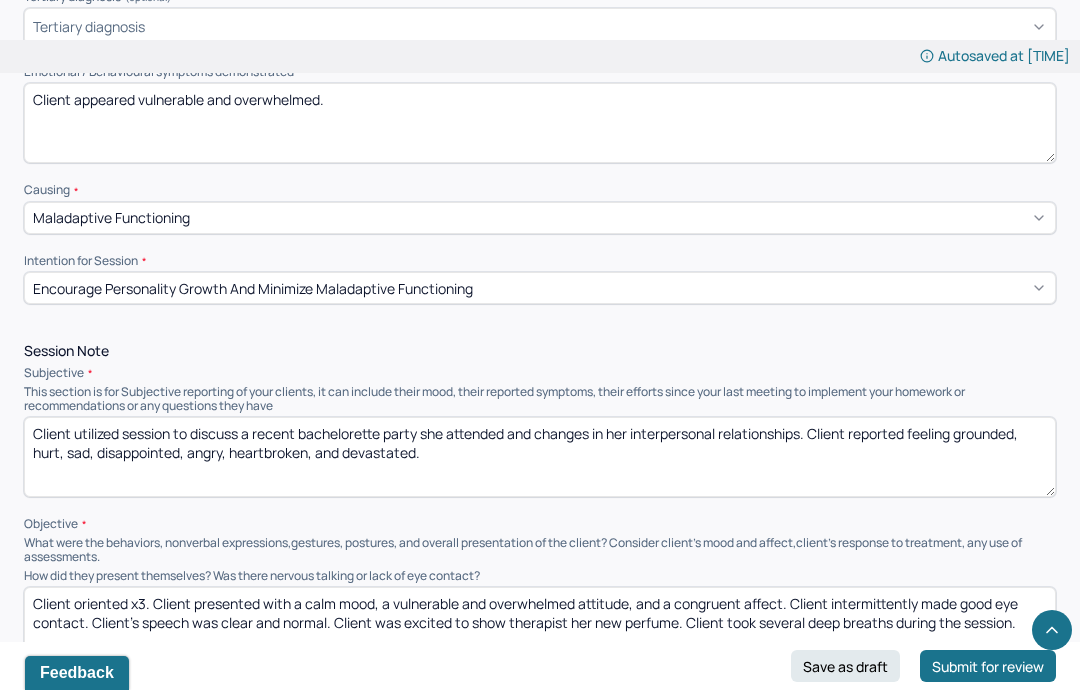 click on "Client utilized session to discuss a recent bachelorette party she attended and changes in her interpersonal relationships. Client reported feeling grounded, hurt, sad, disappointed, angry, heartbroken, and devastated." at bounding box center [540, 457] 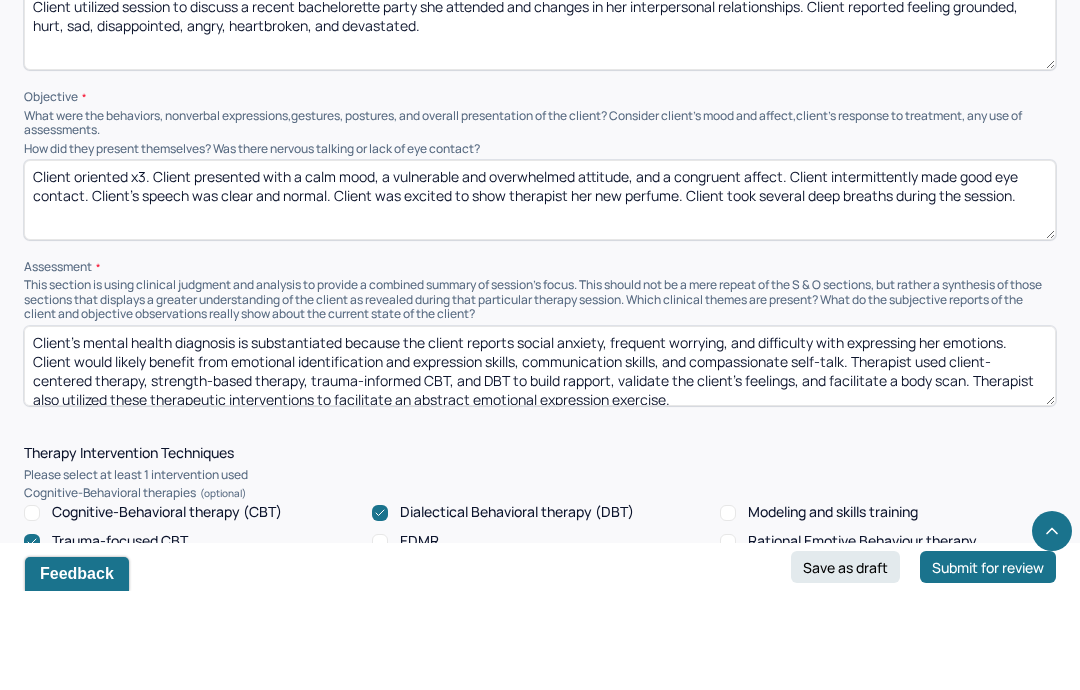 scroll, scrollTop: 1144, scrollLeft: 0, axis: vertical 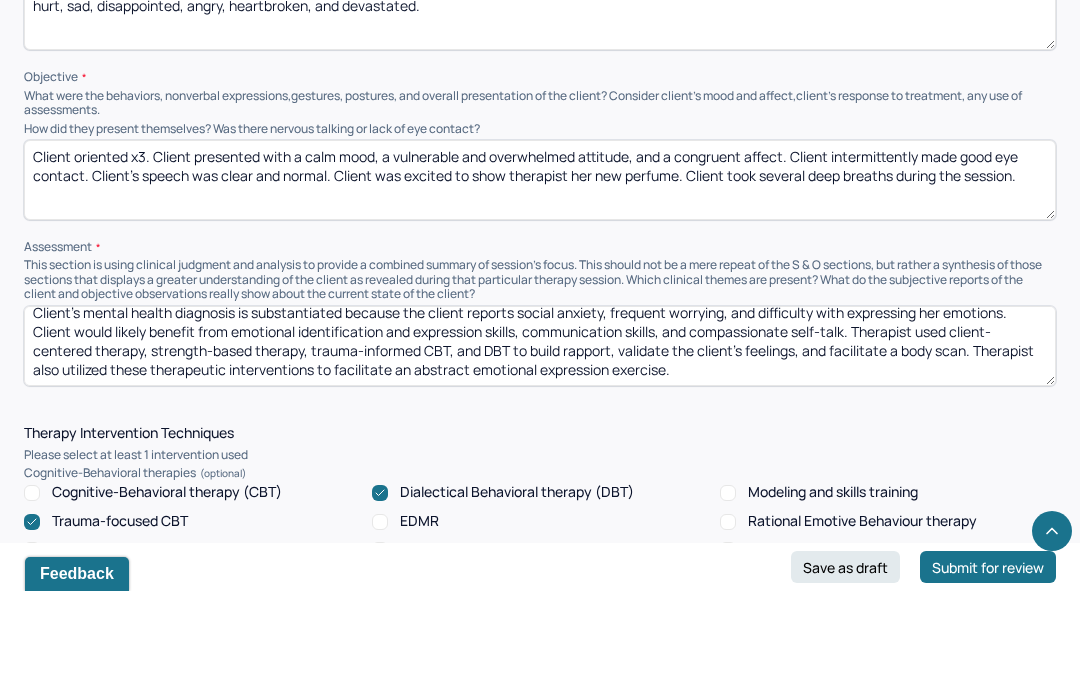 click on "Client oriented x3. Client presented with a calm mood, a vulnerable and overwhelmed attitude, and a congruent affect. Client intermittently made good eye contact. Client’s speech was clear and normal. Client was excited to show therapist her new perfume. Client took several deep breaths during the session." at bounding box center [540, 279] 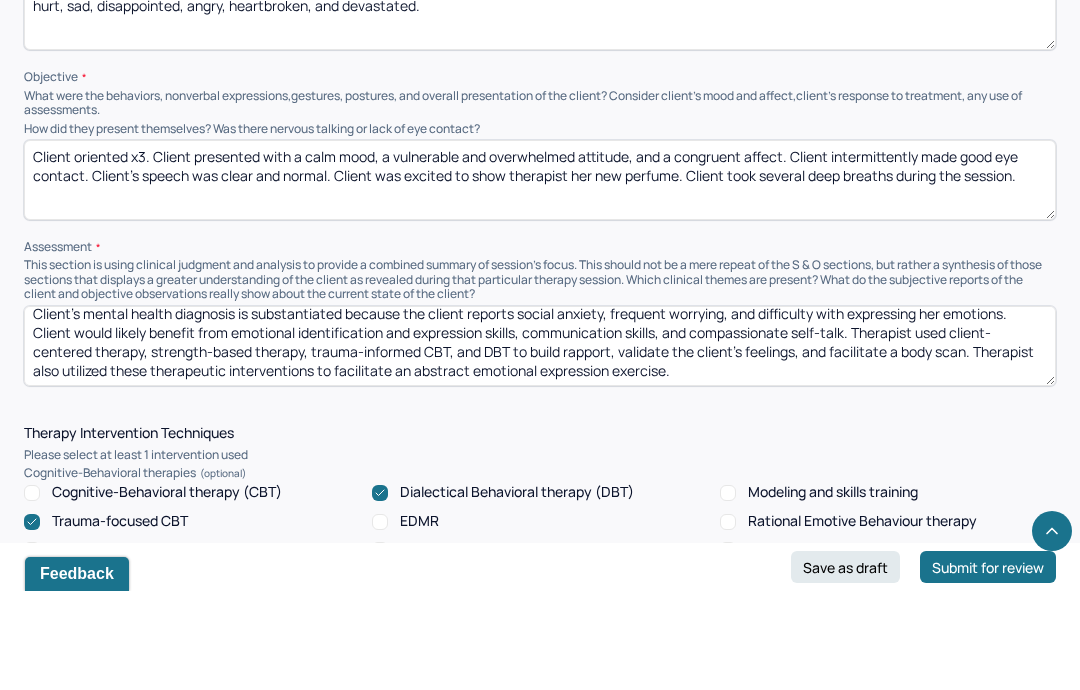 scroll, scrollTop: 10, scrollLeft: 0, axis: vertical 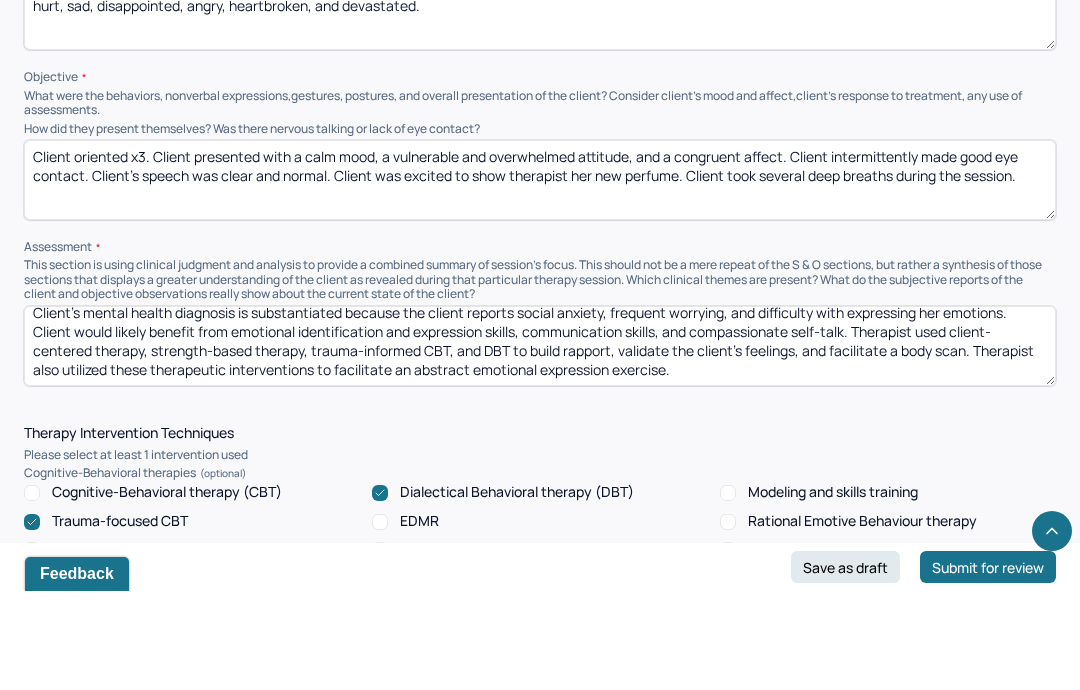 click on "Client’s mental health diagnosis is substantiated because the client reports social anxiety, frequent worrying, and difficulty with expressing her emotions. Client would likely benefit from emotional identification and expression skills, communication skills, and compassionate self-talk. Therapist used client-centered therapy, strength-based therapy, trauma-informed CBT, and DBT to build rapport, validate the client’s feelings, and facilitate a body scan. Therapist also utilized these therapeutic interventions to facilitate an abstract emotional expression exercise." at bounding box center (540, 445) 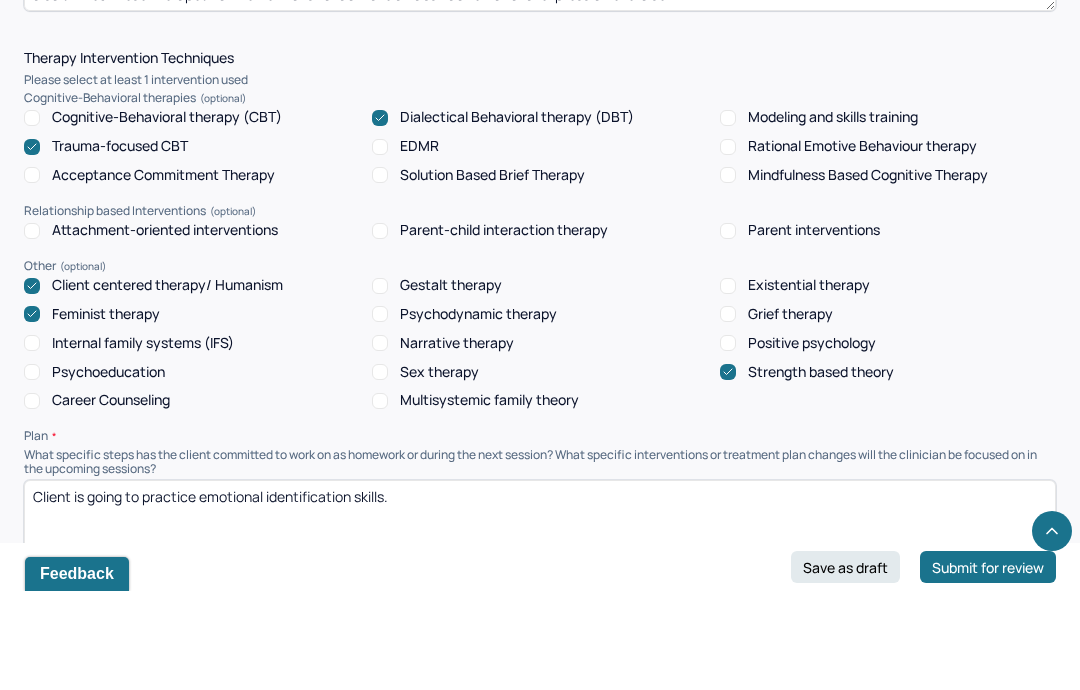 click on "Client is going to practice emotional identification skills." at bounding box center (540, 619) 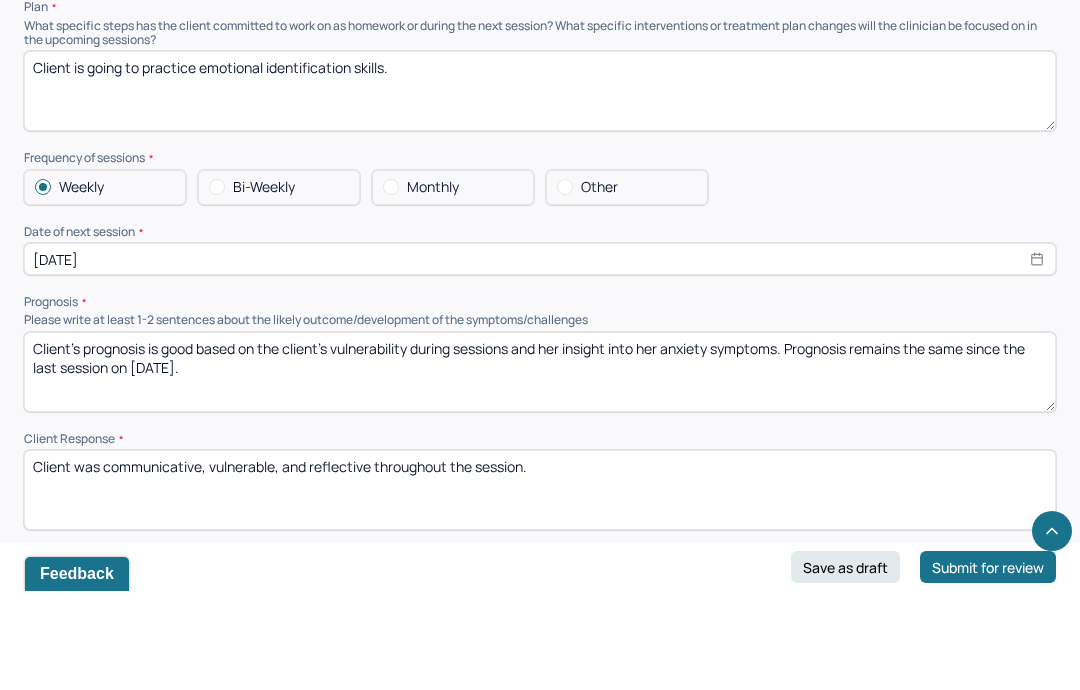 scroll, scrollTop: 1977, scrollLeft: 0, axis: vertical 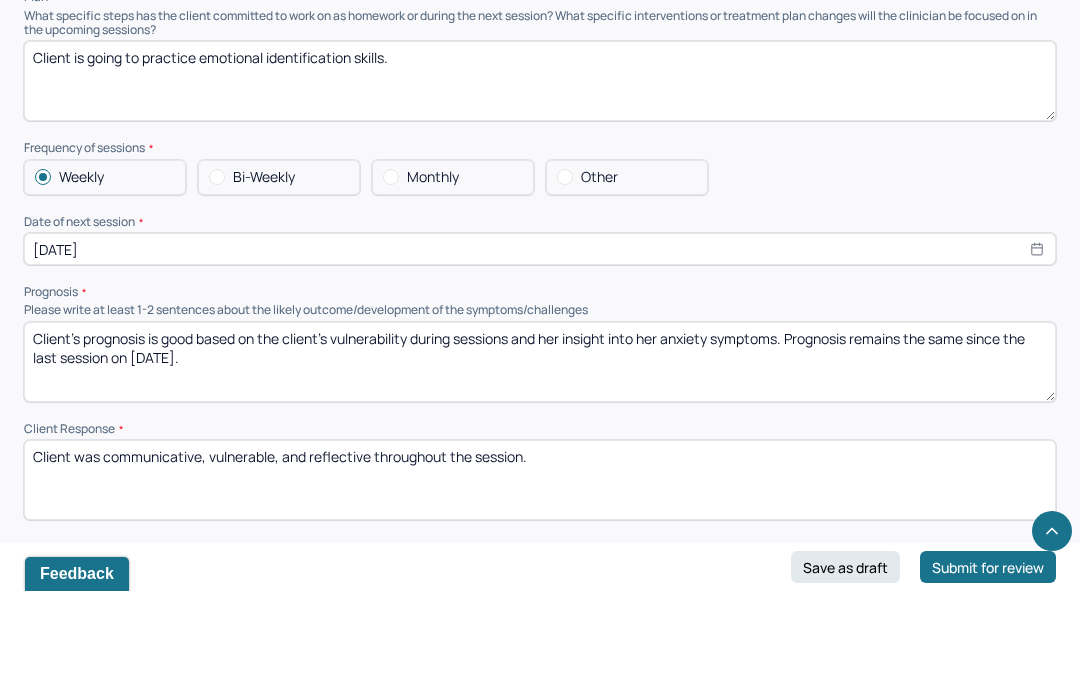click on "Bi-Weekly" at bounding box center (264, 276) 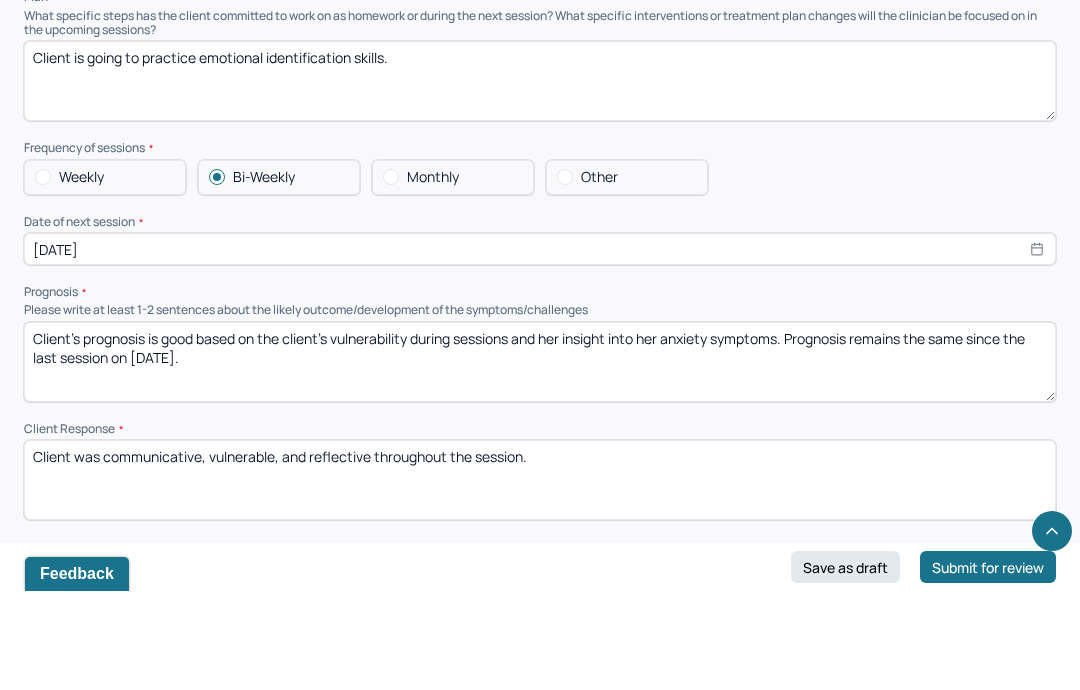 scroll, scrollTop: 2077, scrollLeft: 0, axis: vertical 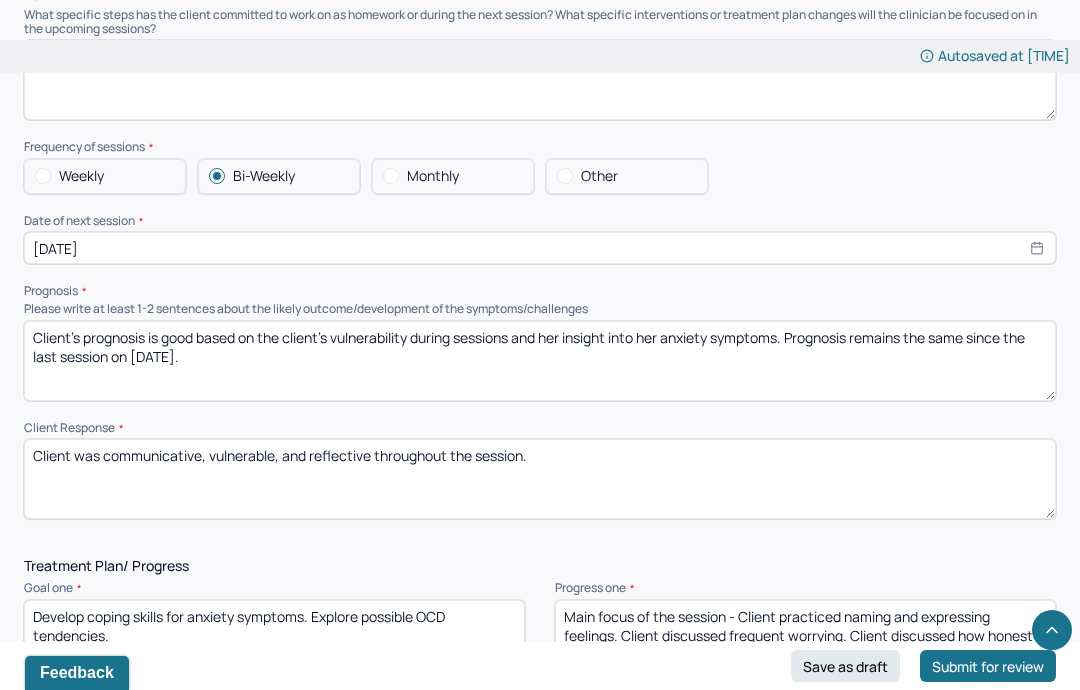 click on "Client’s prognosis is good based on the client’s vulnerability during sessions and her insight into her anxiety symptoms. Prognosis remains the same since the last session on [DATE]." at bounding box center (540, 361) 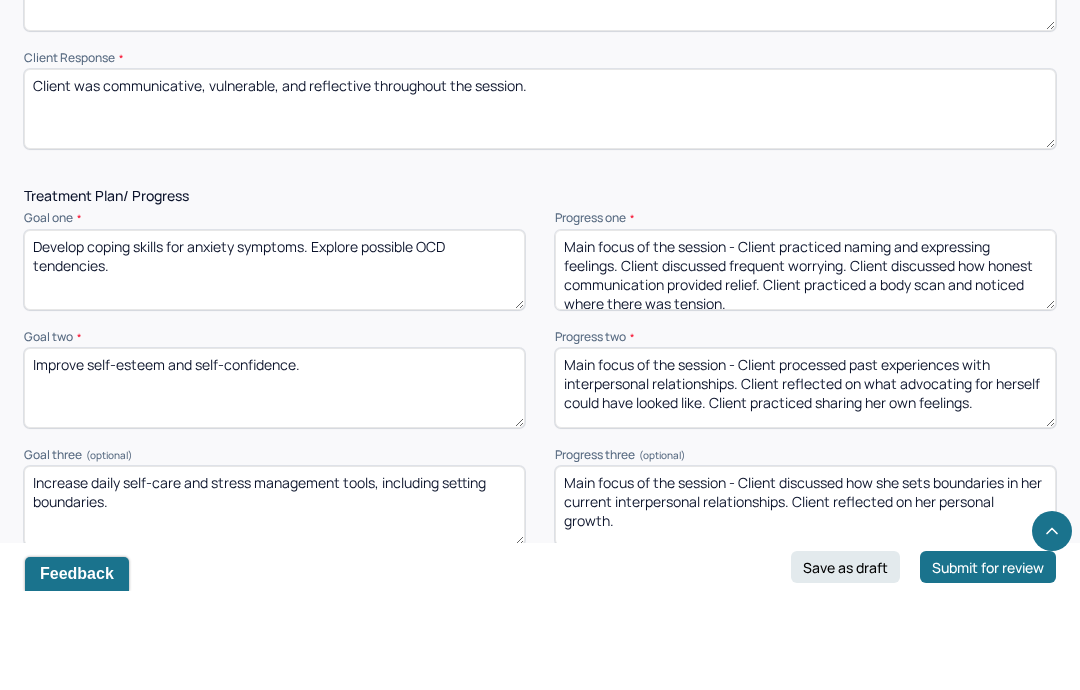 scroll, scrollTop: 2353, scrollLeft: 0, axis: vertical 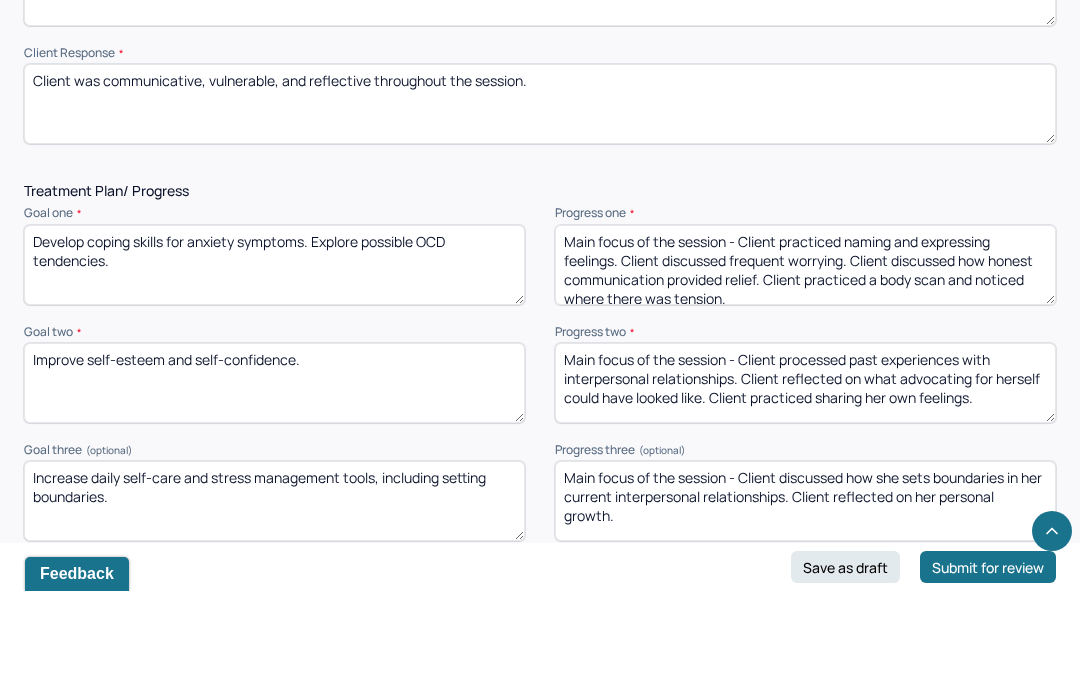 click on "Main focus of the session - Client practiced naming and expressing feelings. Client discussed frequent worrying. Client discussed how honest communication provided relief. Client practiced a body scan and noticed where there was tension." at bounding box center [805, 364] 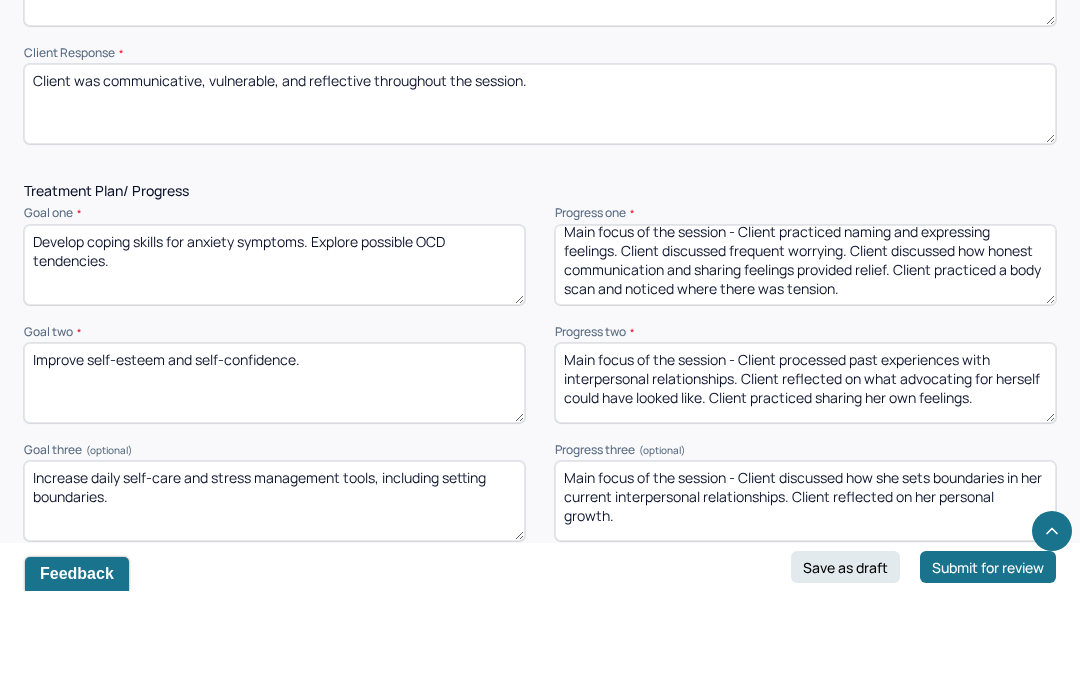scroll, scrollTop: 13, scrollLeft: 0, axis: vertical 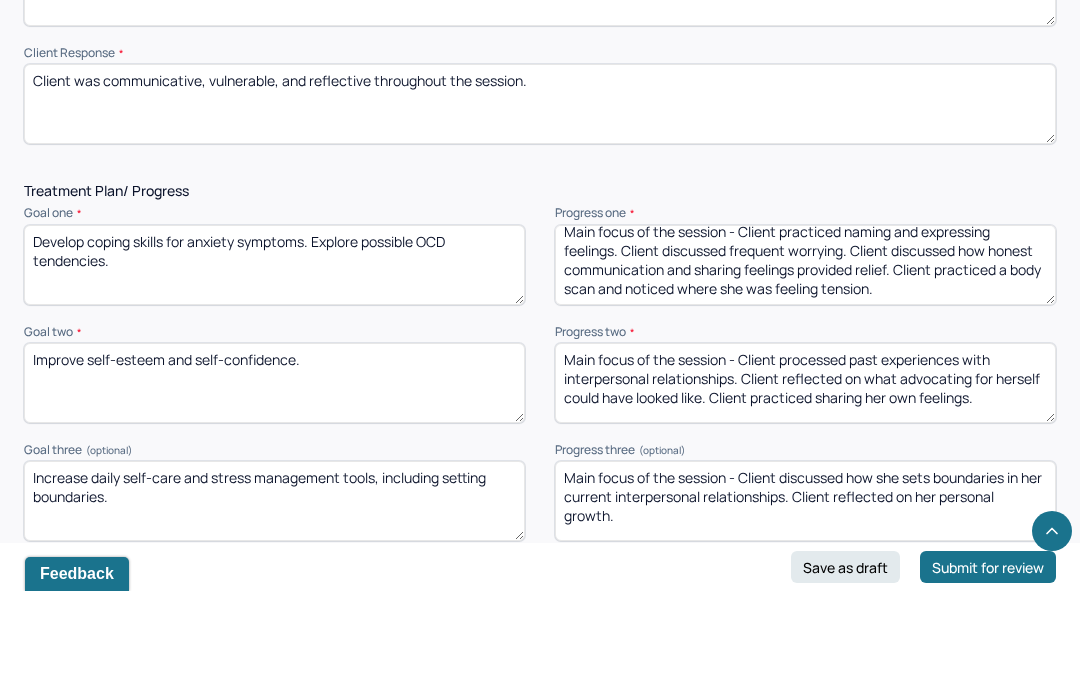 type on "Main focus of the session - Client practiced naming and expressing feelings. Client discussed frequent worrying. Client discussed how honest communication and sharing feelings provided relief. Client practiced a body scan and noticed where she was feeling tension." 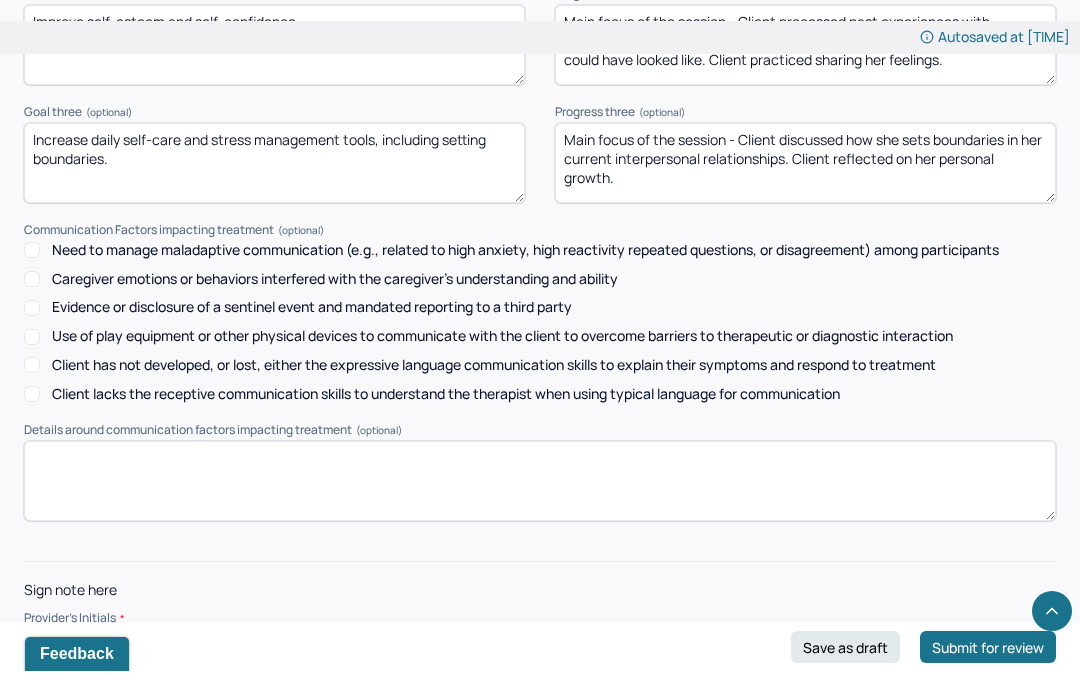 scroll, scrollTop: 2790, scrollLeft: 0, axis: vertical 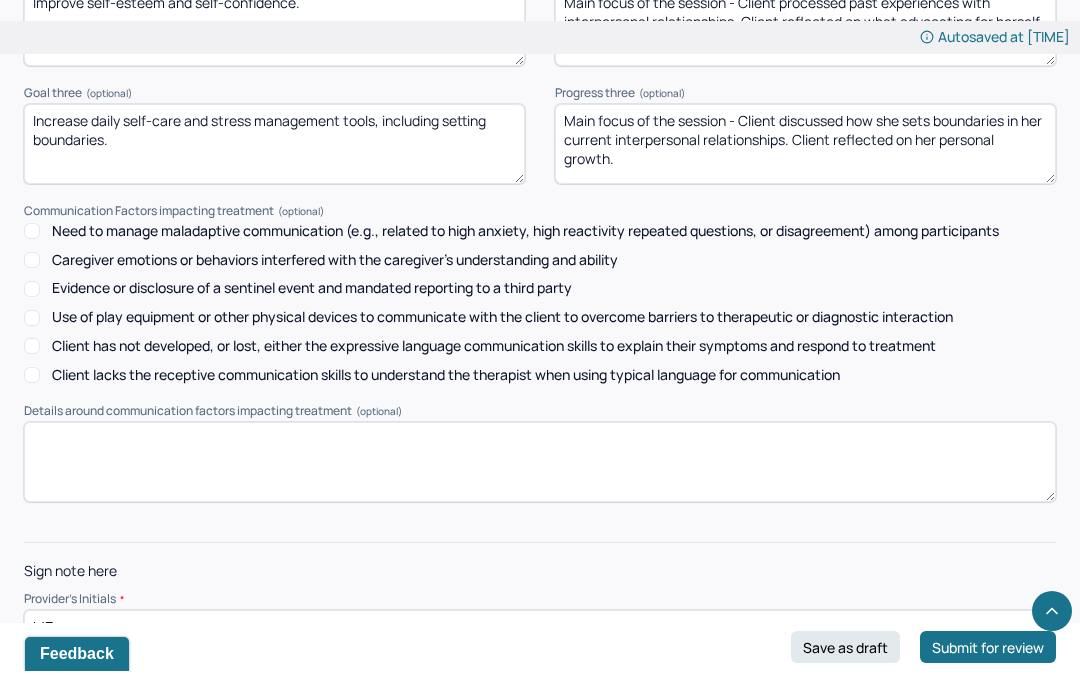 type on "Main focus of the session - Client processed past experiences with interpersonal relationships. Client reflected on what advocating for herself could have looked like. Client practiced sharing her feelings." 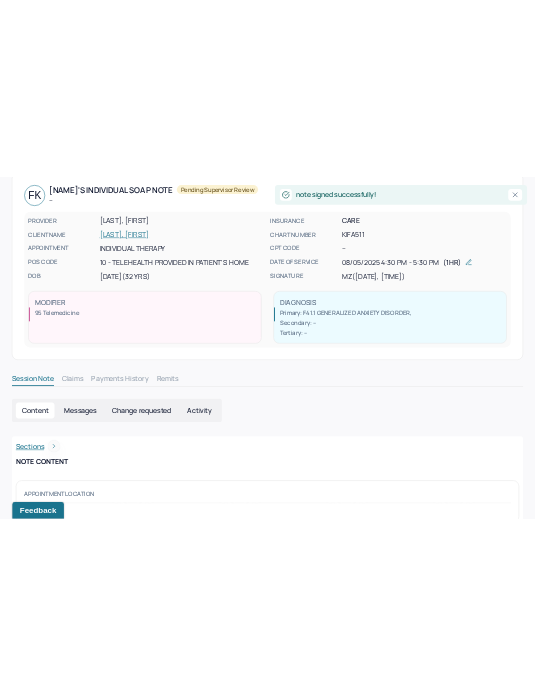 scroll, scrollTop: 0, scrollLeft: 0, axis: both 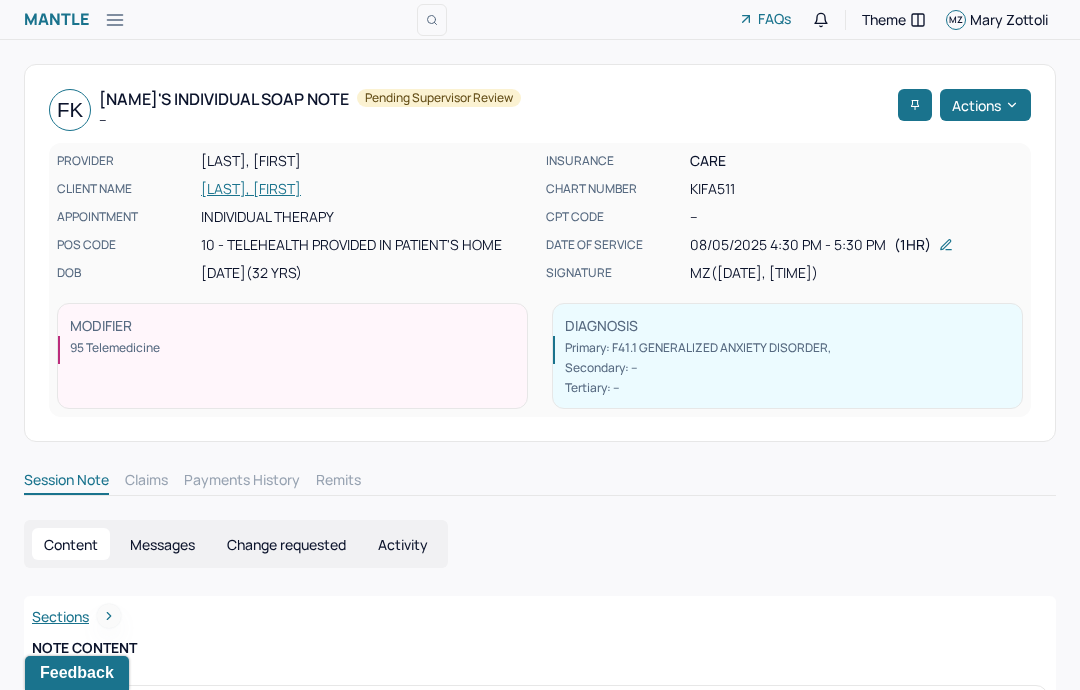 click 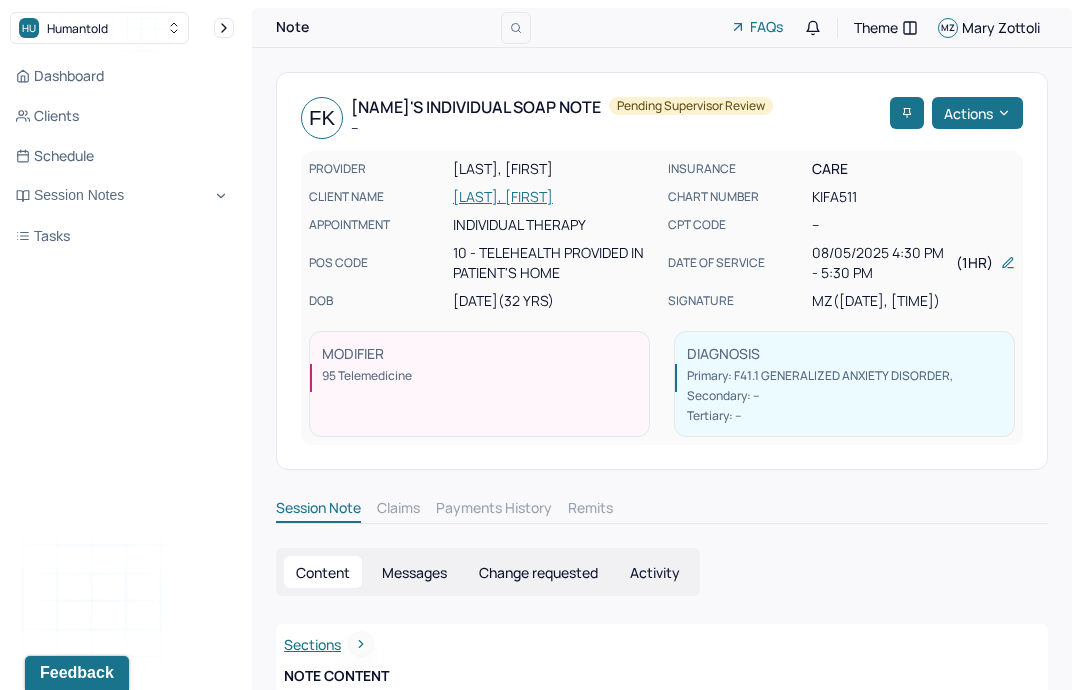 click on "Session Notes" at bounding box center [122, 196] 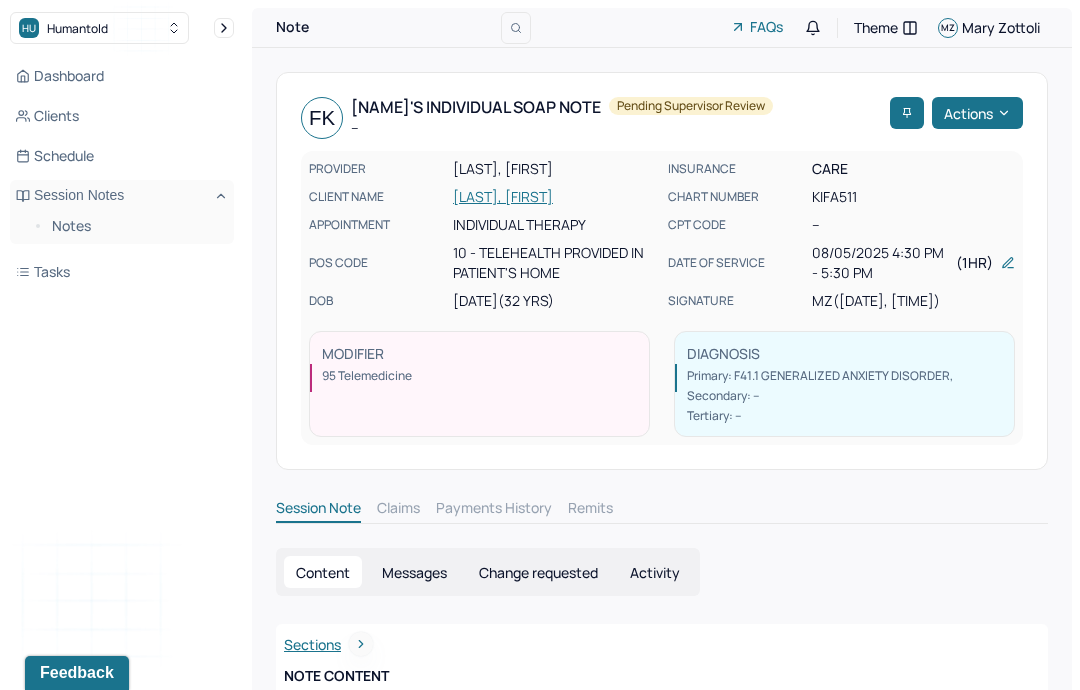 click on "Notes" at bounding box center (135, 226) 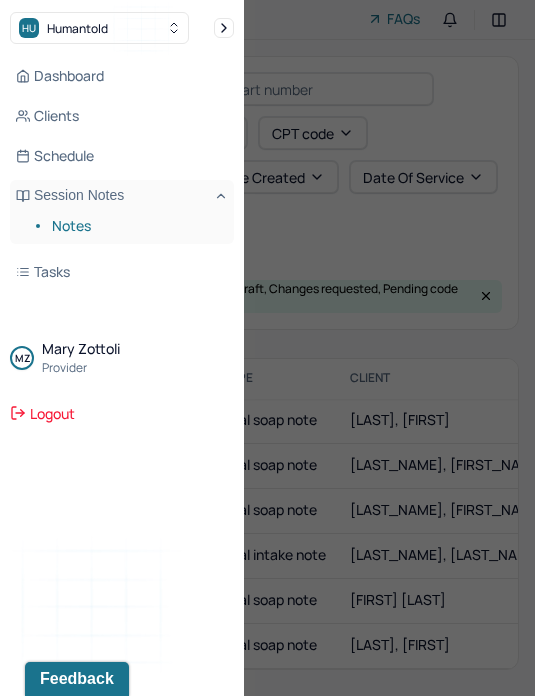 click at bounding box center (267, 348) 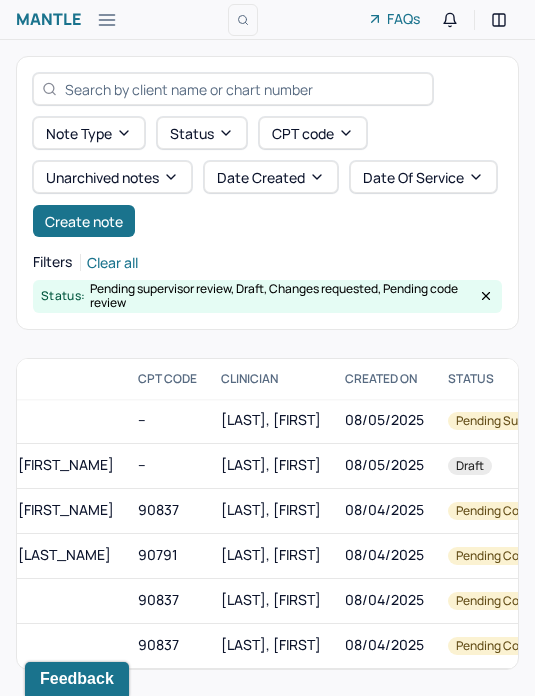 scroll, scrollTop: 0, scrollLeft: 433, axis: horizontal 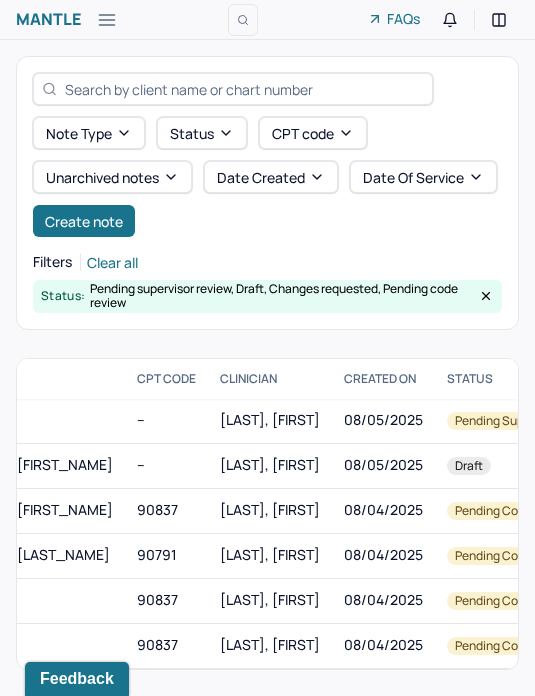 click on "Draft" at bounding box center (529, 465) 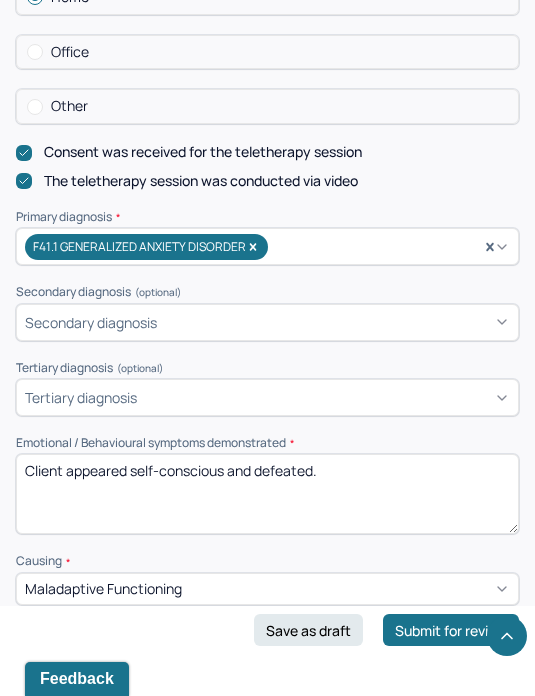 scroll, scrollTop: 839, scrollLeft: 0, axis: vertical 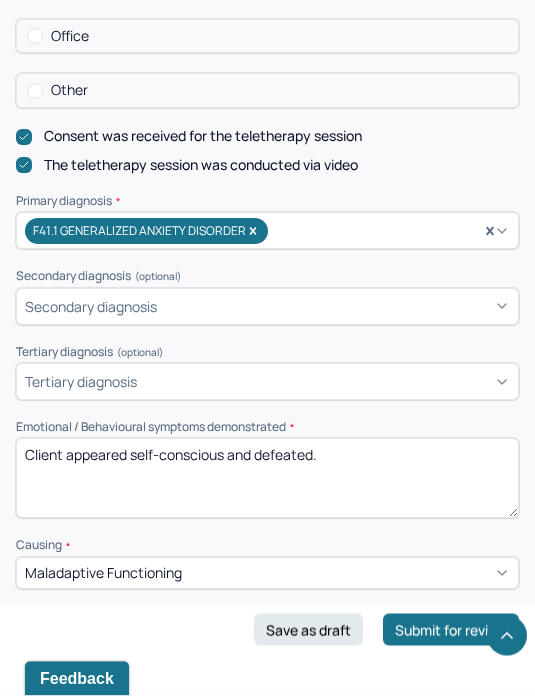 click on "Client appeared self-conscious and defeated." at bounding box center (267, 479) 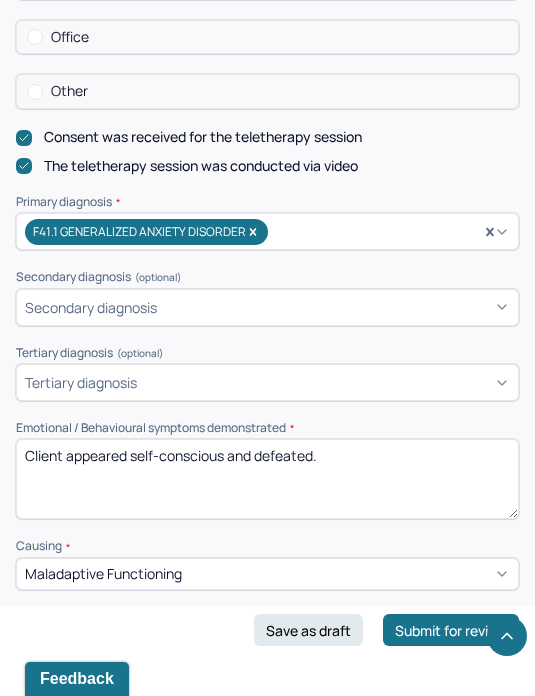 click on "Client appeared self-conscious and defeated." at bounding box center (267, 479) 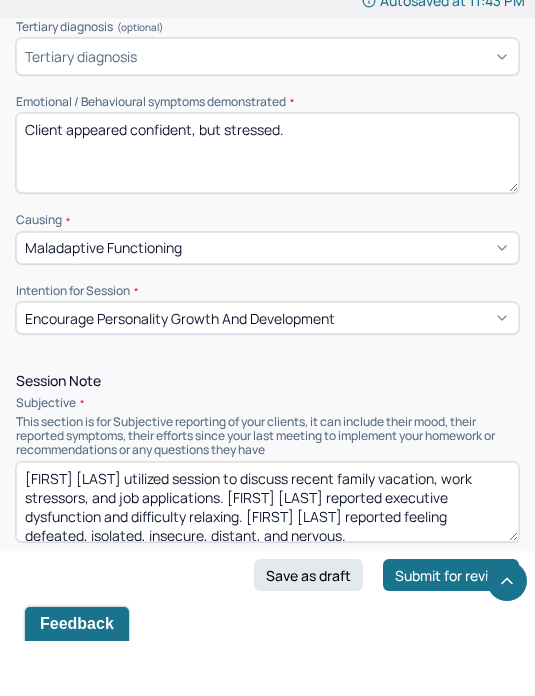 scroll, scrollTop: 1146, scrollLeft: 0, axis: vertical 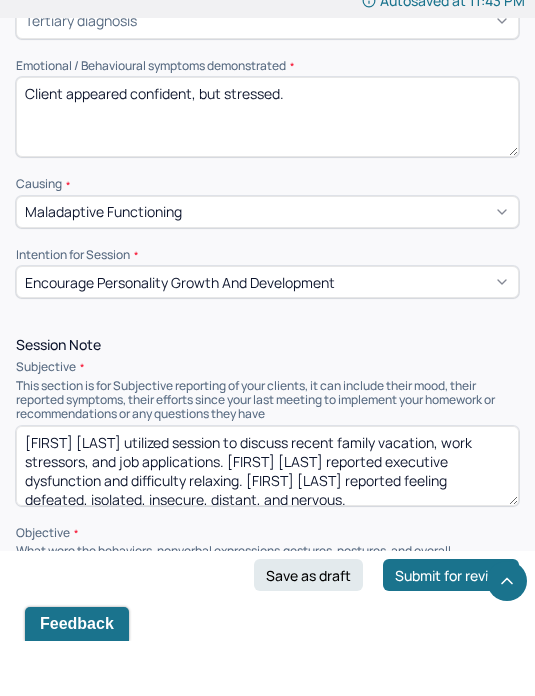 type on "Client appeared confident, but stressed." 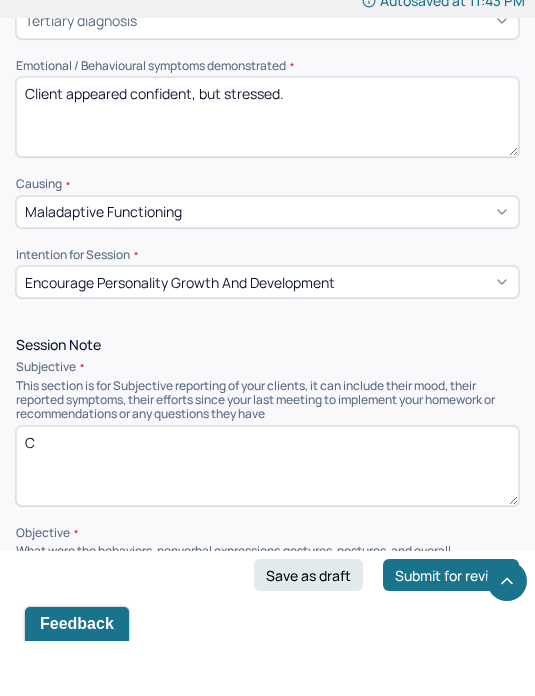 scroll, scrollTop: 0, scrollLeft: 0, axis: both 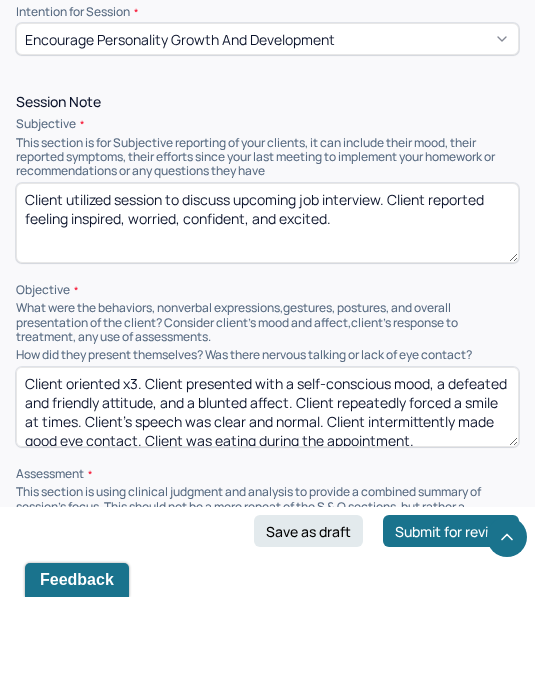 type on "Client utilized session to discuss upcoming job interview. Client reported feeling inspired, worried, confident, and excited." 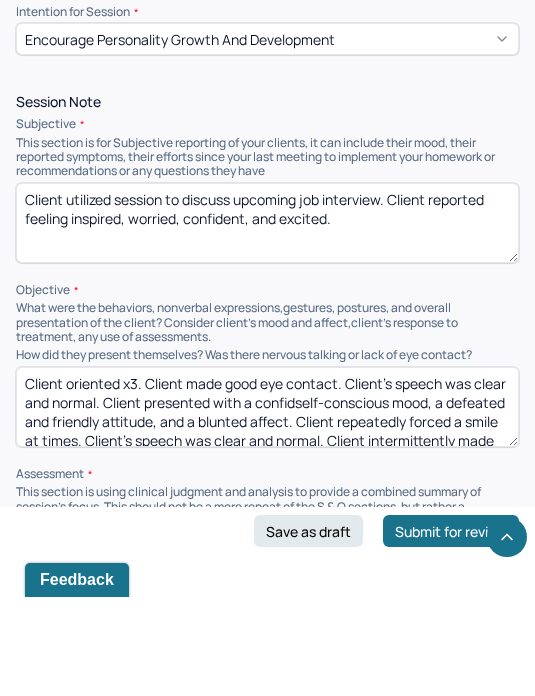 scroll, scrollTop: 1419, scrollLeft: 0, axis: vertical 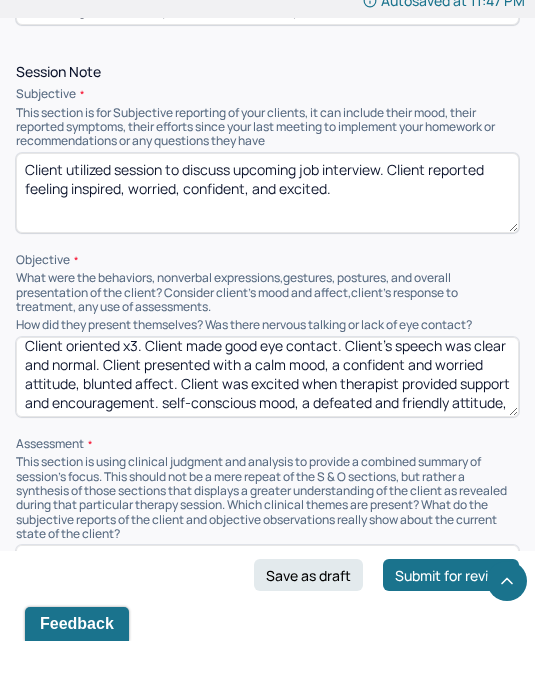 click on "Client oriented x3. Client made good eye contact. Client’s speech was clear and normal. Client presented with a calm mood, a confident and worried attitude, blunted affect. Client was excited when therapist provided support and encouragement. self-conscious mood, a defeated and friendly attitude, and a blunted affect. Client repeatedly forced a smile at times. Client’s speech was clear and normal. Client intermittently made good eye contact. Client was eating during the appointment." at bounding box center [267, 432] 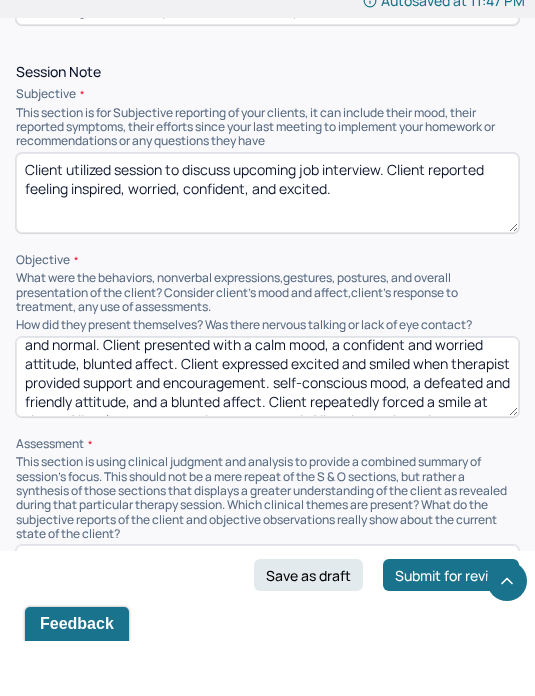 scroll, scrollTop: 48, scrollLeft: 0, axis: vertical 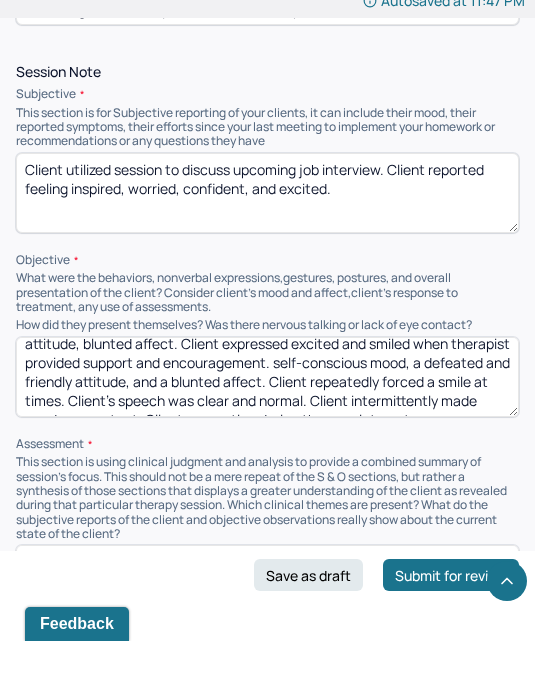 click on "Client oriented x3. Client made good eye contact. Client’s speech was clear and normal. Client presented with a calm mood, a confident and worried attitude, blunted affect. Client expressed excited and smiled when therapist provided support and encouragement. self-conscious mood, a defeated and friendly attitude, and a blunted affect. Client repeatedly forced a smile at times. Client’s speech was clear and normal. Client intermittently made good eye contact. Client was eating during the appointment." at bounding box center (267, 432) 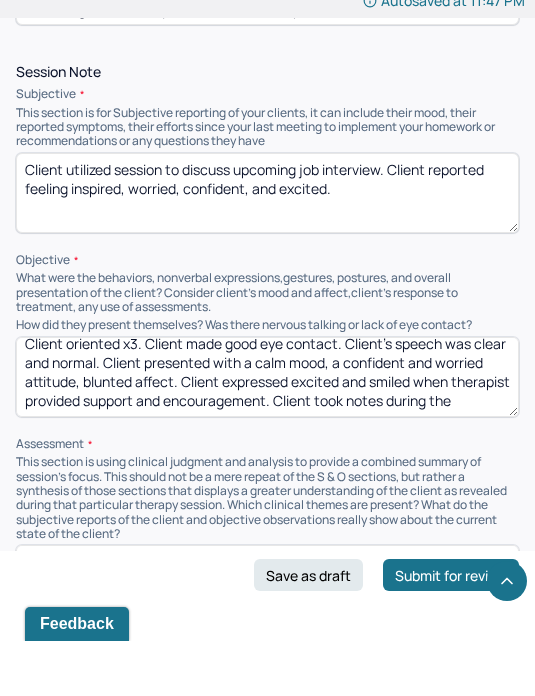 scroll, scrollTop: 28, scrollLeft: 0, axis: vertical 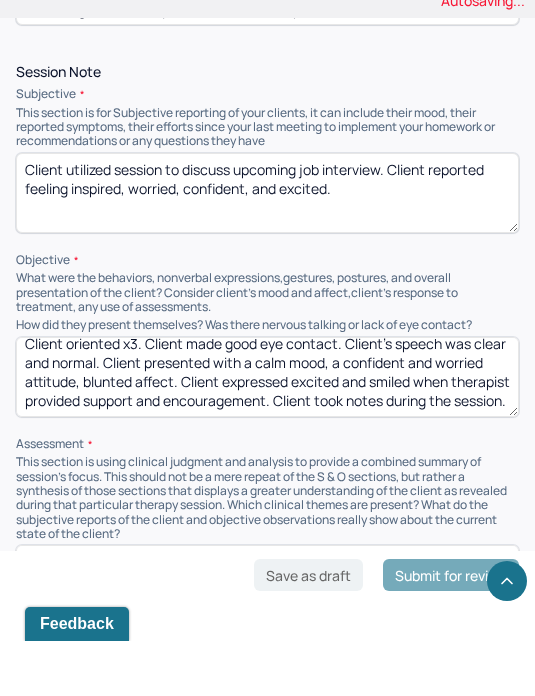 click on "Client oriented x3. Client made good eye contact. Client’s speech was clear and normal. Client presented with a calm mood, a confident and worried attitude, blunted affect. Client expressed excited and smiled when therapist provided support and encouragement. Client took notes during the session" at bounding box center [267, 432] 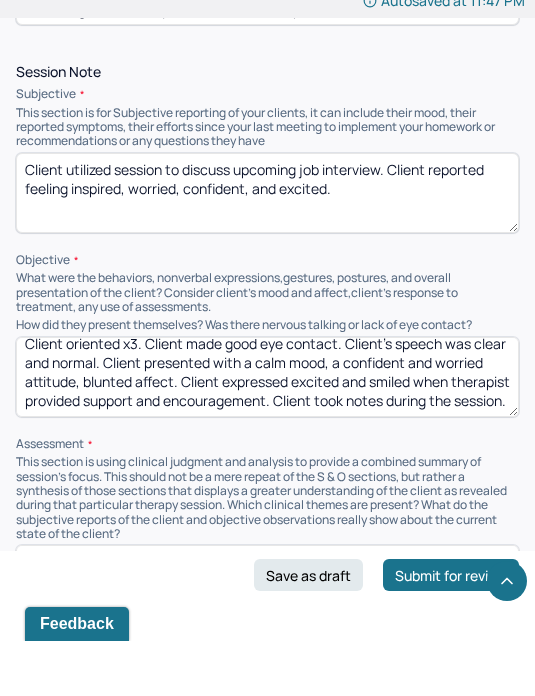 click on "Client oriented x3. Client made good eye contact. Client’s speech was clear and normal. Client presented with a calm mood, a confident and worried attitude, blunted affect. Client expressed excited and smiled when therapist provided support and encouragement. Client took notes during the session." at bounding box center [267, 432] 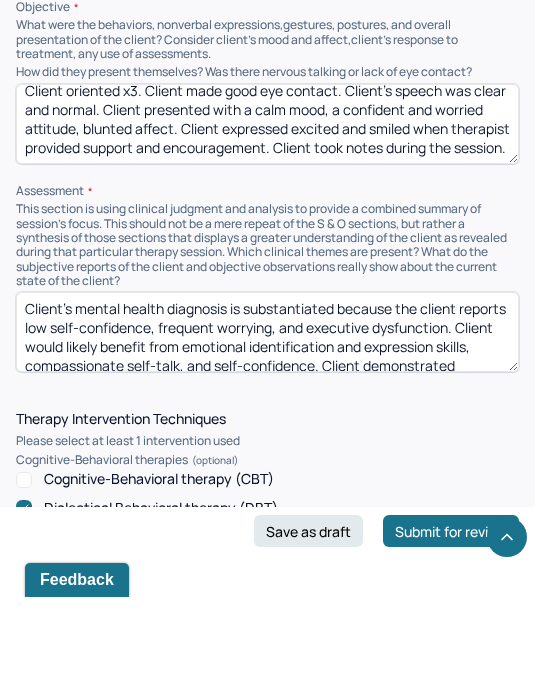 scroll, scrollTop: 1647, scrollLeft: 0, axis: vertical 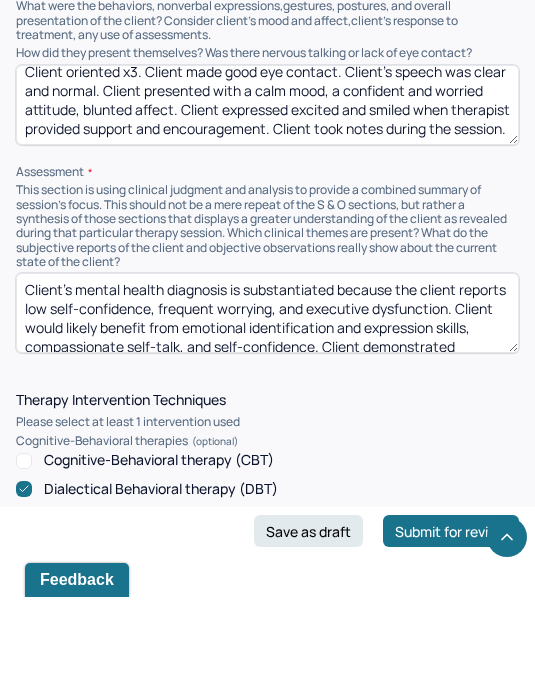 click on "Client’s mental health diagnosis is substantiated because the client reports low self-confidence, frequent worrying, and executive dysfunction. Client would likely benefit from emotional identification and expression skills, compassionate self-talk, and self-confidence. Client demonstrated progress with her self-confidence and compassionate self-talk during the session. Client was able to name her strengths and practice compassionate self-talk. Therapist used strength-based therapy, client-centered therapy, trauma-informed CBT, and DBT to validate the client’s feelings, emotionally process the client’s previous work experiences, and encourage the client to name her strengths. Therapist also used these therapeutic interventions to explore the client’s negative core beliefs." at bounding box center (267, 412) 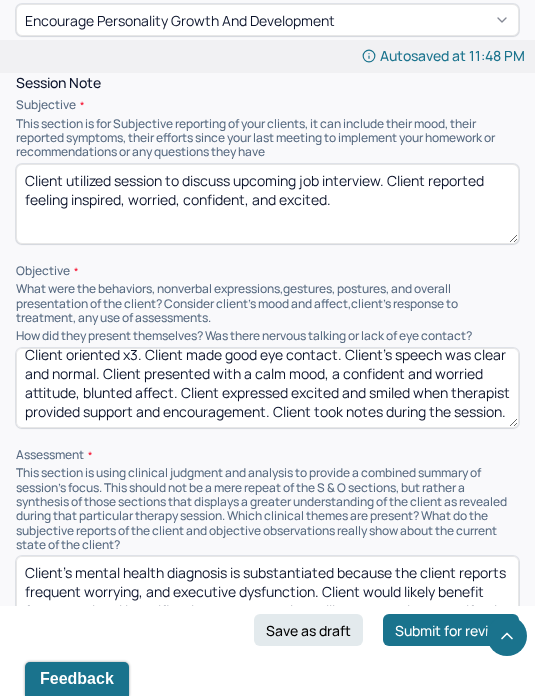 scroll, scrollTop: 1463, scrollLeft: 0, axis: vertical 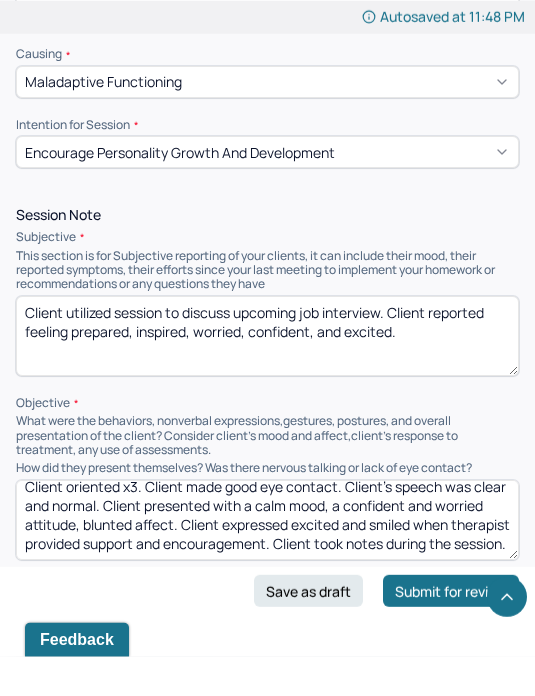 click on "Client utilized session to discuss upcoming job interview. Client reported feeling prepared, inspired, worried, confident, and excited." at bounding box center [267, 375] 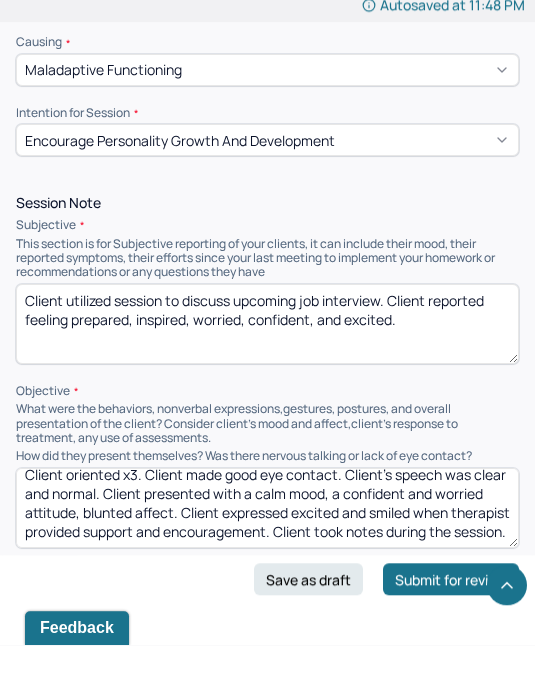 click on "Client oriented x3. Client made good eye contact. Client’s speech was clear and normal. Client presented with a calm mood, a confident and worried attitude, blunted affect. Client expressed excited and smiled when therapist provided support and encouragement. Client took notes during the session." at bounding box center [267, 559] 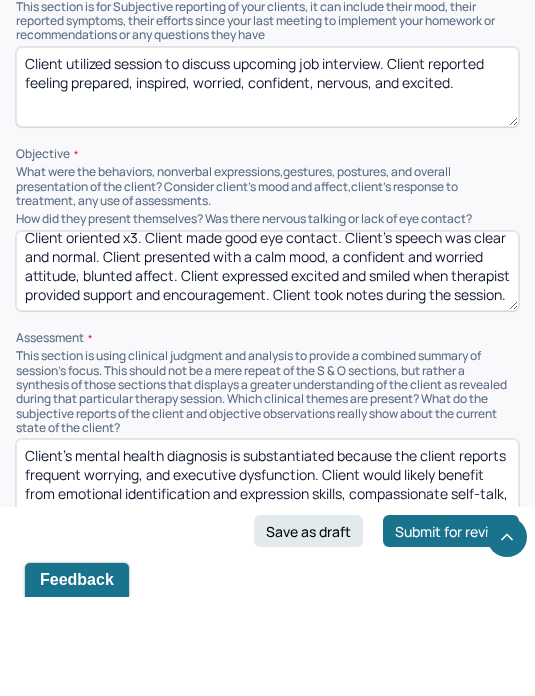 scroll, scrollTop: 1489, scrollLeft: 0, axis: vertical 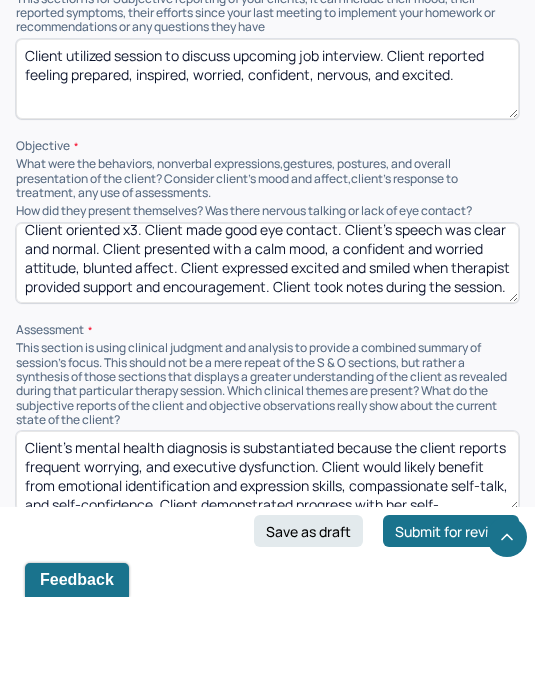 type on "Client utilized session to discuss upcoming job interview. Client reported feeling prepared, inspired, worried, confident, nervous, and excited." 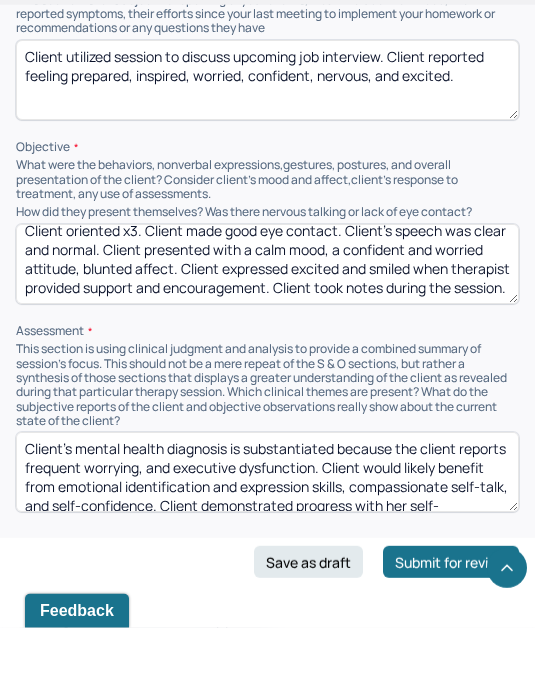 scroll, scrollTop: 1520, scrollLeft: 0, axis: vertical 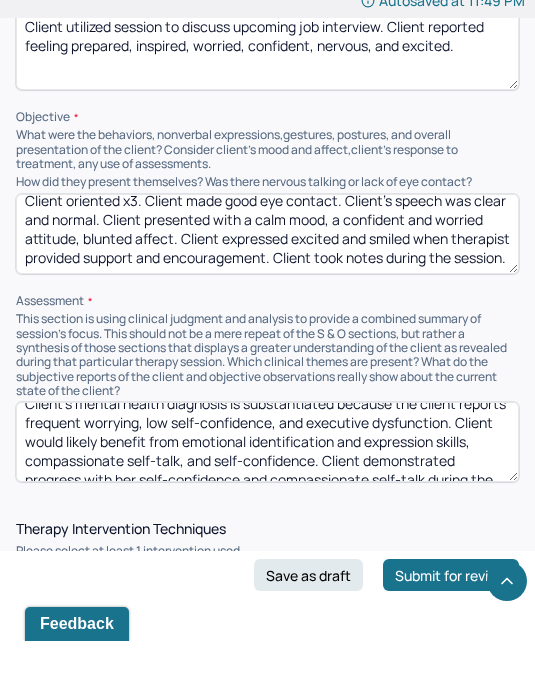 click on "Client’s mental health diagnosis is substantiated because the client reports frequent worrying, low self-confidence, and executive dysfunction. Client would likely benefit from emotional identification and expression skills, compassionate self-talk, and self-confidence. Client demonstrated progress with her self-confidence and compassionate self-talk during the session. Client was able to name her strengths and practice compassionate self-talk. Therapist used strength-based therapy, client-centered therapy, trauma-informed CBT, and DBT to validate the client’s feelings, emotionally process the client’s previous work experiences, and encourage the client to name her strengths. Therapist also used these therapeutic interventions to explore the client’s negative core beliefs." at bounding box center [267, 497] 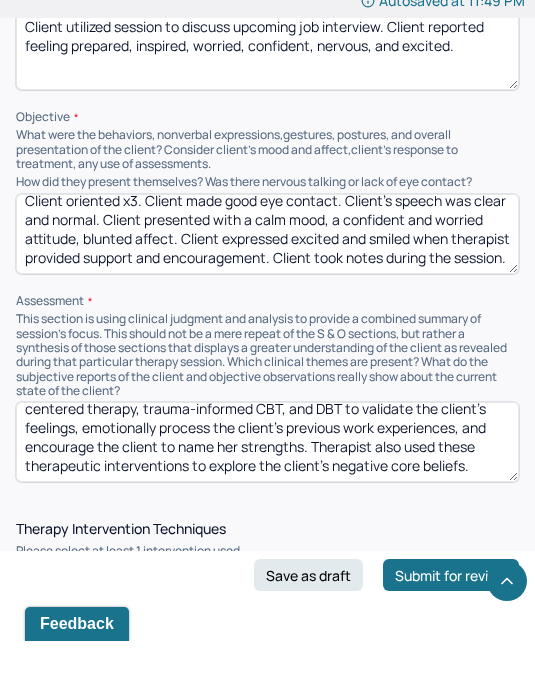 scroll, scrollTop: 113, scrollLeft: 0, axis: vertical 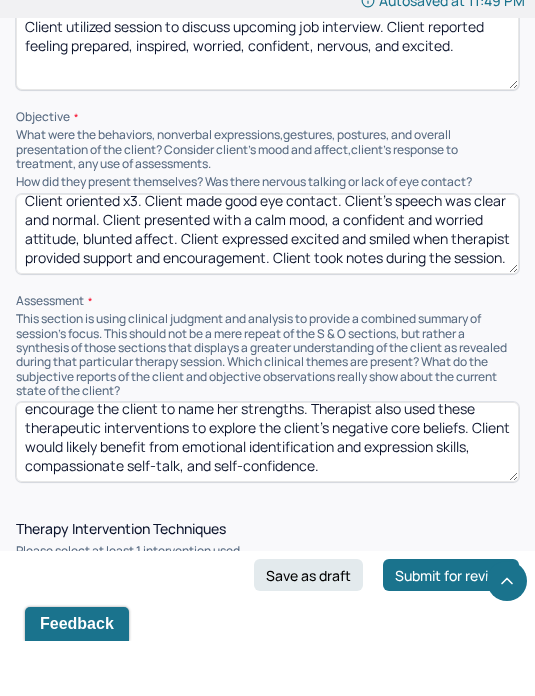 click on "Client’s mental health diagnosis is substantiated because the client reports frequent worrying, low self-confidence, and executive dysfunction. Client demonstrated progress with her self-confidence and compassionate self-talk during the session. Client was able to name her strengths and practice compassionate self-talk. Therapist used strength-based therapy, client-centered therapy, trauma-informed CBT, and DBT to validate the client’s feelings, emotionally process the client’s previous work experiences, and encourage the client to name her strengths. Therapist also used these therapeutic interventions to explore the client’s negative core beliefs. Client would likely benefit from emotional identification and expression skills, compassionate self-talk, and self-confidence." at bounding box center [267, 497] 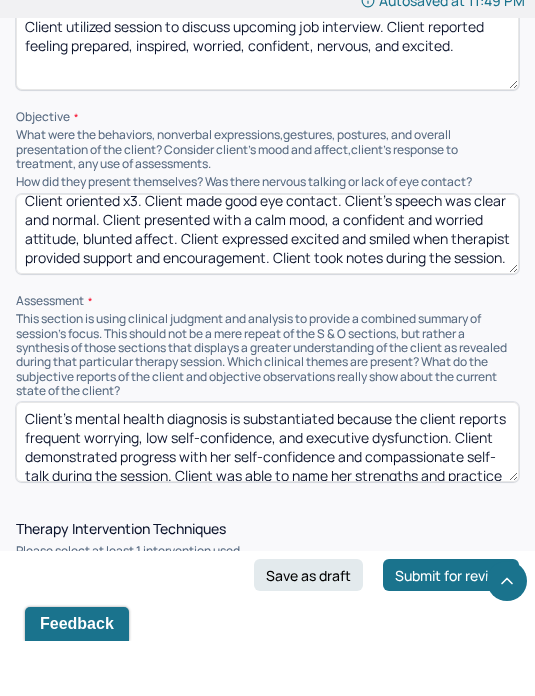 scroll, scrollTop: 0, scrollLeft: 0, axis: both 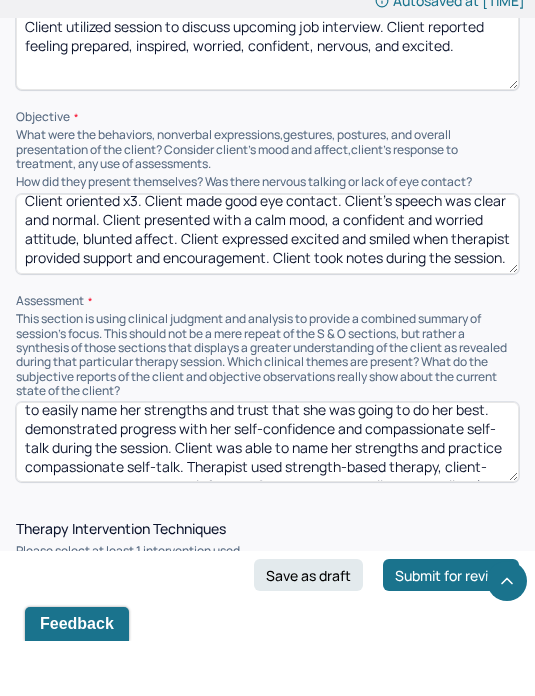 click on "Client’s mental health diagnosis is substantiated because the client reports frequent worrying, low self-confidence, and executive dysfunction. Client’s self-confidence and compassionate self-talk continue to improve. Although client expressed worries about not being good enough, client was also able to easily name her strengths and trust that she was going to do her best. demonstrated progress with her self-confidence and compassionate self-talk during the session. Client was able to name her strengths and practice compassionate self-talk. Therapist used strength-based therapy, client-centered therapy, trauma-informed CBT, and DBT to validate the client’s feelings, emotionally process the client’s previous work experiences, and encourage the client to name her strengths. Therapist also used these therapeutic interventions to explore the client’s negative core beliefs. Client would likely benefit from emotional identification and expression skills, self-confidence, and compassionate self-talk." at bounding box center (267, 497) 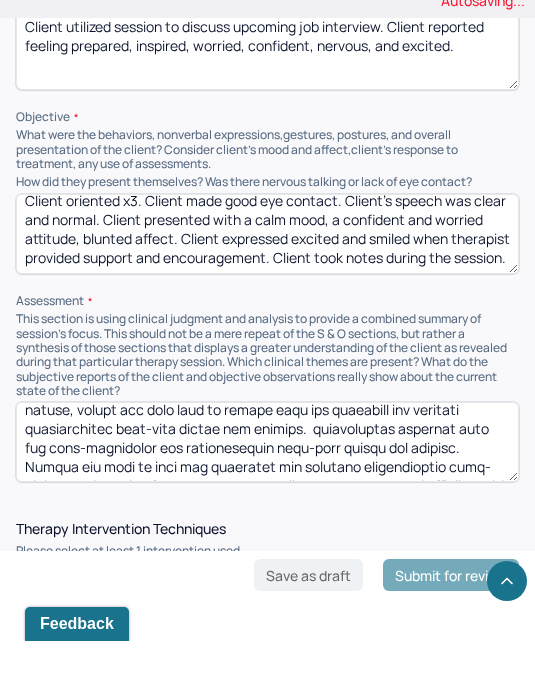 click on "Client’s mental health diagnosis is substantiated because the client reports frequent worrying, low self-confidence, and executive dysfunction. Client’s self-confidence and compassionate self-talk continue to improve. Although client expressed worries about not being good enough, client was also able to easily name her strengths and practice compassionate self-talk demonstrated progress with her self-confidence and compassionate self-talk during the session. Client was able to name her strengths and practice compassionate self-talk. Therapist used strength-based therapy, client-centered therapy, trauma-informed CBT, and DBT to validate the client’s feelings, emotionally process the client’s previous work experiences, and encourage the client to name her strengths. Therapist also used these therapeutic interventions to explore the client’s negative core beliefs. Client would likely benefit from emotional identification and expression skills, self-confidence, and compassionate self-talk." at bounding box center [267, 497] 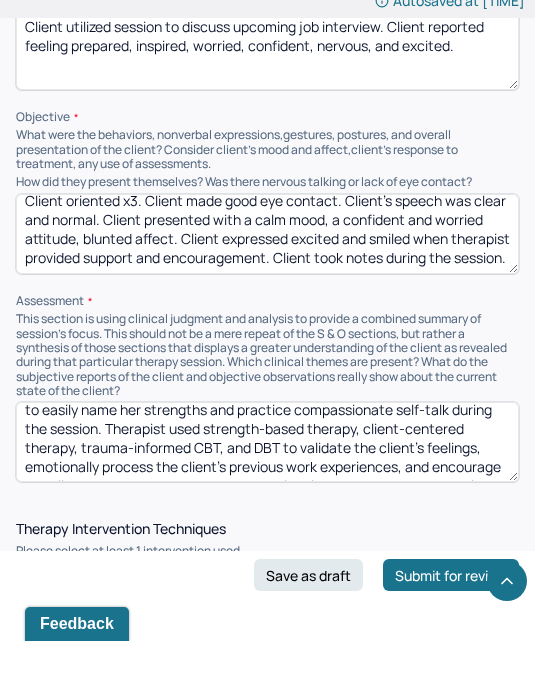 click at bounding box center [267, 497] 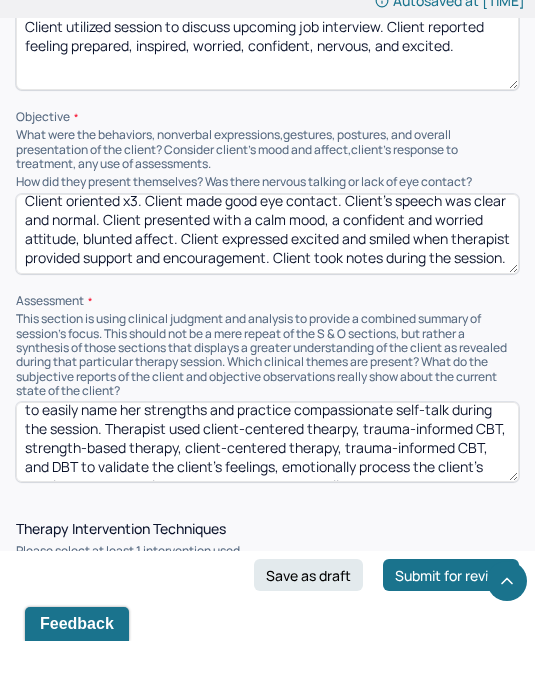 click on "Client’s mental health diagnosis is substantiated because the client reports frequent worrying, low self-confidence, and executive dysfunction. Client’s self-confidence and compassionate self-talk continue to improve. Although client expressed worries about not being good enough, client was also able to easily name her strengths and practice compassionate self-talk during the session. Therapist used client-centered thearpy, trauma-informed CBT, strength-based therapy, client-centered therapy, trauma-informed CBT, and DBT to validate the client’s feelings, emotionally process the client’s previous work experiences, and encourage the client to name her strengths. Therapist also used these therapeutic interventions to explore the client’s negative core beliefs. Client would likely benefit from emotional identification and expression skills, self-confidence, and compassionate self-talk." at bounding box center [267, 497] 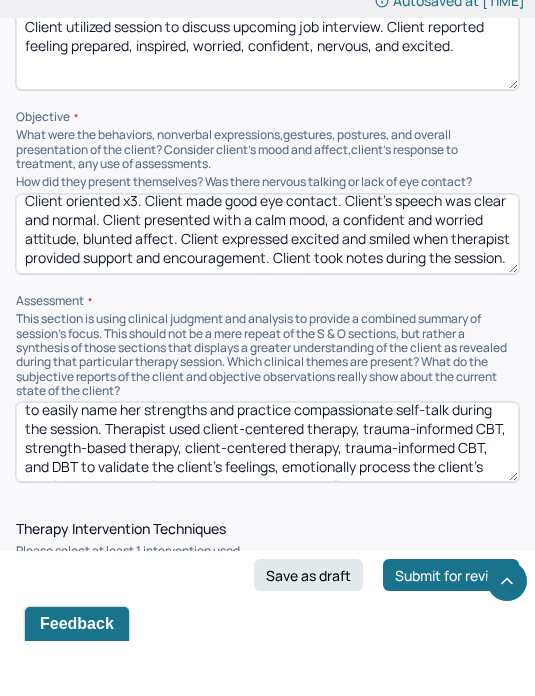 click on "Client’s mental health diagnosis is substantiated because the client reports frequent worrying, low self-confidence, and executive dysfunction. Client’s self-confidence and compassionate self-talk continue to improve. Although client expressed worries about not being good enough, client was also able to easily name her strengths and practice compassionate self-talk during the session. Therapist used client-centered thearpy, trauma-informed CBT, strength-based therapy, client-centered therapy, trauma-informed CBT, and DBT to validate the client’s feelings, emotionally process the client’s previous work experiences, and encourage the client to name her strengths. Therapist also used these therapeutic interventions to explore the client’s negative core beliefs. Client would likely benefit from emotional identification and expression skills, self-confidence, and compassionate self-talk." at bounding box center (267, 497) 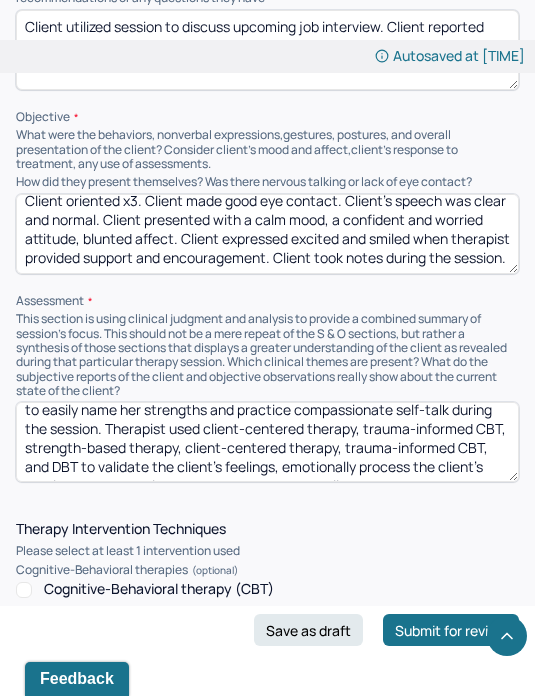 click on "Client’s mental health diagnosis is substantiated because the client reports frequent worrying, low self-confidence, and executive dysfunction. Client’s self-confidence and compassionate self-talk continue to improve. Although client expressed worries about not being good enough, client was also able to easily name her strengths and practice compassionate self-talk during the session. Therapist used client-centered therapy, trauma-informed CBT, strength-based therapy, client-centered therapy, trauma-informed CBT, and DBT to validate the client’s feelings, emotionally process the client’s previous work experiences, and encourage the client to name her strengths. Therapist also used these therapeutic interventions to explore the client’s negative core beliefs. Client would likely benefit from emotional identification and expression skills, self-confidence, and compassionate self-talk." at bounding box center (267, 442) 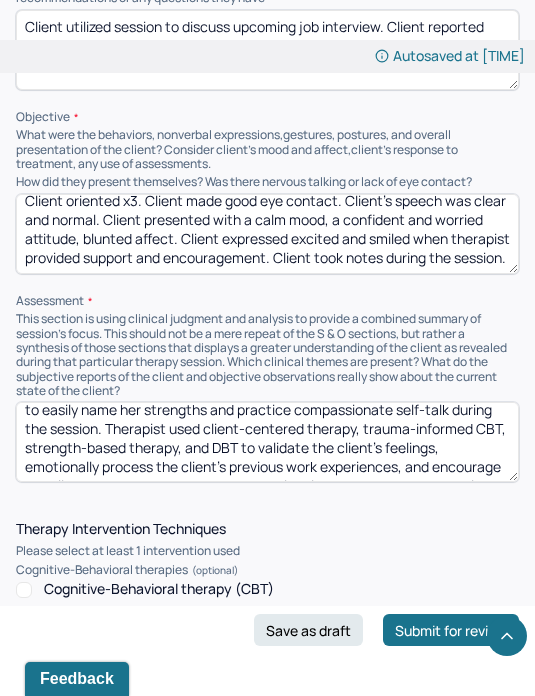scroll, scrollTop: 88, scrollLeft: 0, axis: vertical 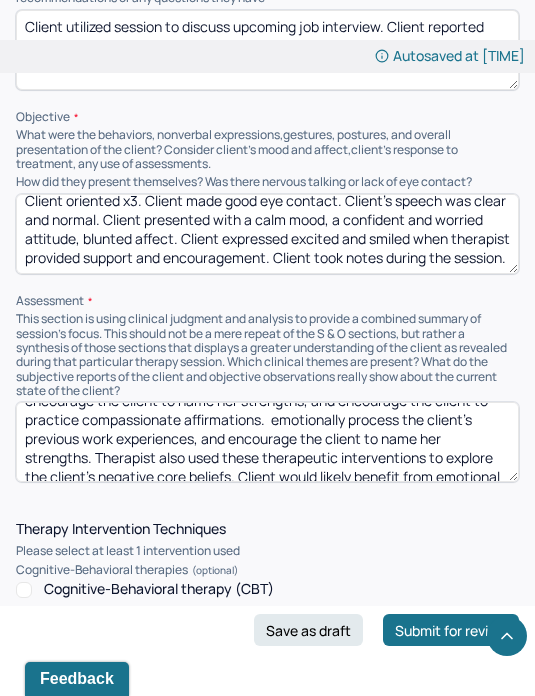 click on "Client’s mental health diagnosis is substantiated because the client reports frequent worrying, low self-confidence, and executive dysfunction. Client’s self-confidence and compassionate self-talk continue to improve. Although client expressed worries about not being good enough, client was also able to easily name her strengths and practice compassionate self-talk during the session. Therapist used client-centered therapy, trauma-informed CBT, strength-based therapy, and DBT to validate the client’s feelings, encourage the client to name her strengths, and encourage the client to practice compassionate affirmations.  emotionally process the client’s previous work experiences, and encourage the client to name her strengths. Therapist also used these therapeutic interventions to explore the client’s negative core beliefs. Client would likely benefit from emotional identification and expression skills, self-confidence, and compassionate self-talk." at bounding box center (267, 442) 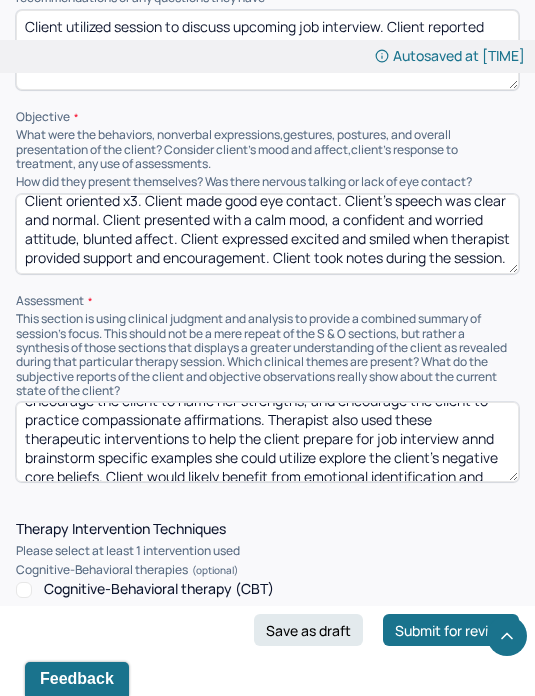 click on "Client’s mental health diagnosis is substantiated because the client reports frequent worrying, low self-confidence, and executive dysfunction. Client’s self-confidence and compassionate self-talk continue to improve. Although client expressed worries about not being good enough, client was also able to easily name her strengths and practice compassionate self-talk during the session. Therapist used client-centered therapy, trauma-informed CBT, strength-based therapy, and DBT to validate the client’s feelings, encourage the client to name her strengths, and encourage the client to practice compassionate affirmations. Therapist also used these therapeutic interventions to help the client prepare for job interview annd brainstorm specific examples she could utilize explore the client’s negative core beliefs. Client would likely benefit from emotional identification and expression skills, self-confidence, and compassionate self-talk." at bounding box center (267, 442) 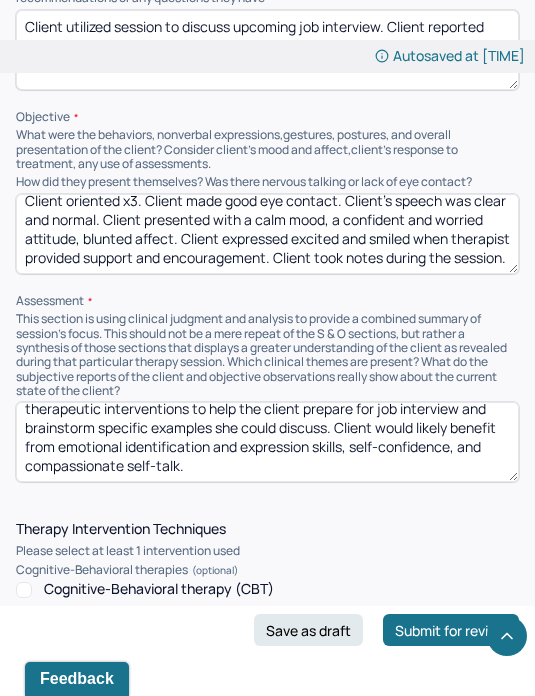 scroll, scrollTop: 193, scrollLeft: 0, axis: vertical 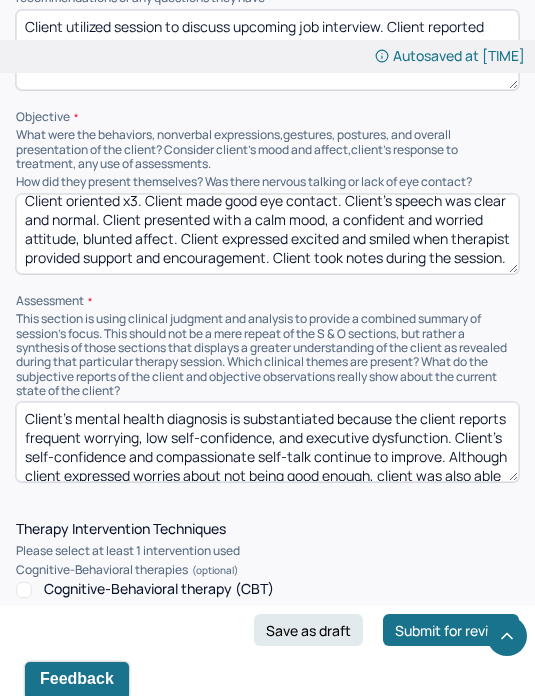 click on "Client’s mental health diagnosis is substantiated because the client reports frequent worrying, low self-confidence, and executive dysfunction. Client’s self-confidence and compassionate self-talk continue to improve. Although client expressed worries about not being good enough, client was also able to easily name her strengths and practice compassionate self-talk during the session. Therapist used client-centered therapy, trauma-informed CBT, strength-based therapy, and DBT to validate the client’s feelings, encourage the client to name her strengths, and encourage the client to practice compassionate affirmations. Therapist also used these therapeutic interventions to help the client prepare for job interview and brainstorm specific examples she could discuss." at bounding box center [267, 442] 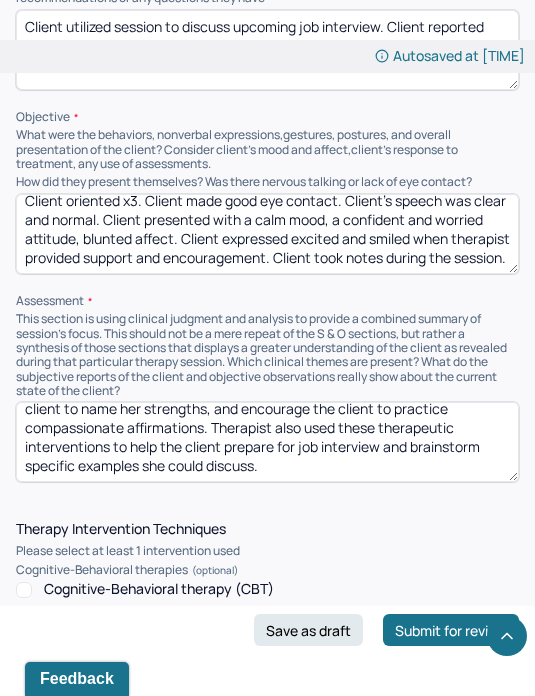 scroll, scrollTop: 193, scrollLeft: 0, axis: vertical 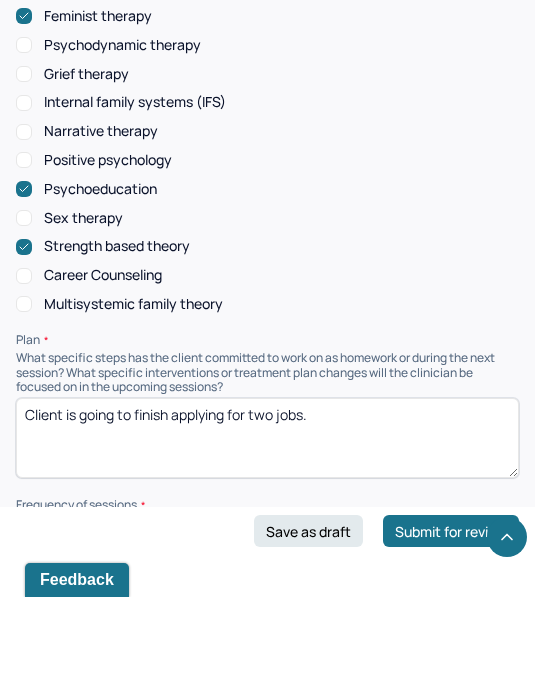 type on "Client’s mental health diagnosis is substantiated because the client reports frequent worrying, low self-confidence, and executive dysfunction. Client would likely benefit from emotional identification and expression skills, self-confidence, and compassionate self-talk. Client’s self-confidence and compassionate self-talk continue to improve. Although client expressed worries about not being good enough, client was also able to easily name her strengths and practice compassionate self-talk during the session. Therapist used client-centered therapy, trauma-informed CBT, strength-based therapy, and DBT to validate the client’s feelings, encourage the client to name her strengths, and encourage the client to practice compassionate affirmations. Therapist also used these therapeutic interventions to help the client prepare for job interview and brainstorm specific examples she could discuss." 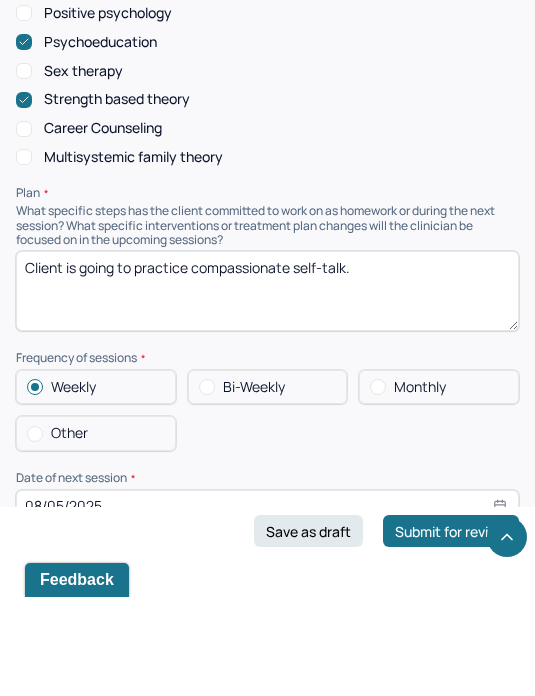 scroll, scrollTop: 2726, scrollLeft: 0, axis: vertical 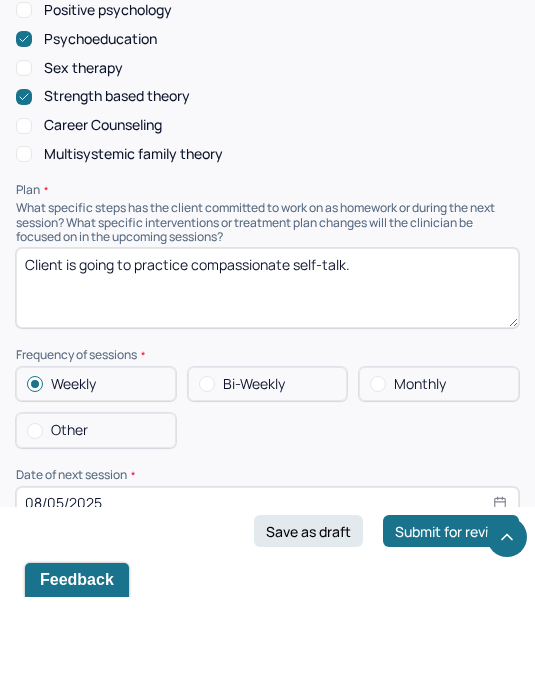 type on "Client is going to practice compassionate self-talk." 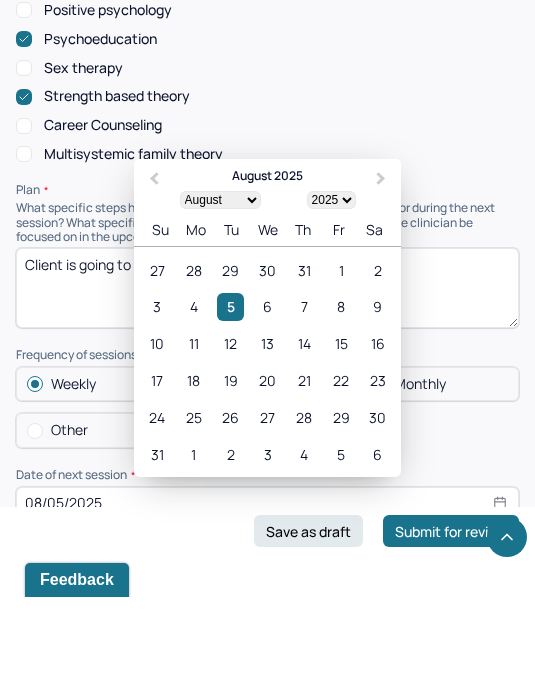 click on "22" at bounding box center [341, 479] 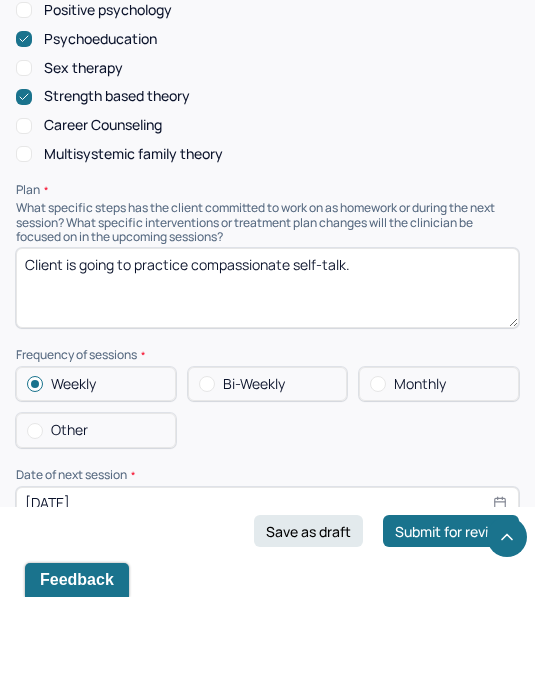 type on "[DATE]" 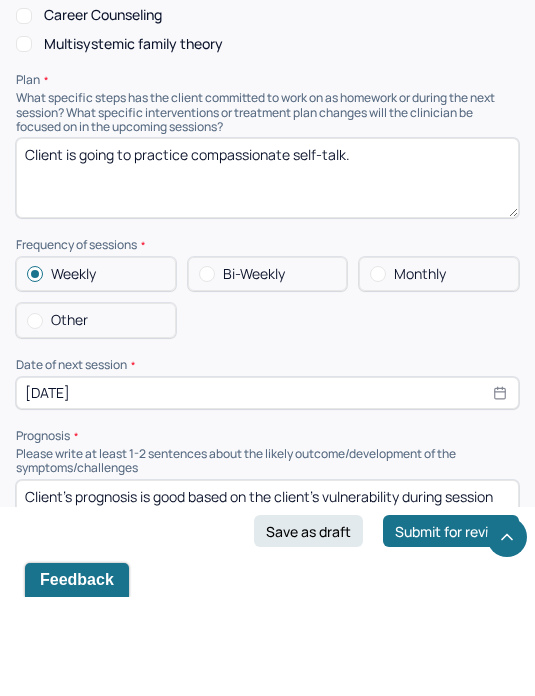 scroll, scrollTop: 2837, scrollLeft: 0, axis: vertical 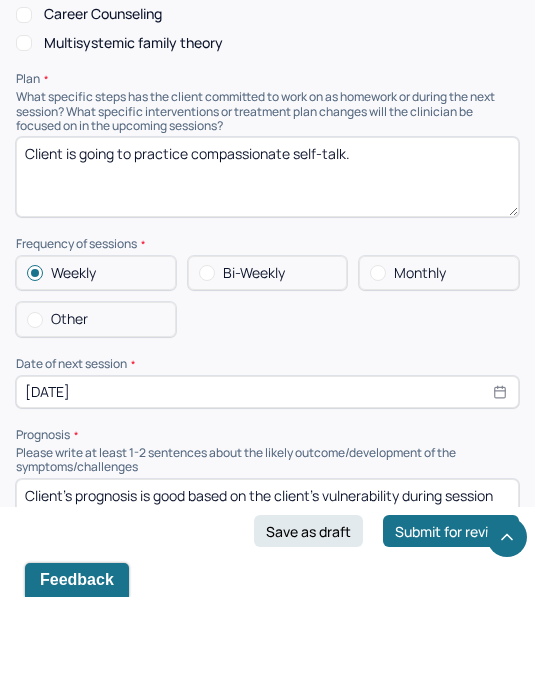 click on "Client’s prognosis is good based on the client’s vulnerability during session and insight into her symptoms. Prognosis remains the same as last session on [DATE]." at bounding box center [267, 618] 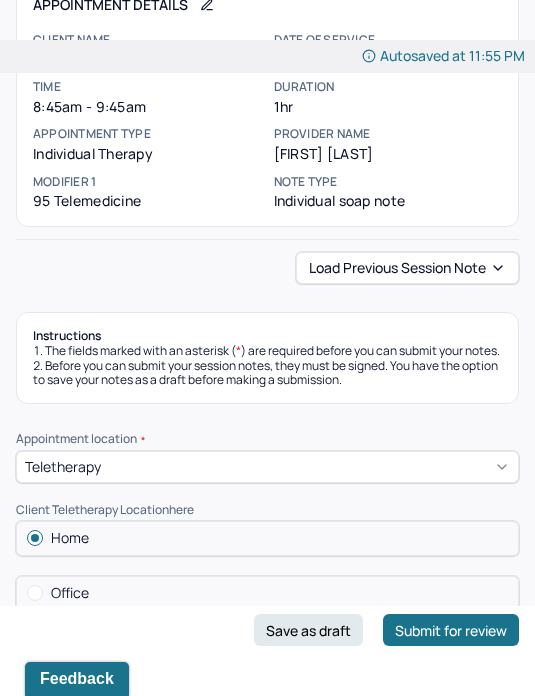 scroll, scrollTop: 0, scrollLeft: 0, axis: both 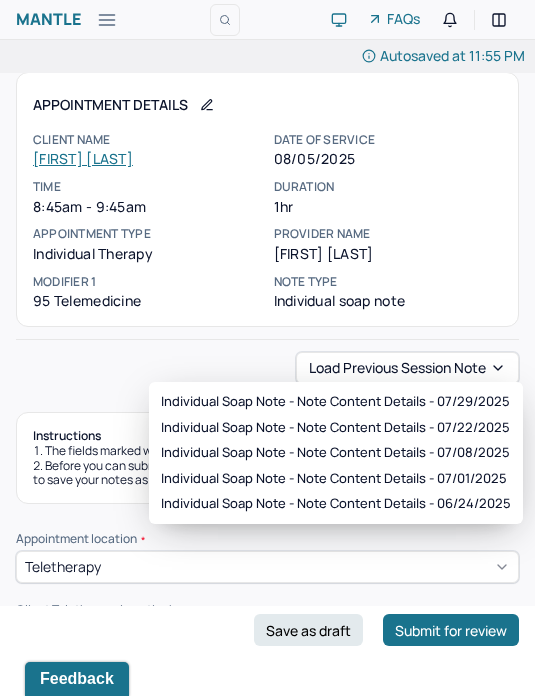 click on "Instructions" at bounding box center (267, 436) 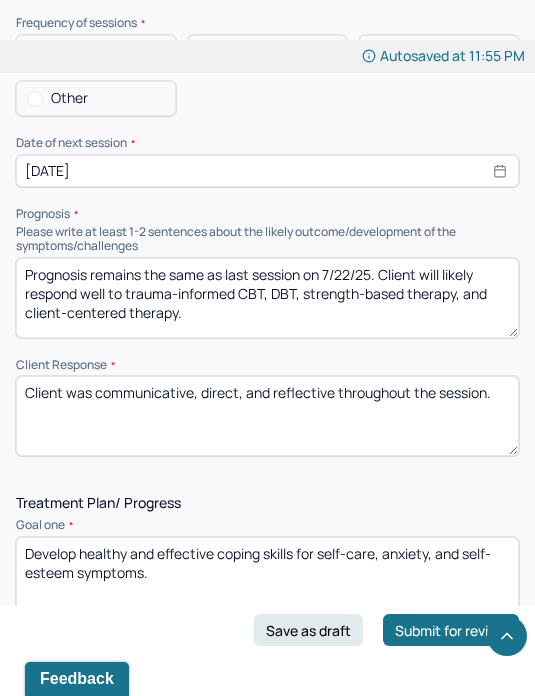 scroll, scrollTop: 3156, scrollLeft: 0, axis: vertical 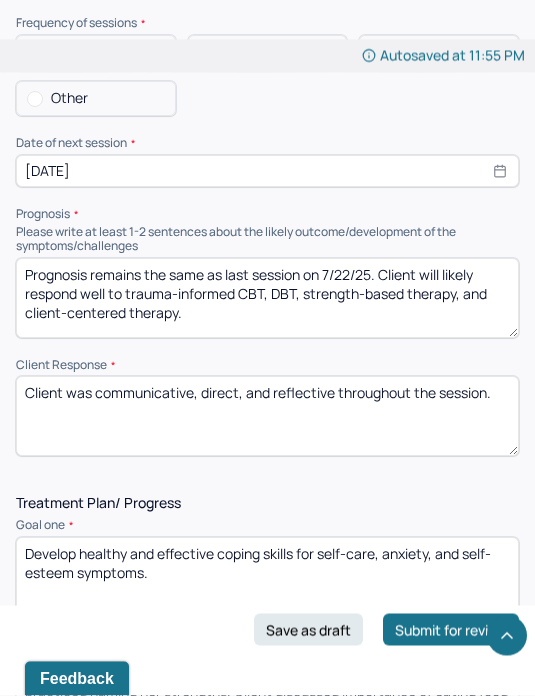 click on "Prognosis remains the same as last session on 7/22/25. Client will likely respond well to trauma-informed CBT, DBT, strength-based therapy, and client-centered therapy." at bounding box center (267, 299) 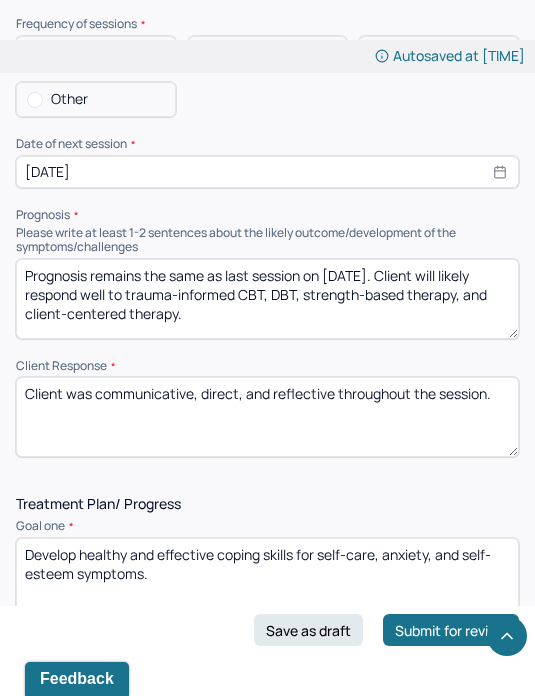 click on "Prognosis remains the same as last session on [DATE]. Client will likely respond well to trauma-informed CBT, DBT, strength-based therapy, and client-centered therapy." at bounding box center (267, 299) 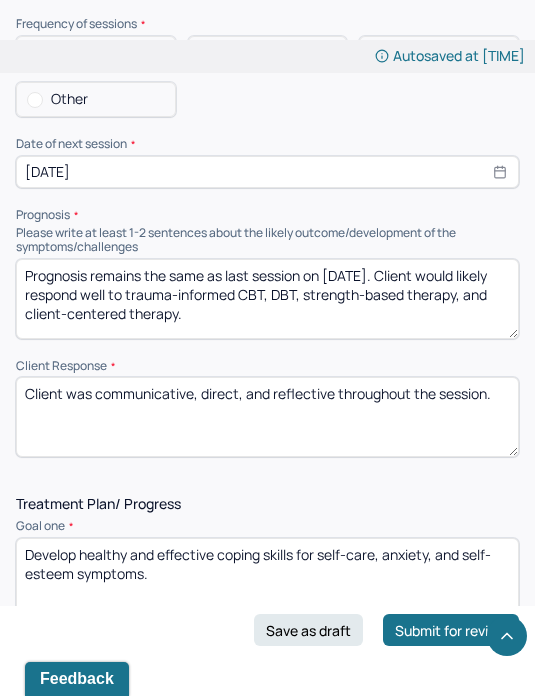 type on "Prognosis remains the same as last session on [DATE]. Client would likely respond well to trauma-informed CBT, DBT, strength-based therapy, and client-centered therapy." 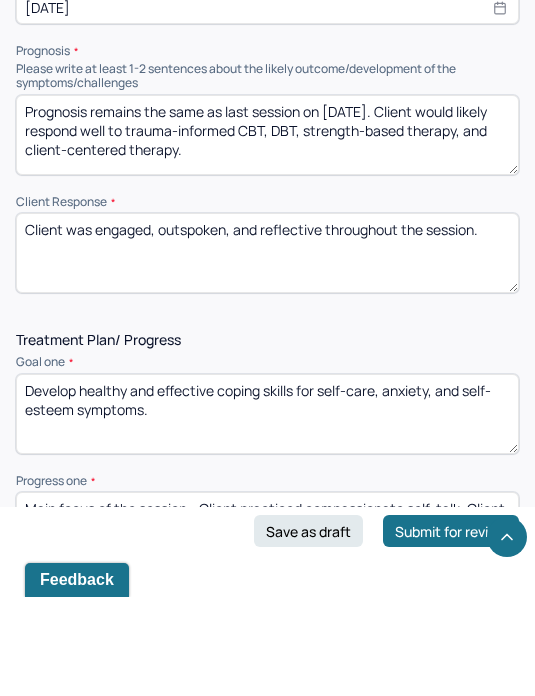 scroll, scrollTop: 3238, scrollLeft: 0, axis: vertical 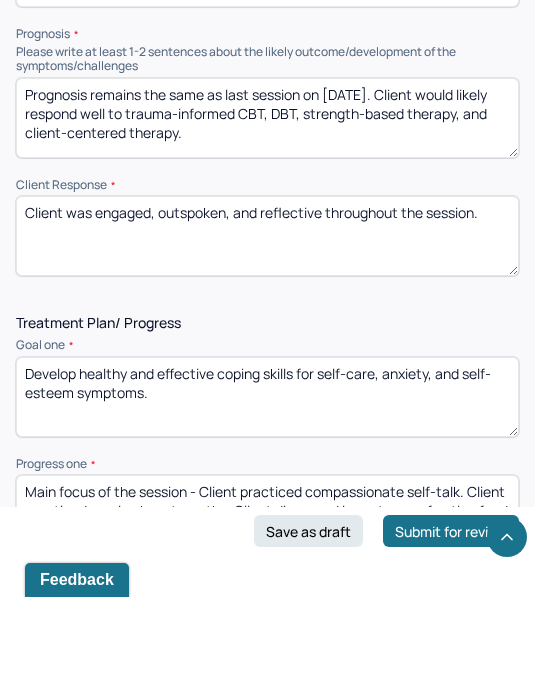 type on "Client was engaged, outspoken, and reflective throughout the session." 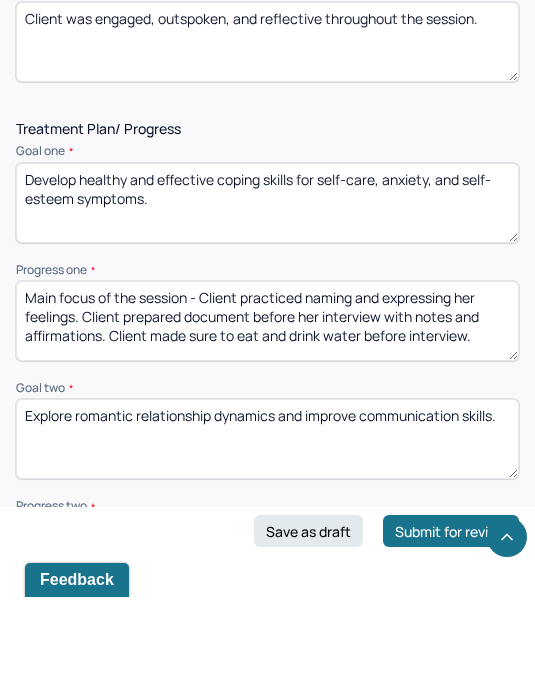 scroll, scrollTop: 3434, scrollLeft: 0, axis: vertical 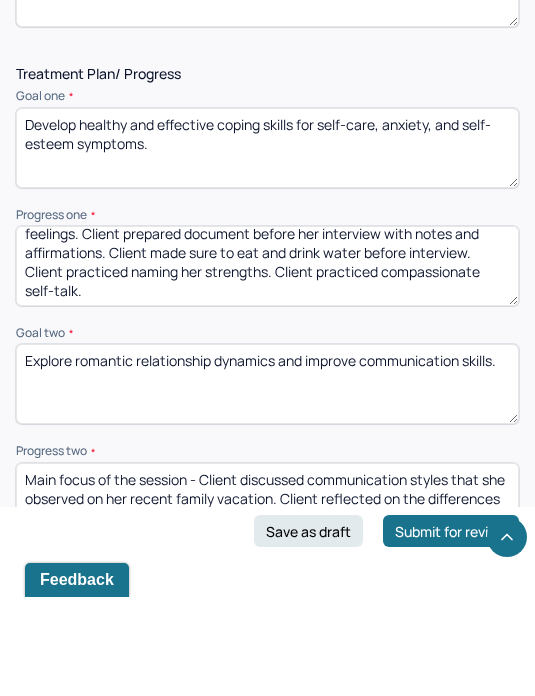 type on "Main focus of the session - Client practiced naming and expressing her feelings. Client prepared document before her interview with notes and affirmations. Client made sure to eat and drink water before interview. Client practiced naming her strengths. Client practiced compassionate self-talk." 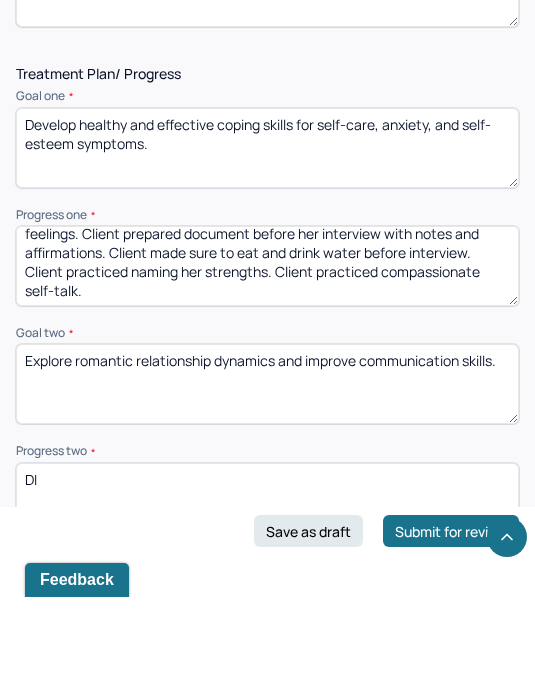 scroll, scrollTop: 0, scrollLeft: 0, axis: both 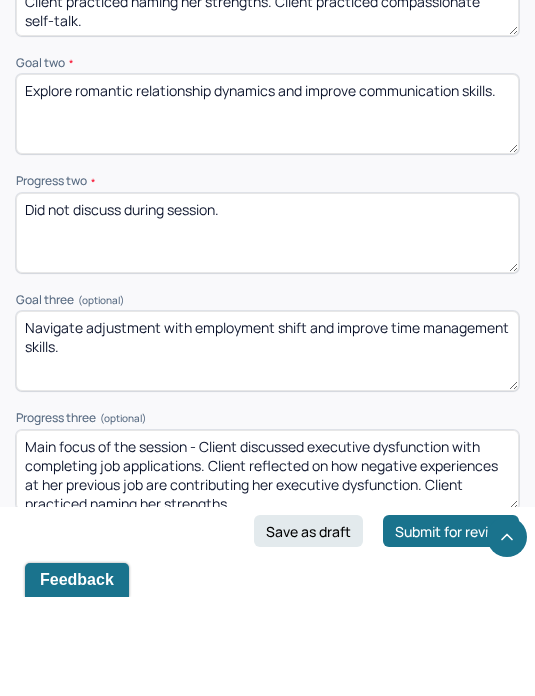 type on "Did not discuss during session." 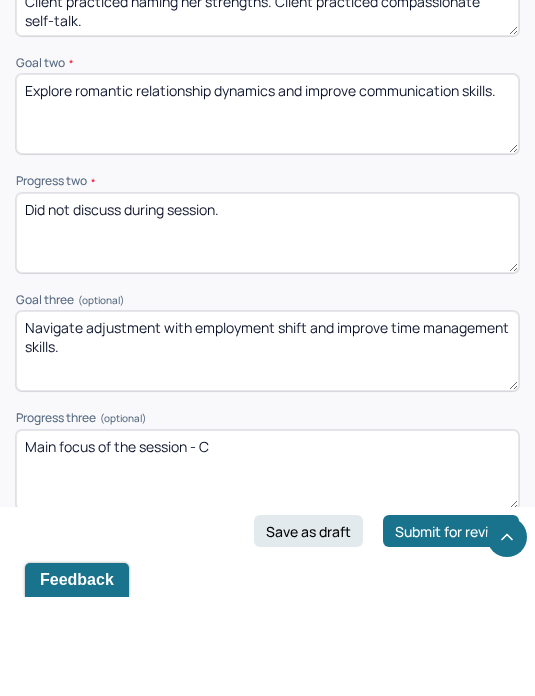 scroll, scrollTop: 0, scrollLeft: 0, axis: both 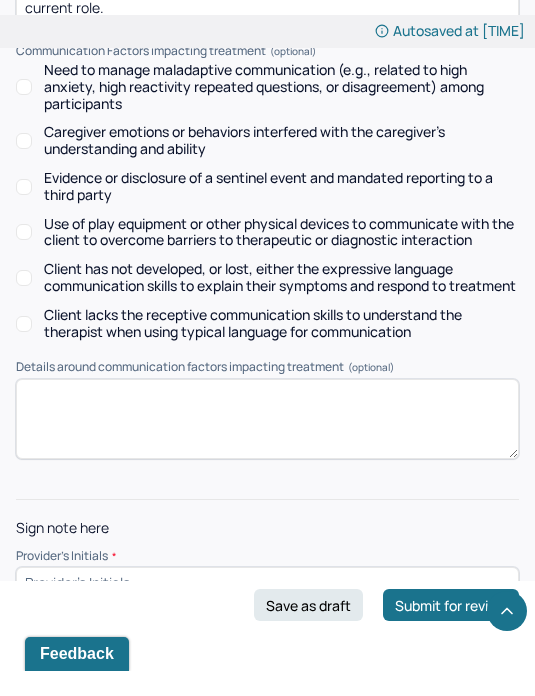 type on "Main focus of the session - Client prepared for a job interview by reviewing interview questions, specific job experiences, and her strengths. Client reflected on feeling inspired after going to a recent conference for her current role." 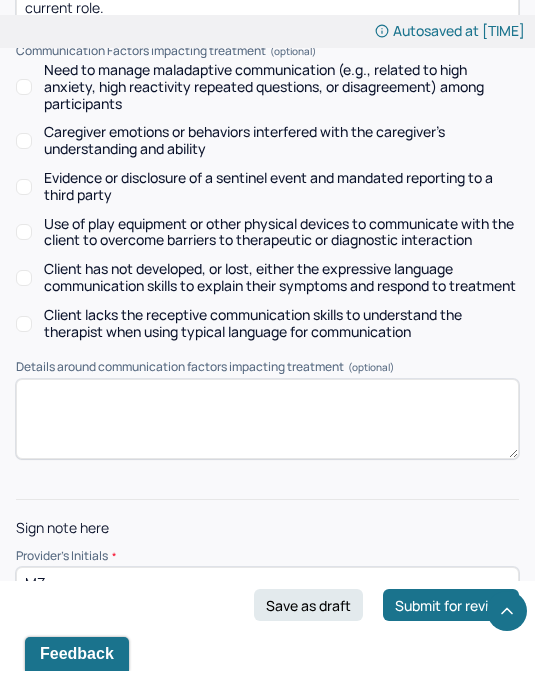 type on "MZ" 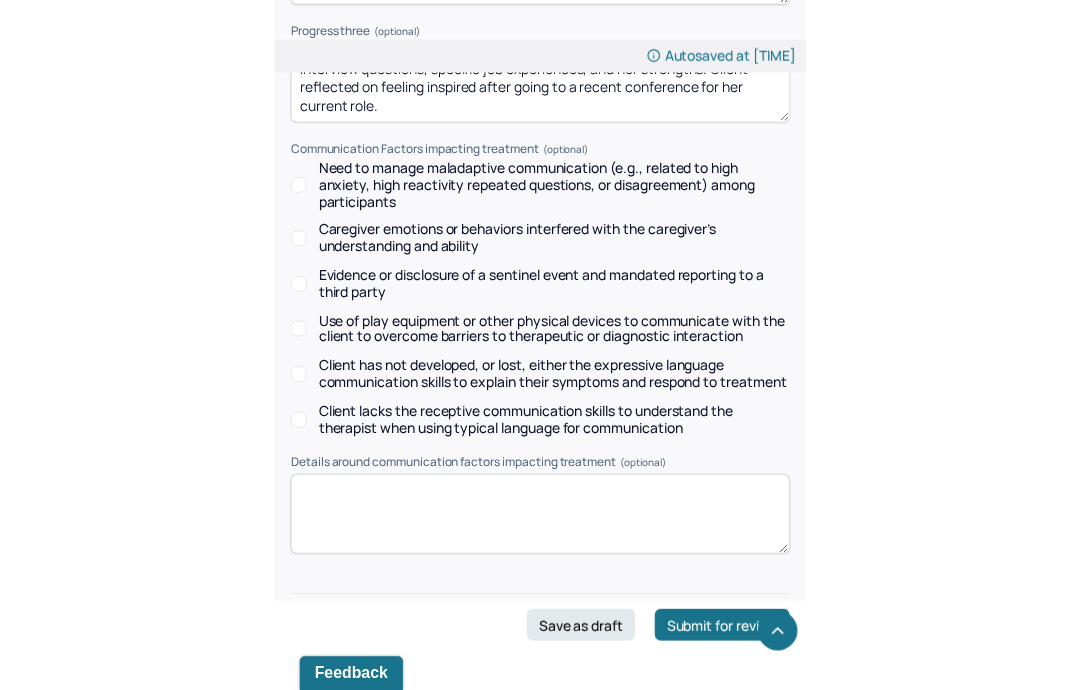 scroll, scrollTop: 2770, scrollLeft: 0, axis: vertical 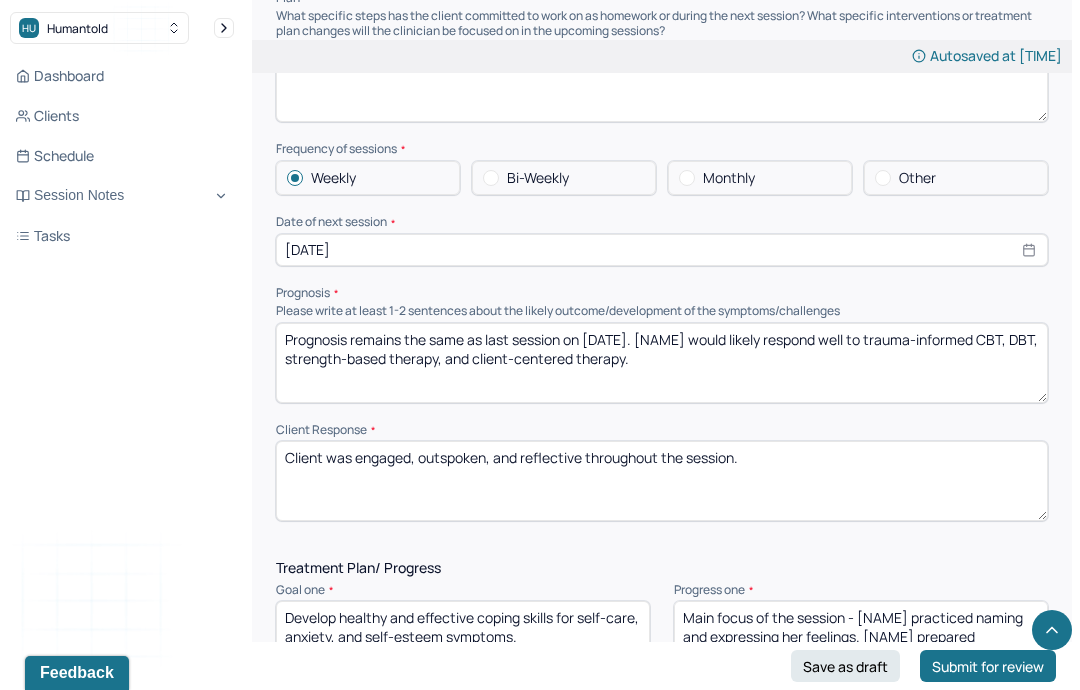 click on "Prognosis remains the same as last session on [DATE]. [NAME] would likely respond well to trauma-informed CBT, DBT, strength-based therapy, and client-centered therapy." at bounding box center [662, 363] 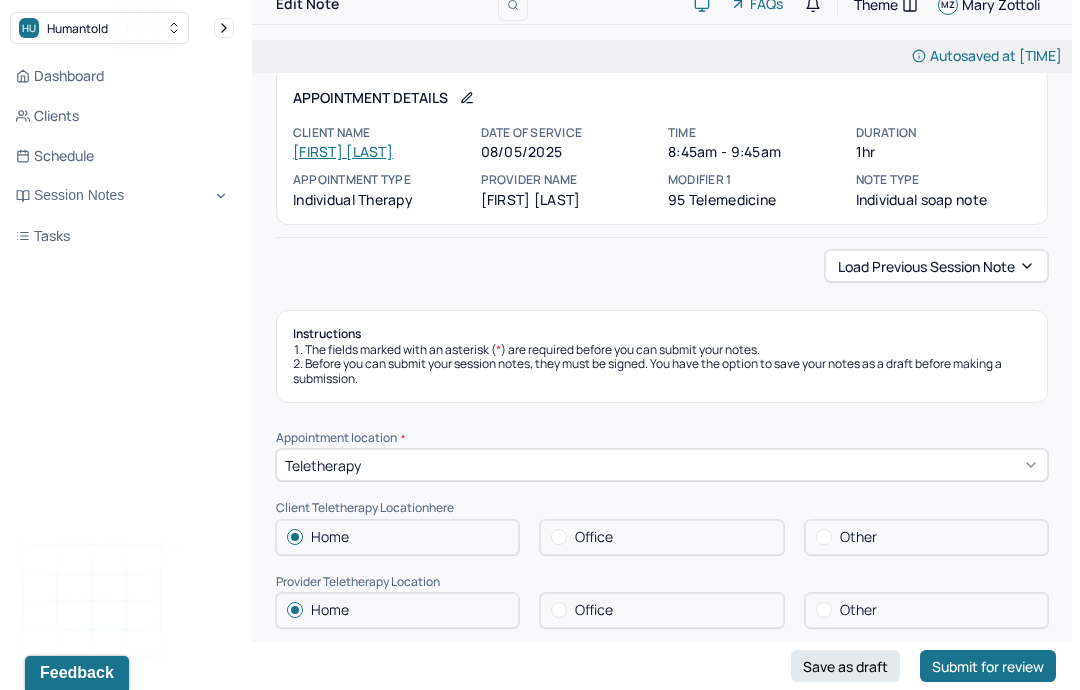 scroll, scrollTop: 0, scrollLeft: 0, axis: both 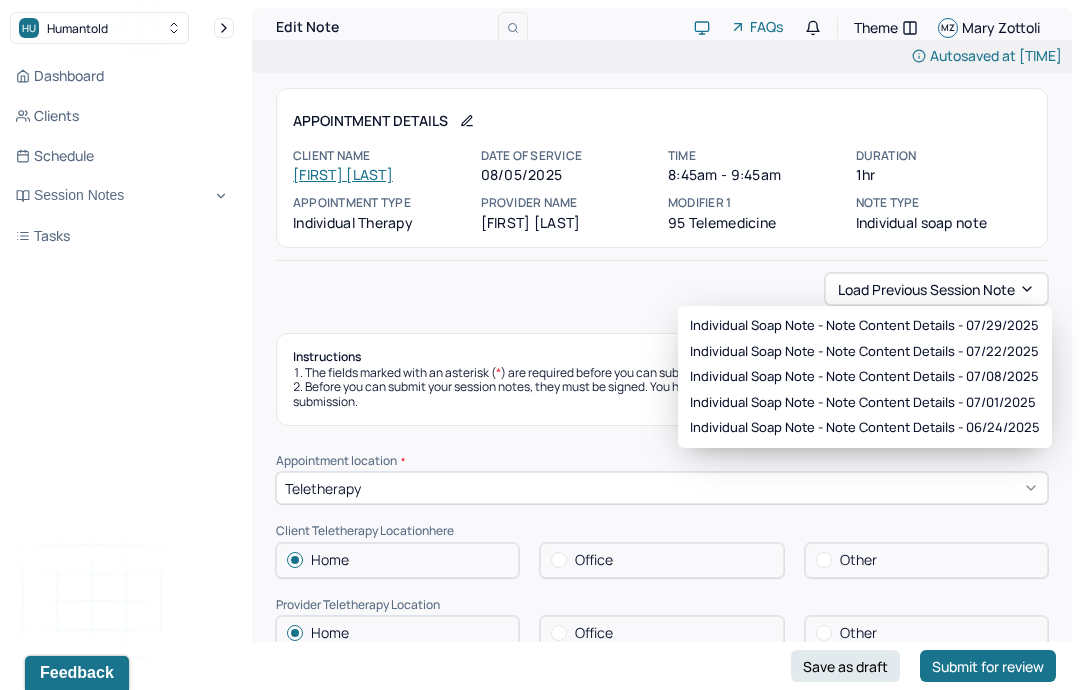click on "Before you can submit your session notes, they must be signed. You have the option to save your notes as a draft before making a submission." at bounding box center (662, 394) 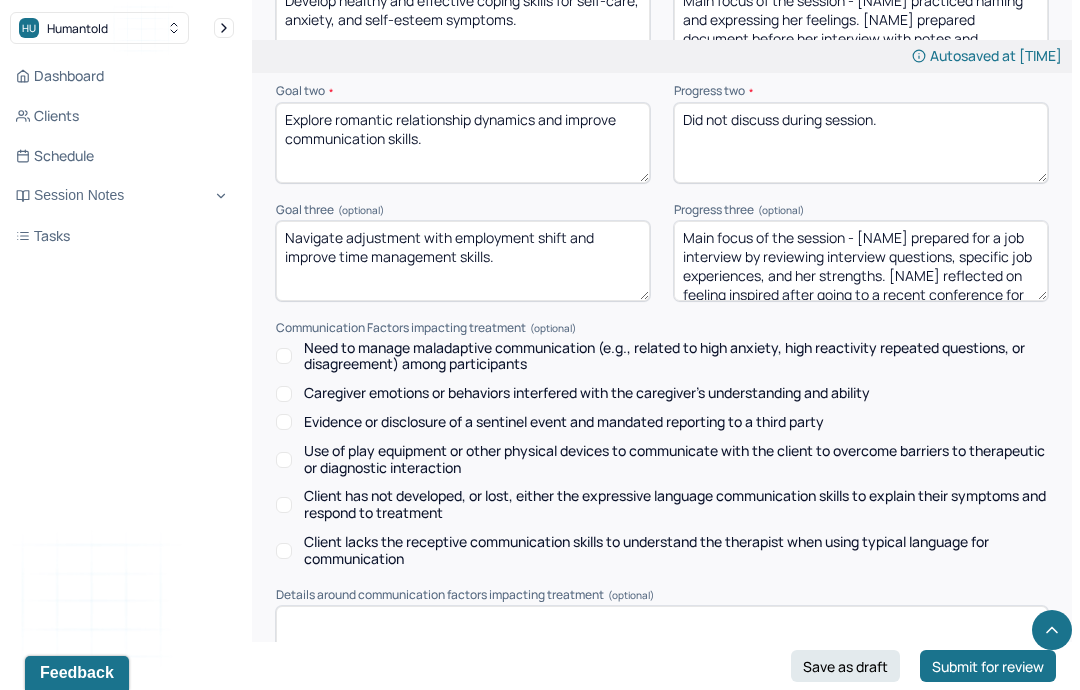 scroll, scrollTop: 3018, scrollLeft: 0, axis: vertical 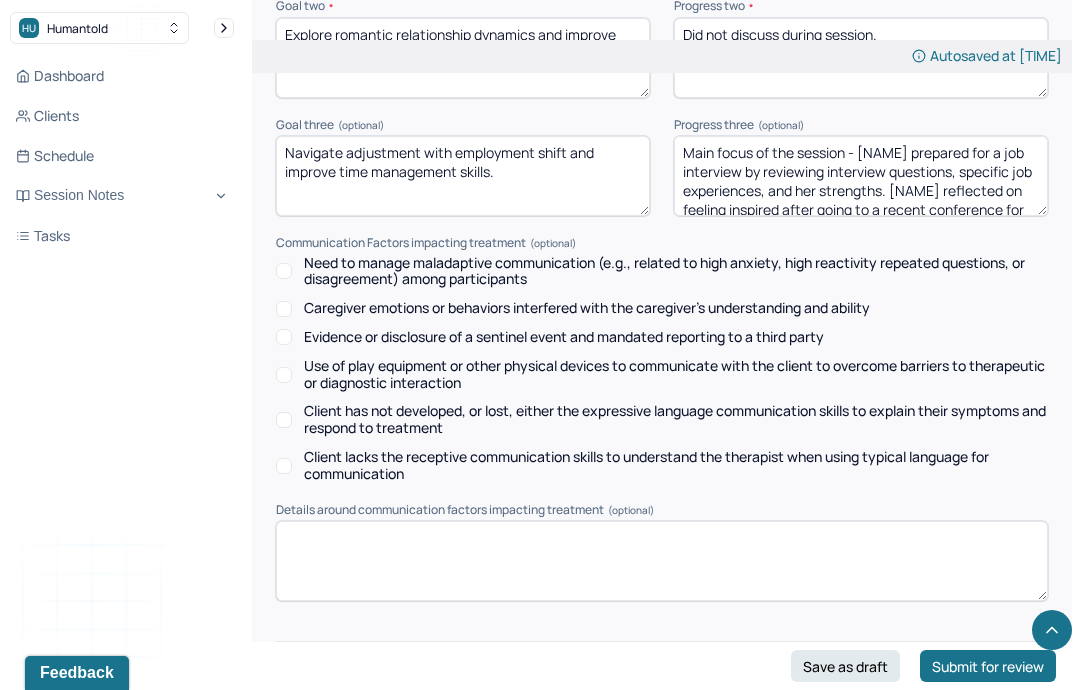click on "Submit for review" at bounding box center [988, 666] 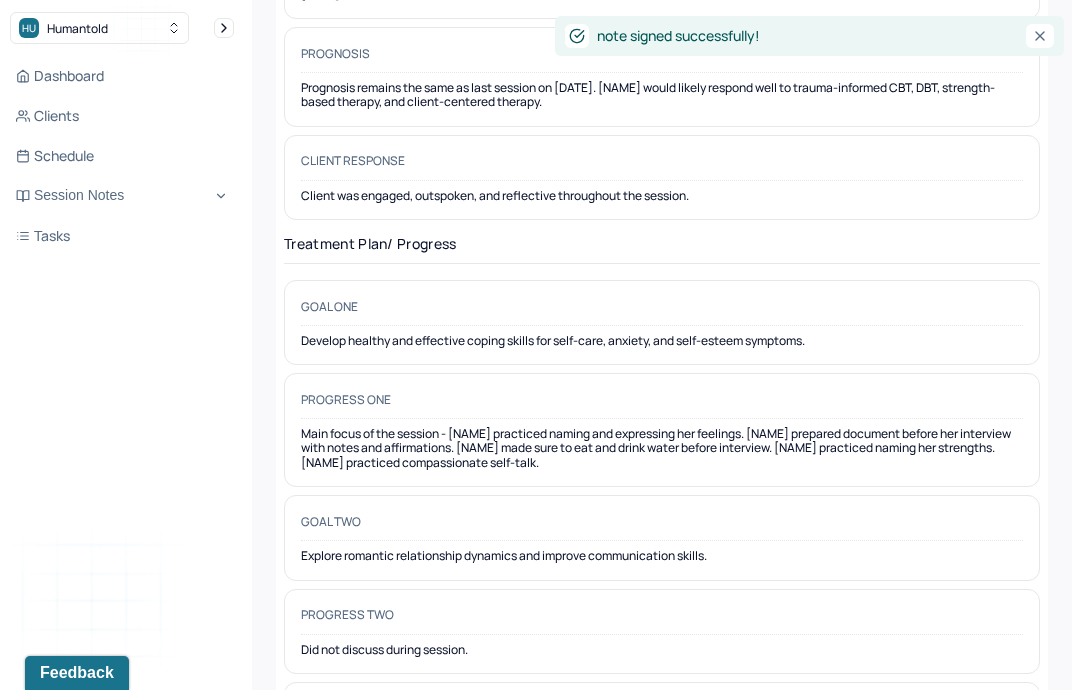 scroll, scrollTop: 89, scrollLeft: 0, axis: vertical 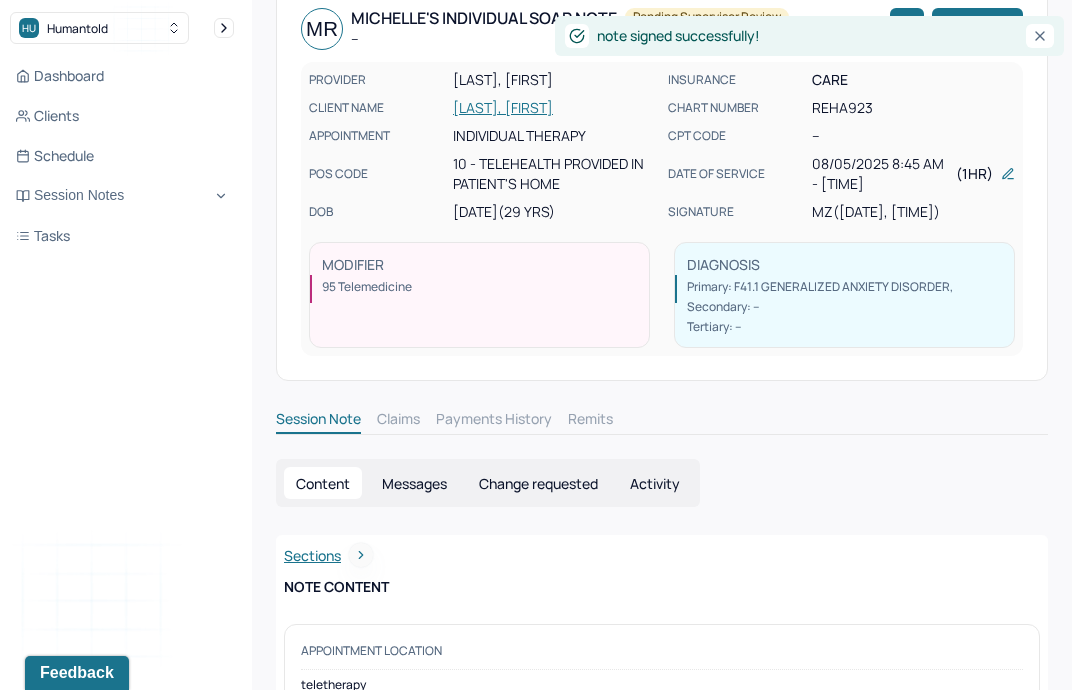 click on "Session Notes" at bounding box center [122, 196] 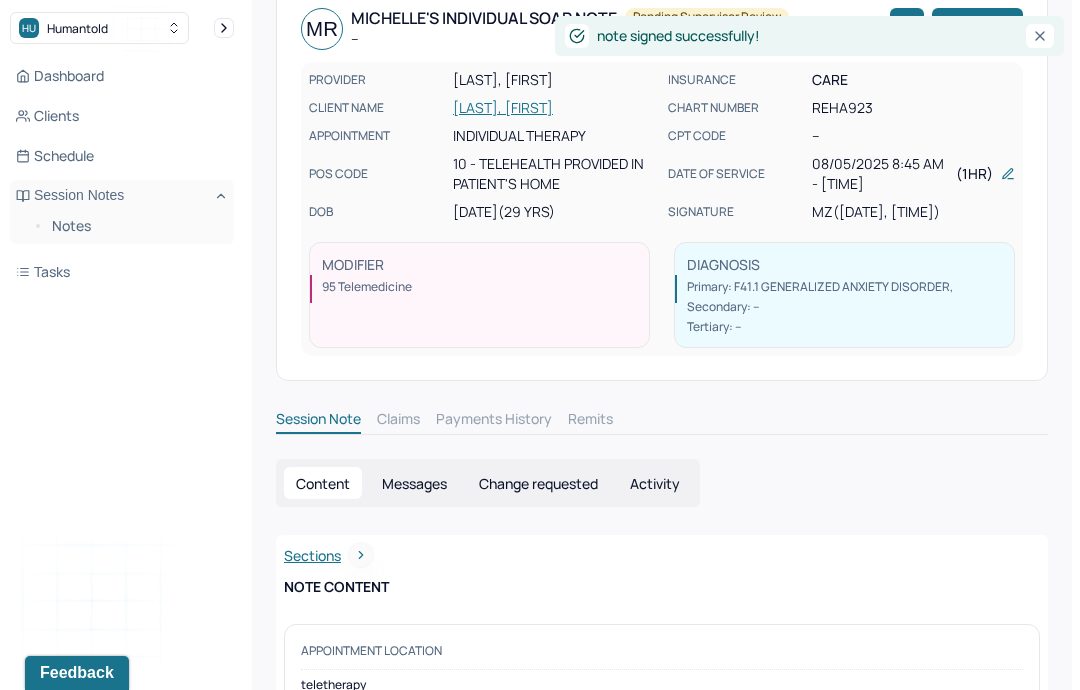 click on "Notes" at bounding box center (135, 226) 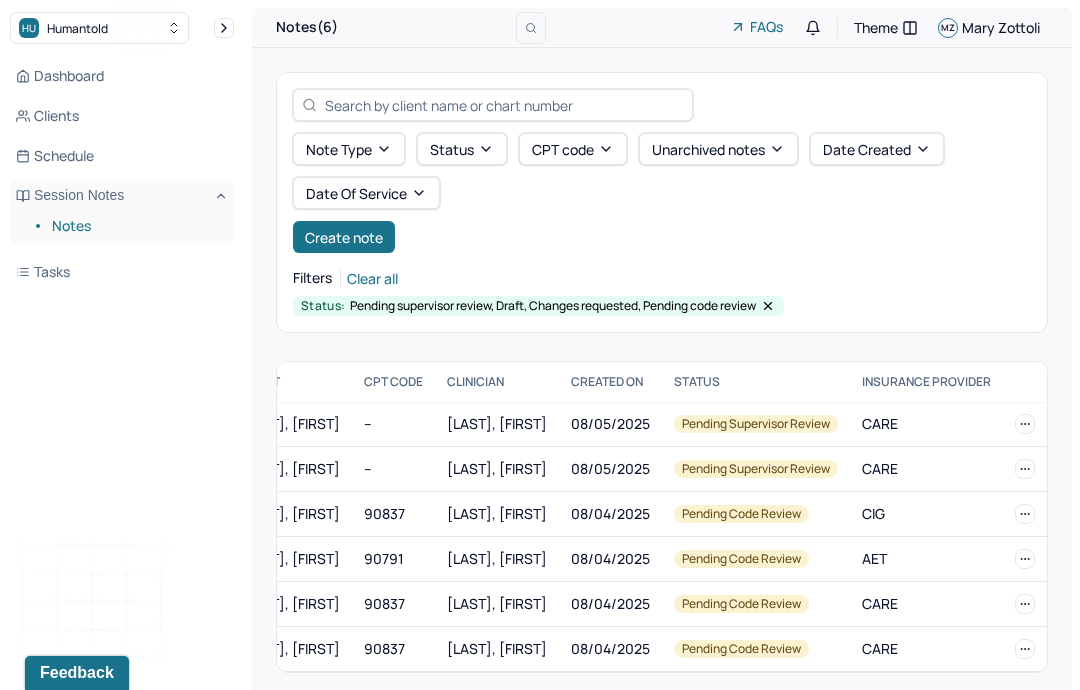 scroll, scrollTop: 0, scrollLeft: 422, axis: horizontal 